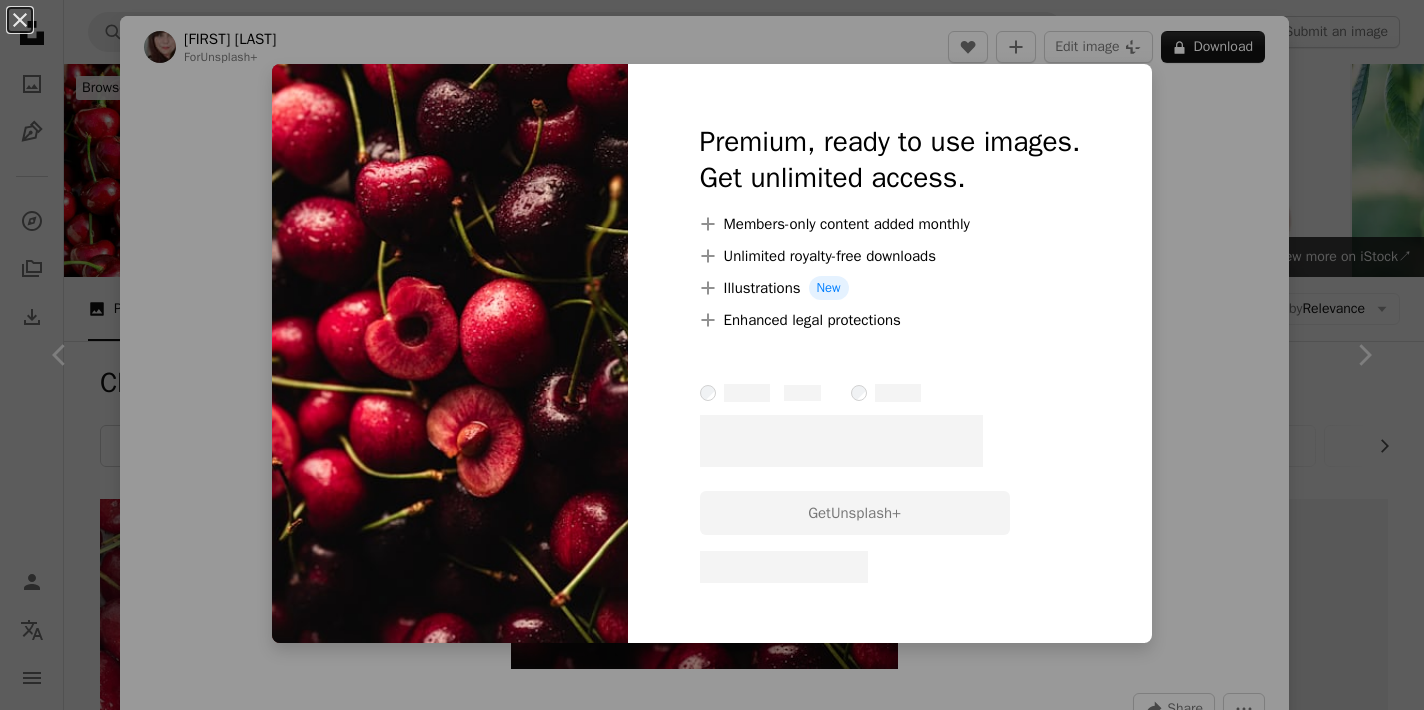 scroll, scrollTop: 1322, scrollLeft: 0, axis: vertical 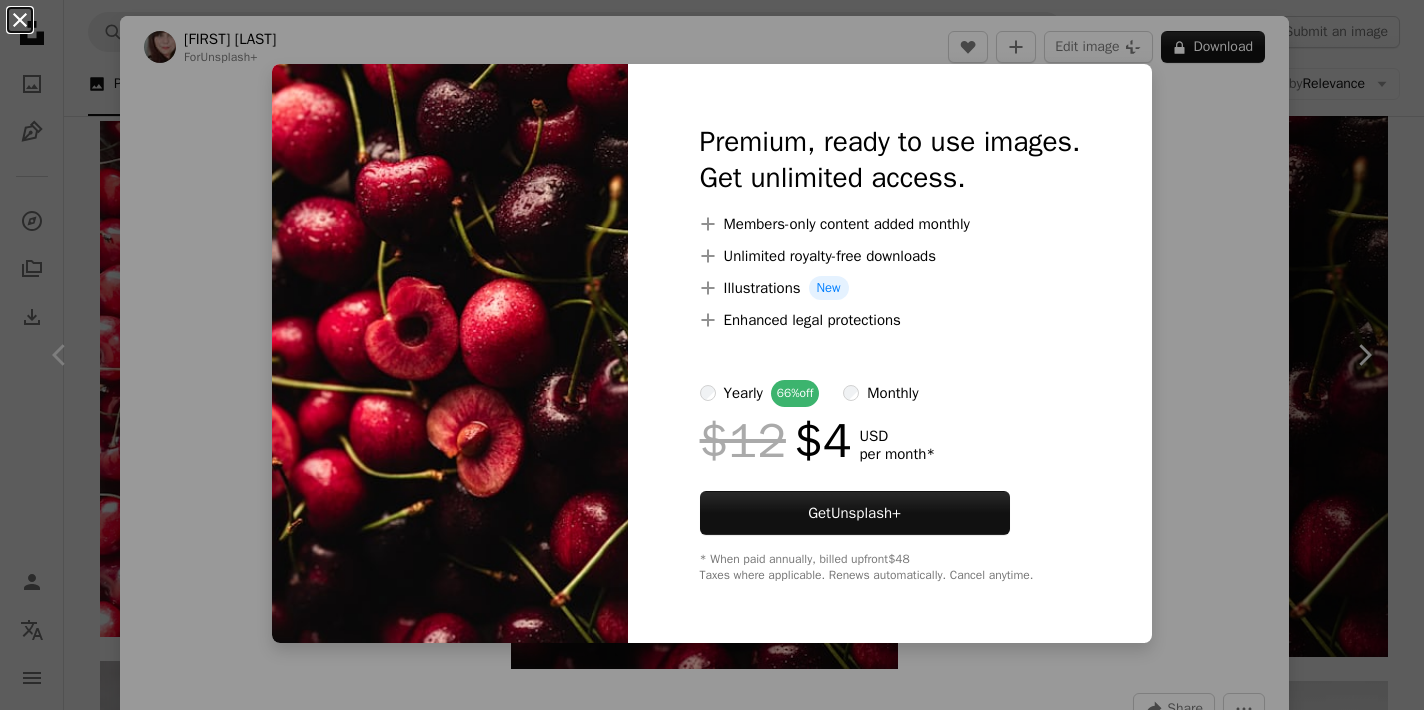 click on "An X shape" at bounding box center (20, 20) 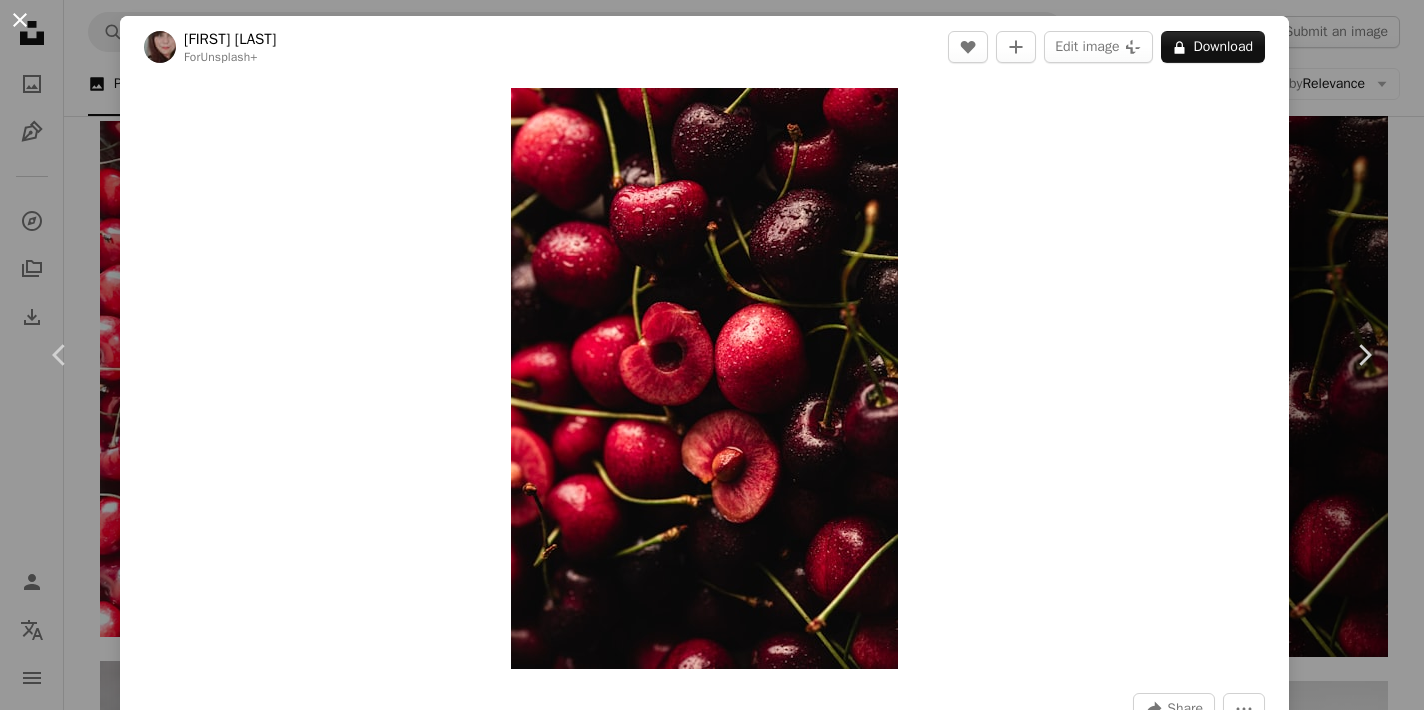 click on "An X shape" at bounding box center [20, 20] 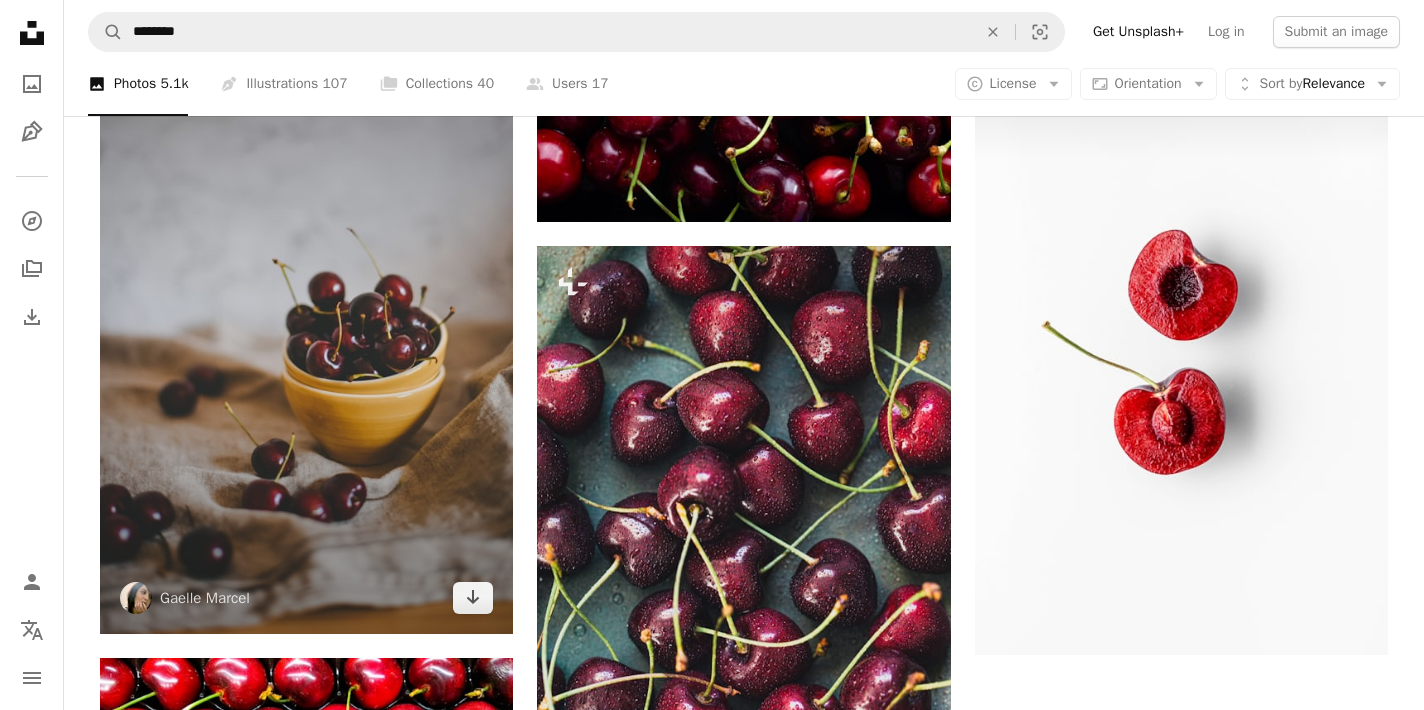 scroll, scrollTop: 1967, scrollLeft: 0, axis: vertical 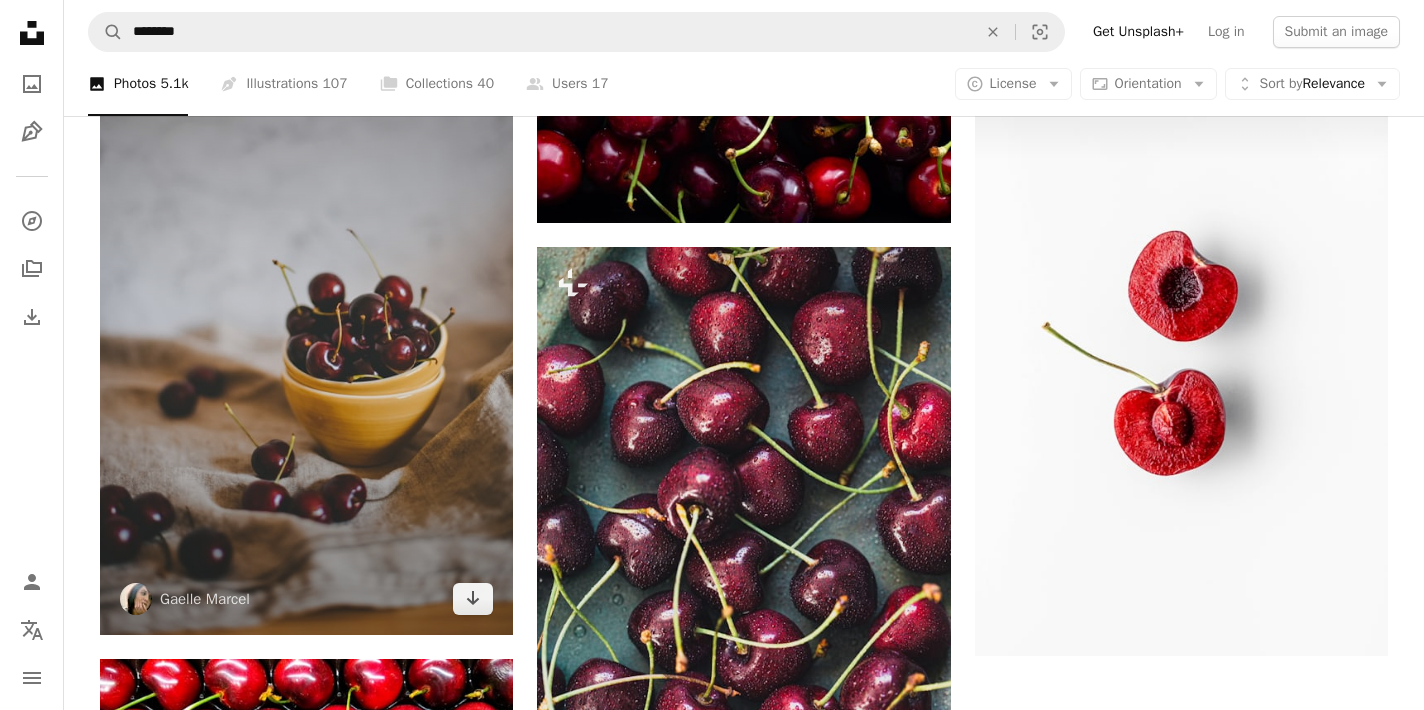click at bounding box center (306, 325) 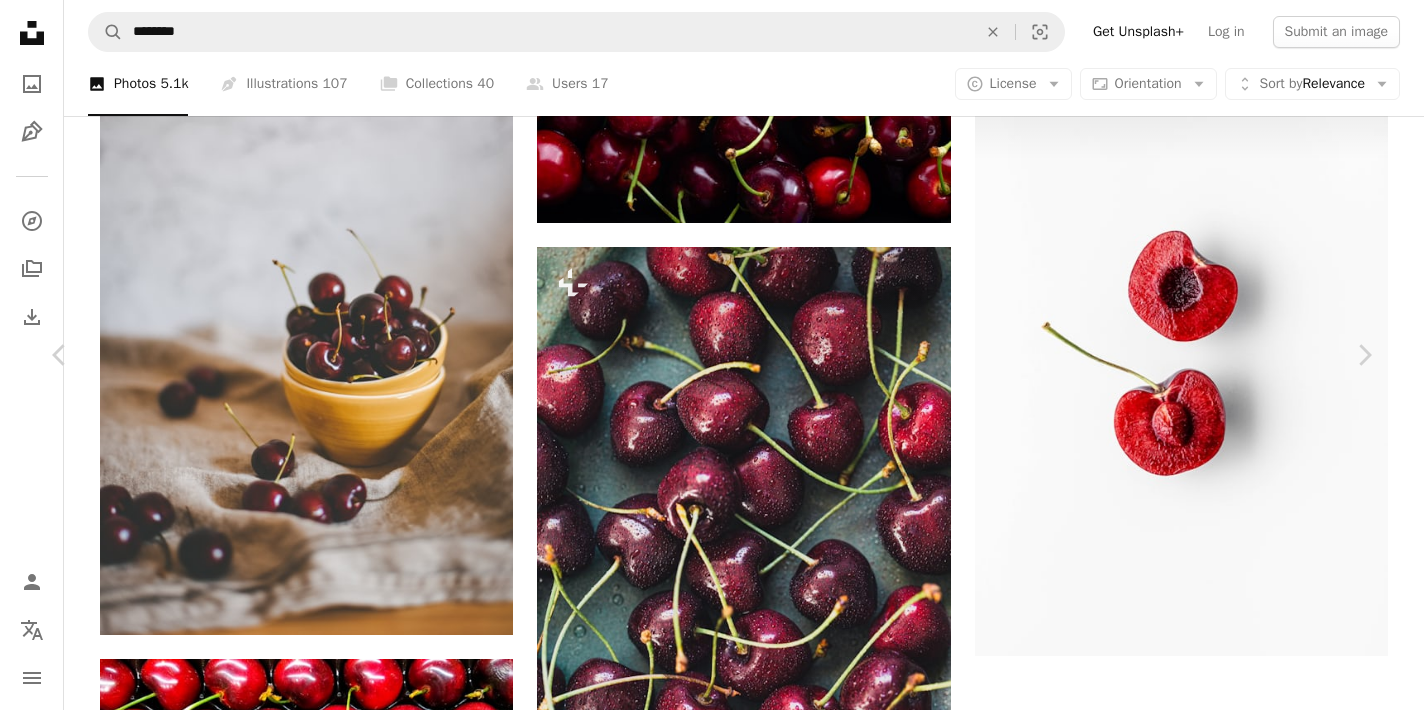 click on "Chevron down" 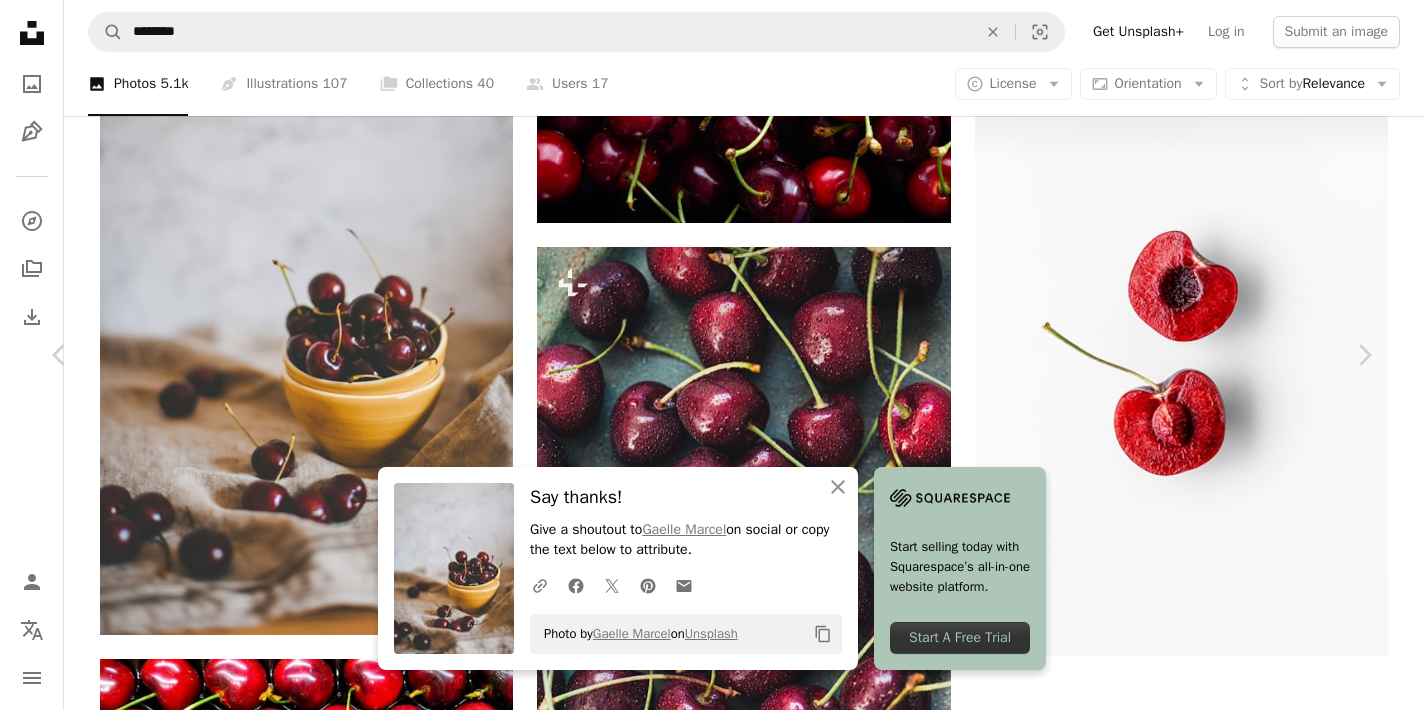 click on "An X shape" at bounding box center [20, 20] 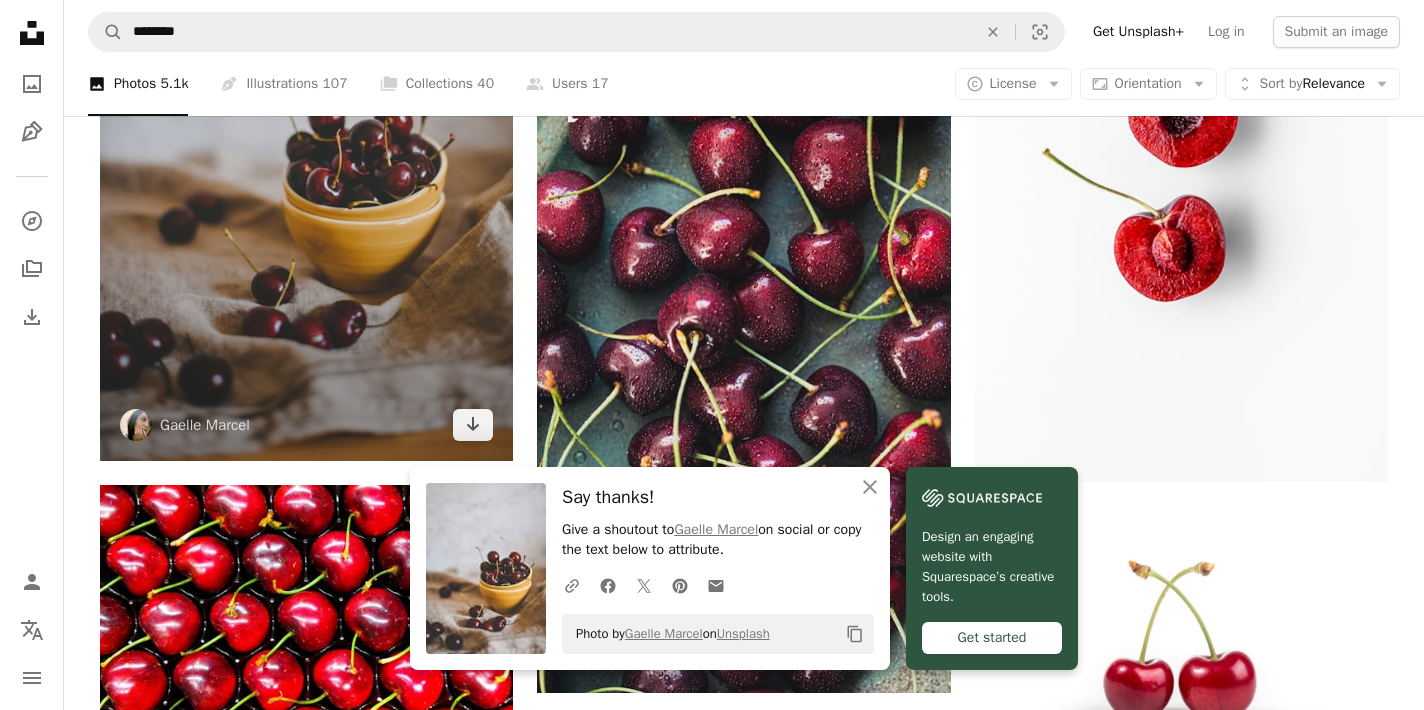 scroll, scrollTop: 2154, scrollLeft: 0, axis: vertical 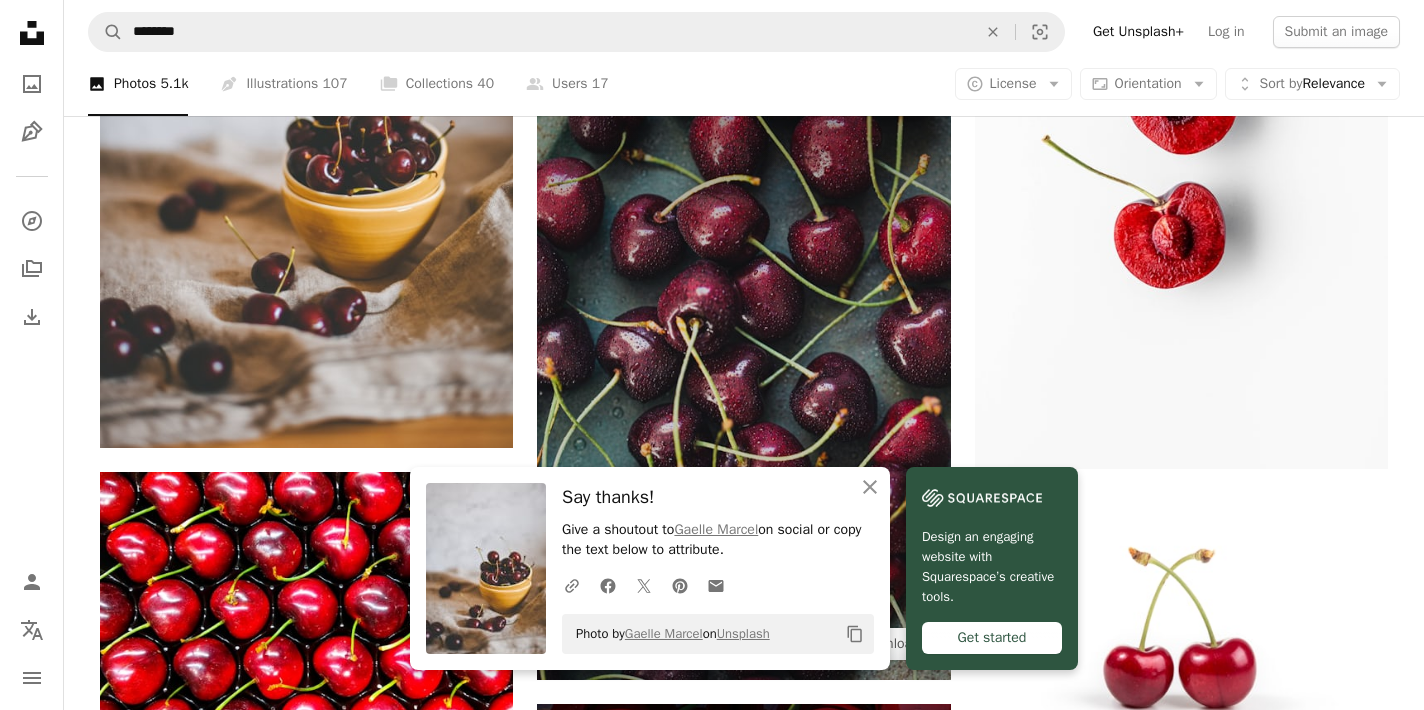 click at bounding box center [743, 370] 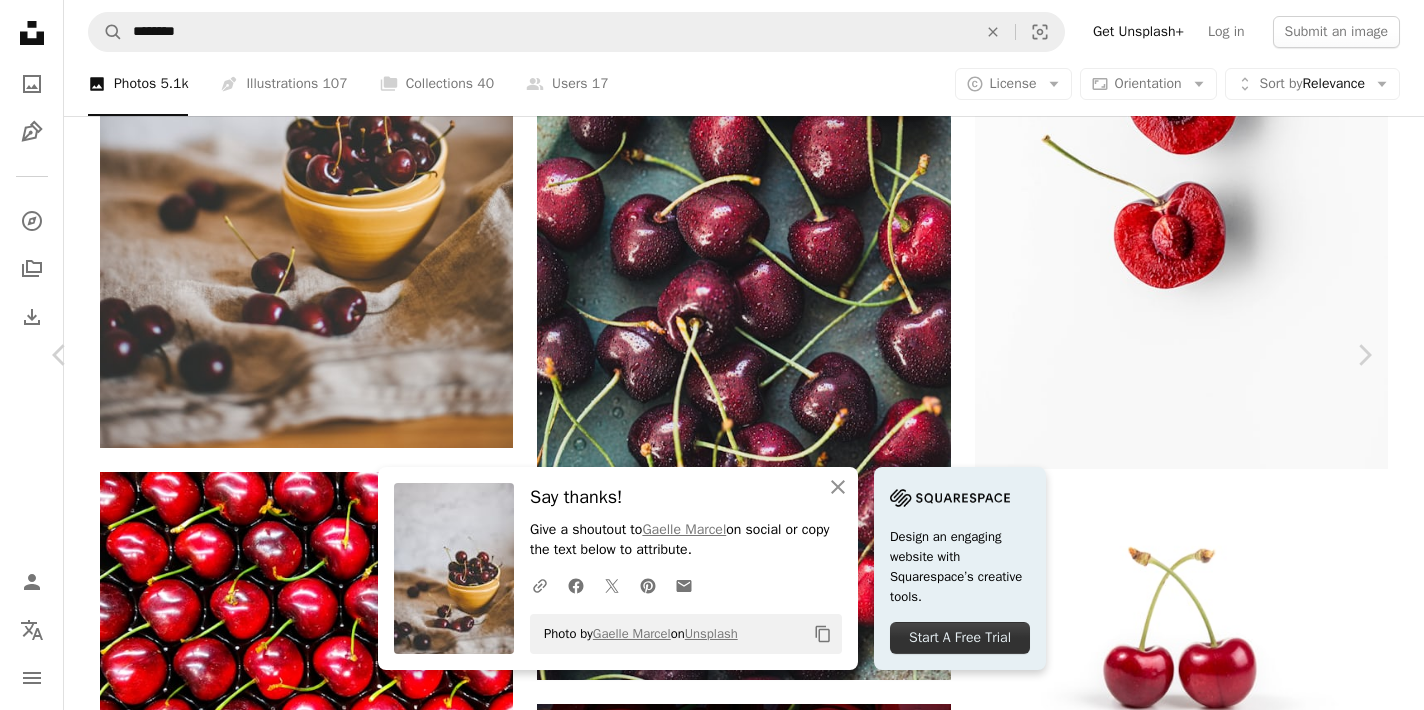 click on "An X shape" at bounding box center [20, 20] 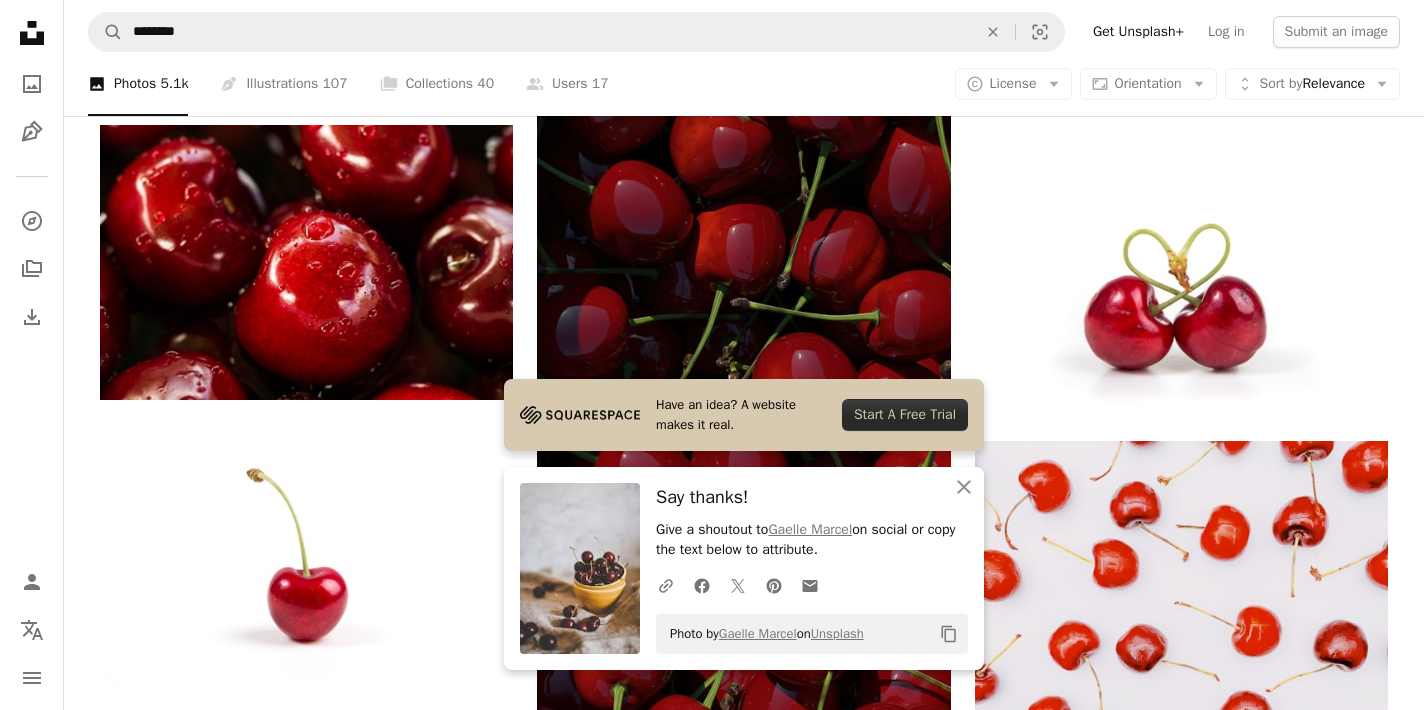 scroll, scrollTop: 2811, scrollLeft: 0, axis: vertical 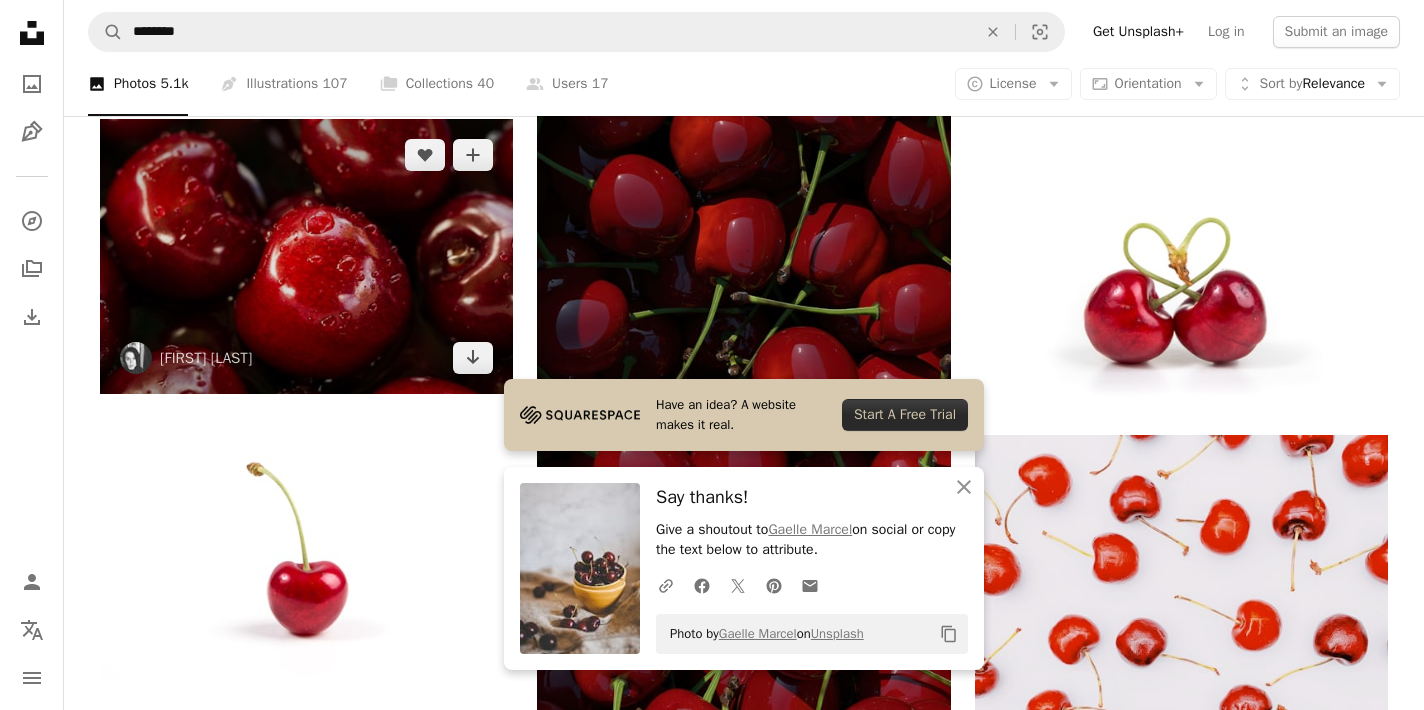 click at bounding box center (306, 256) 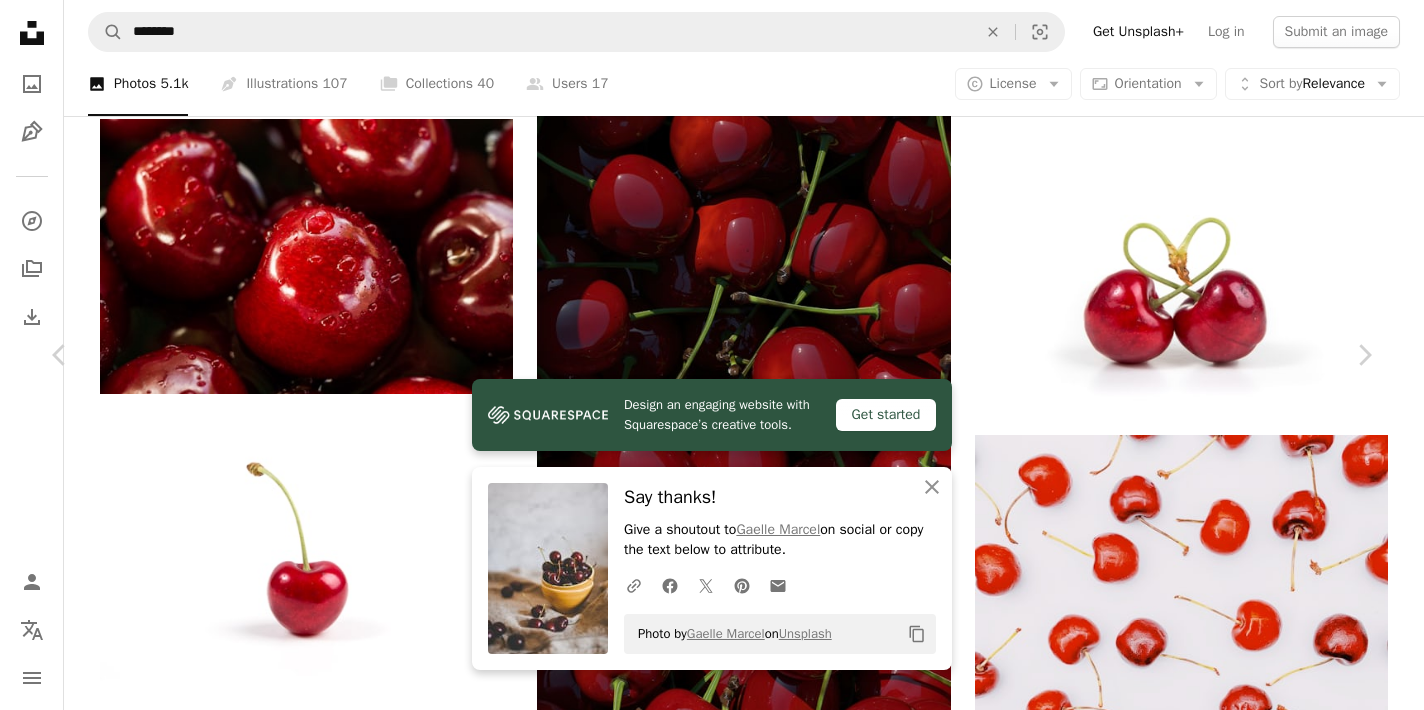click on "Chevron down" 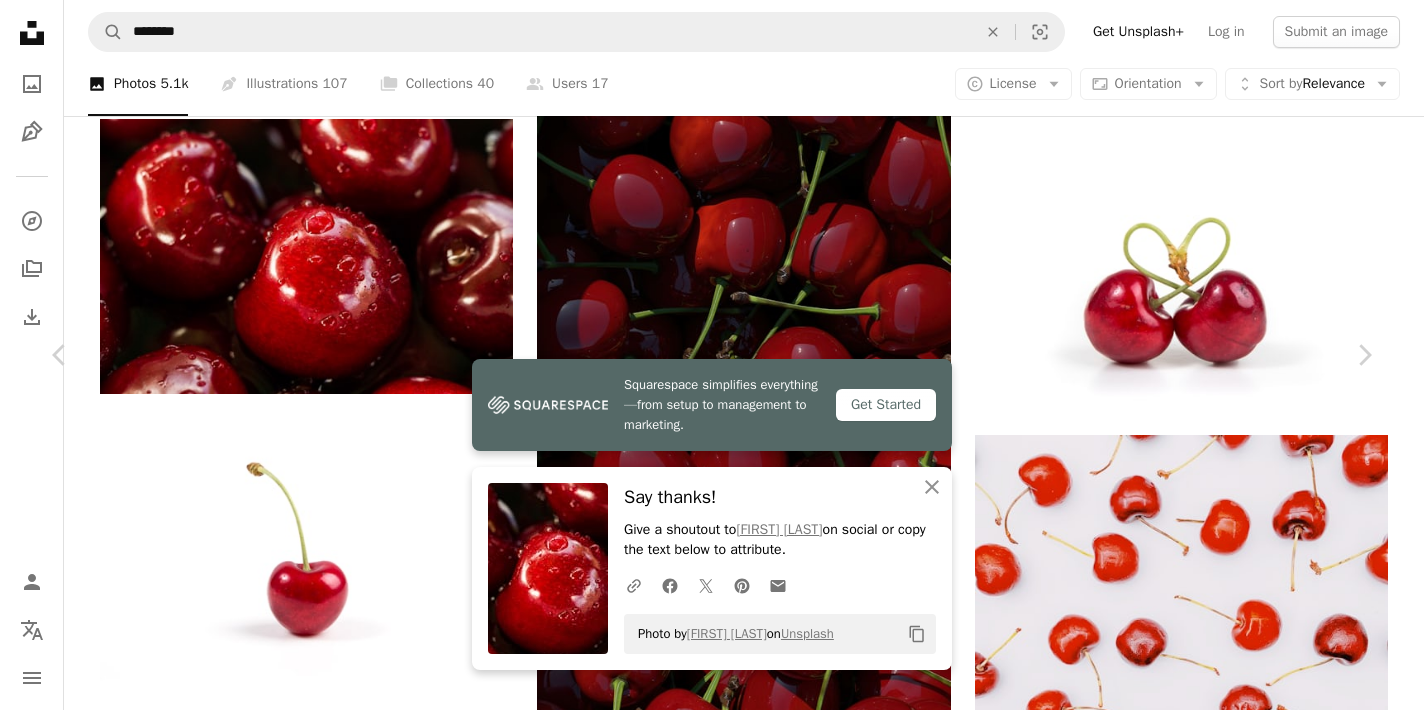 click on "An X shape" at bounding box center (20, 20) 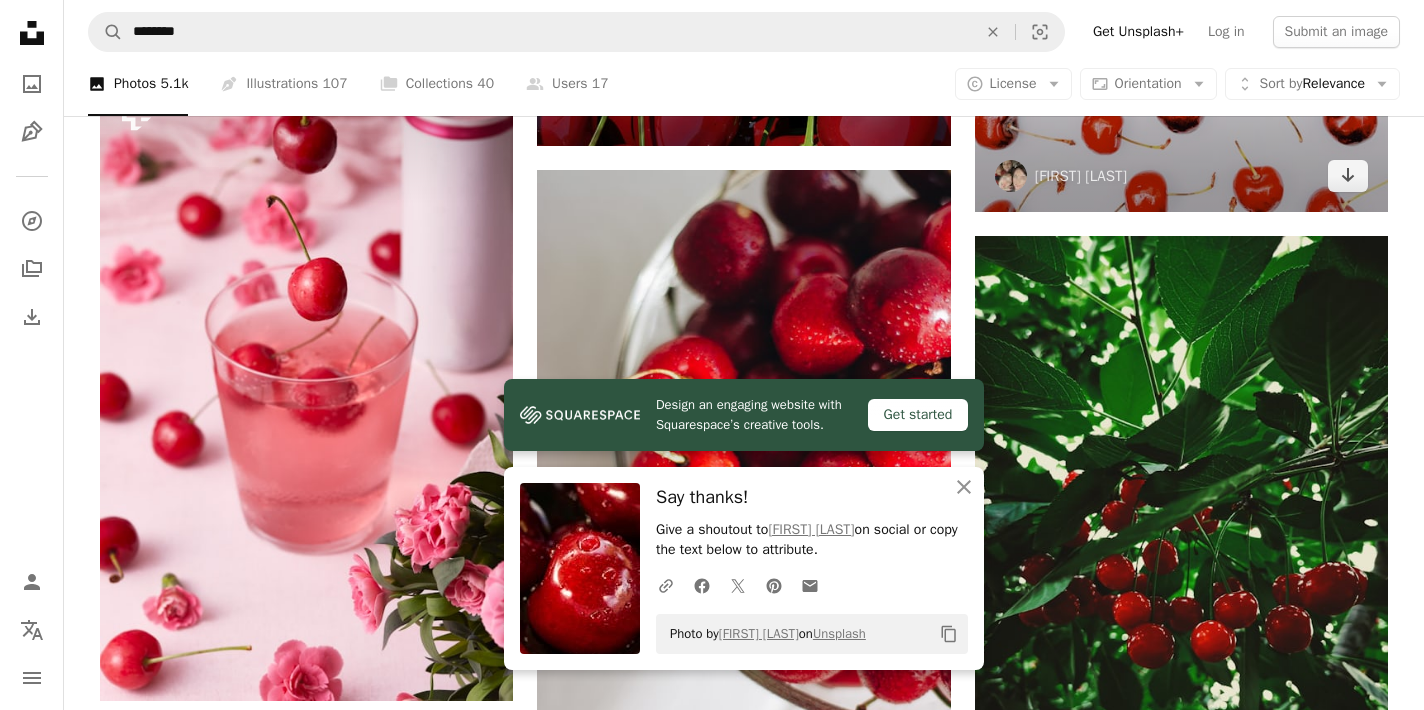 scroll, scrollTop: 3446, scrollLeft: 0, axis: vertical 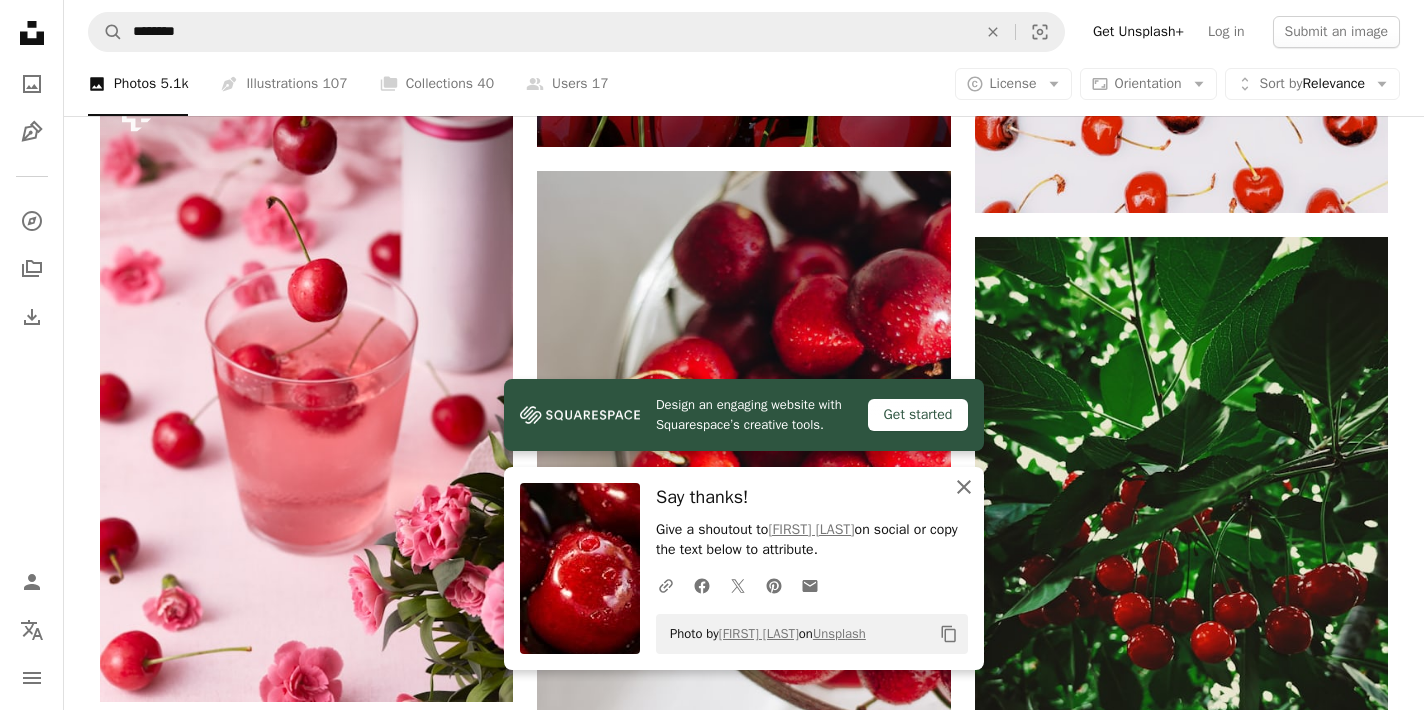 click 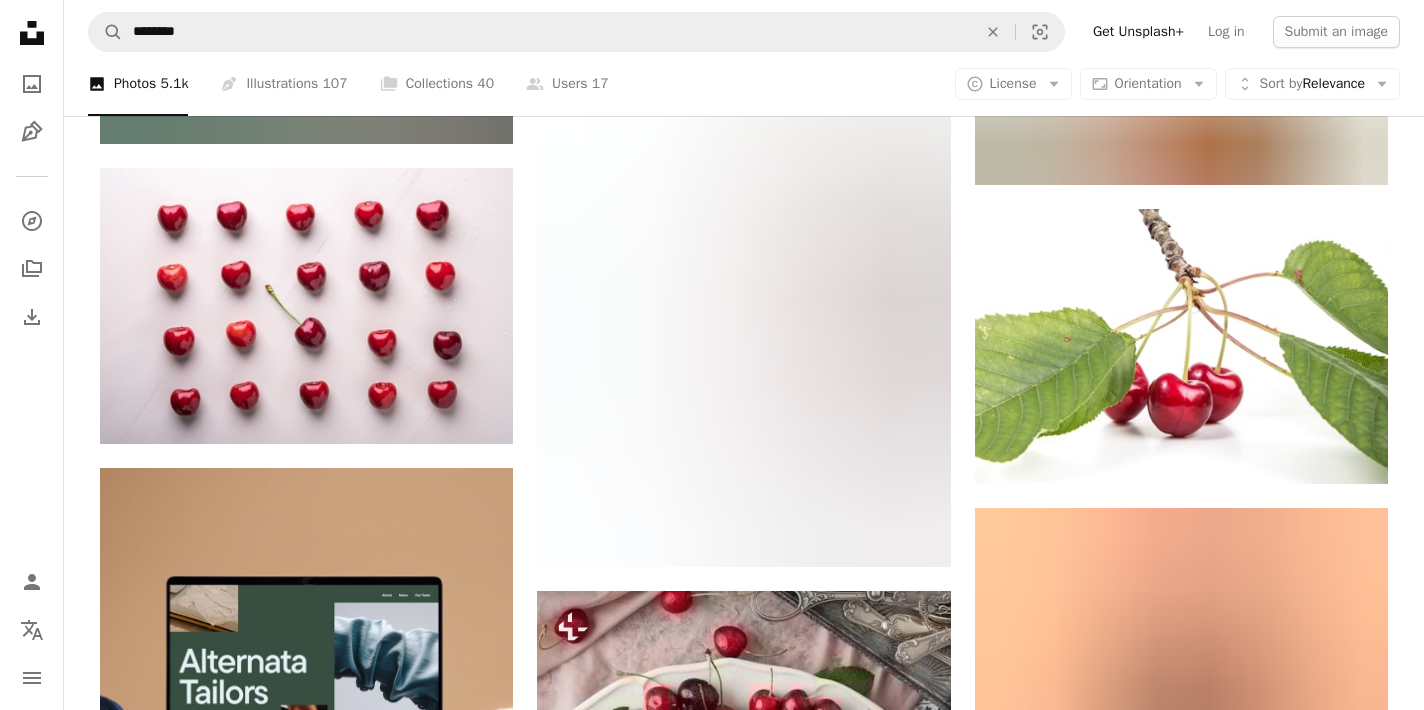 scroll, scrollTop: 4649, scrollLeft: 0, axis: vertical 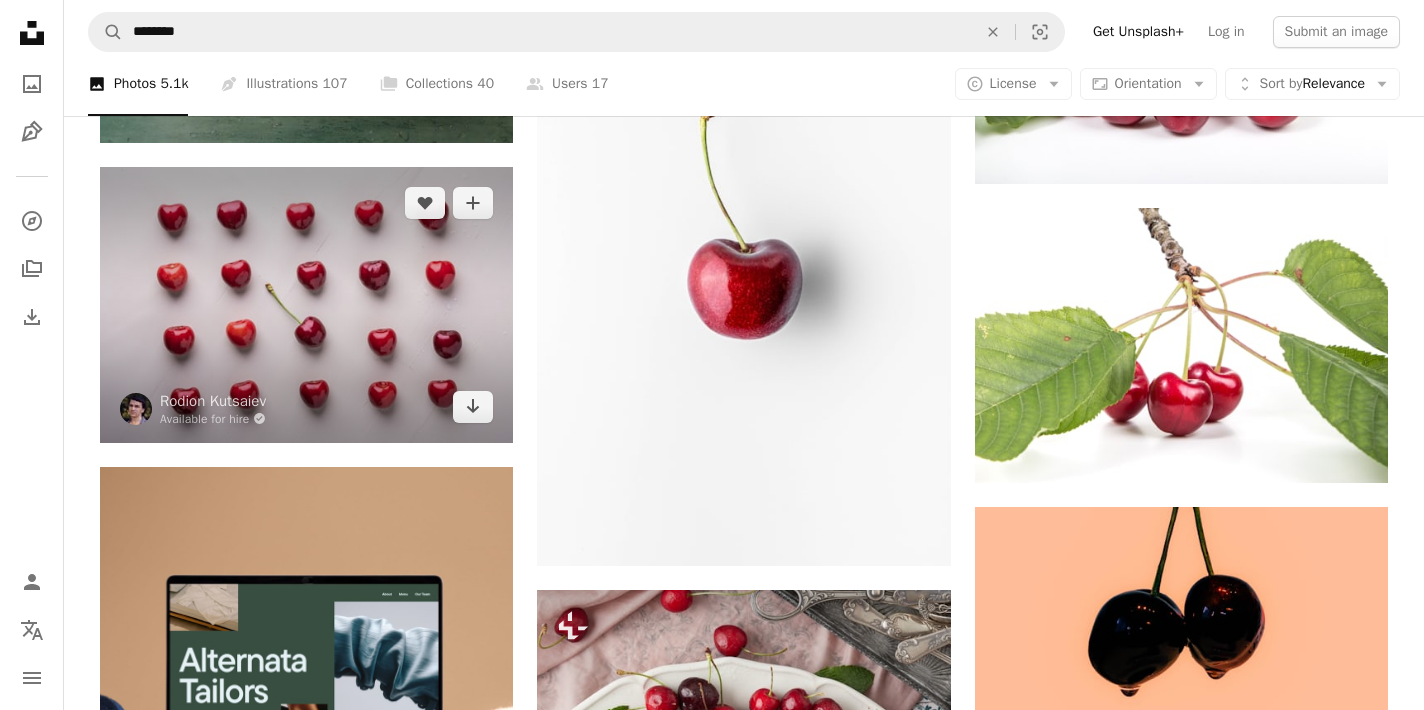 click at bounding box center [306, 304] 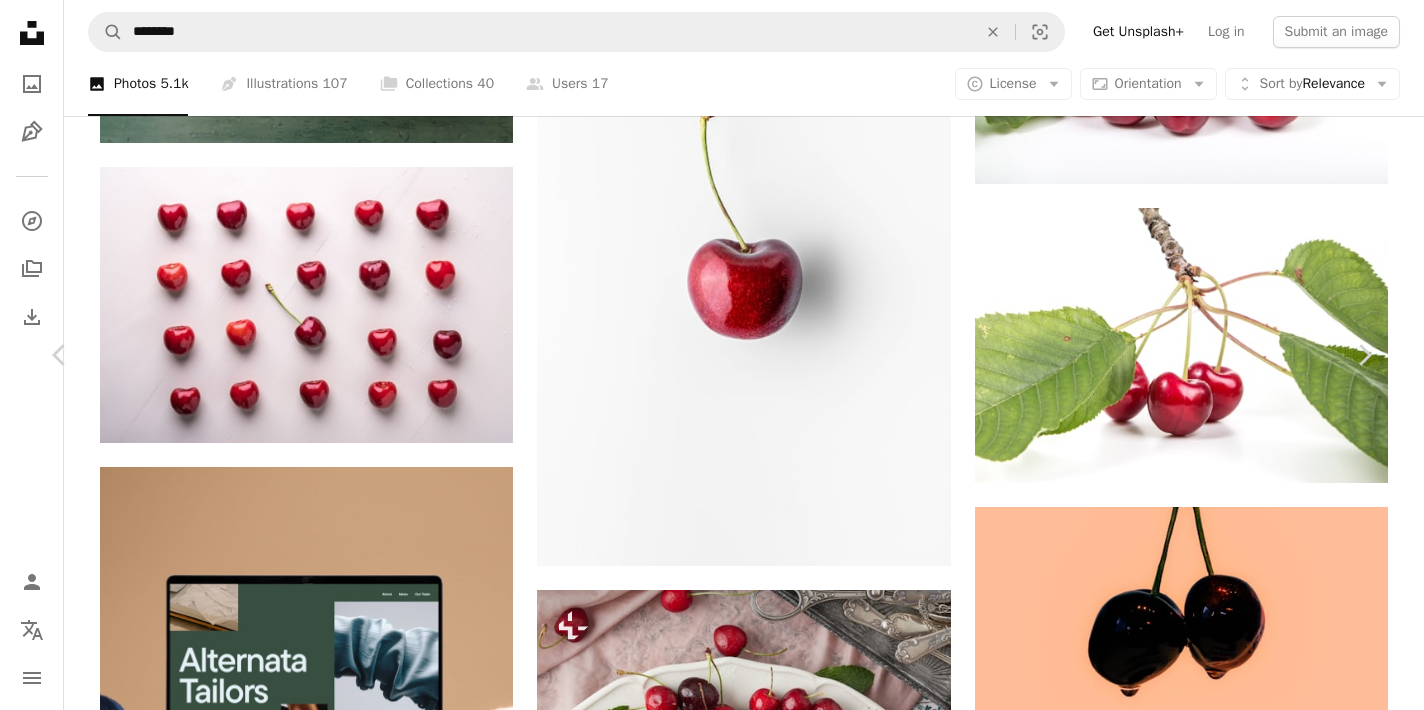 click on "Chevron down" 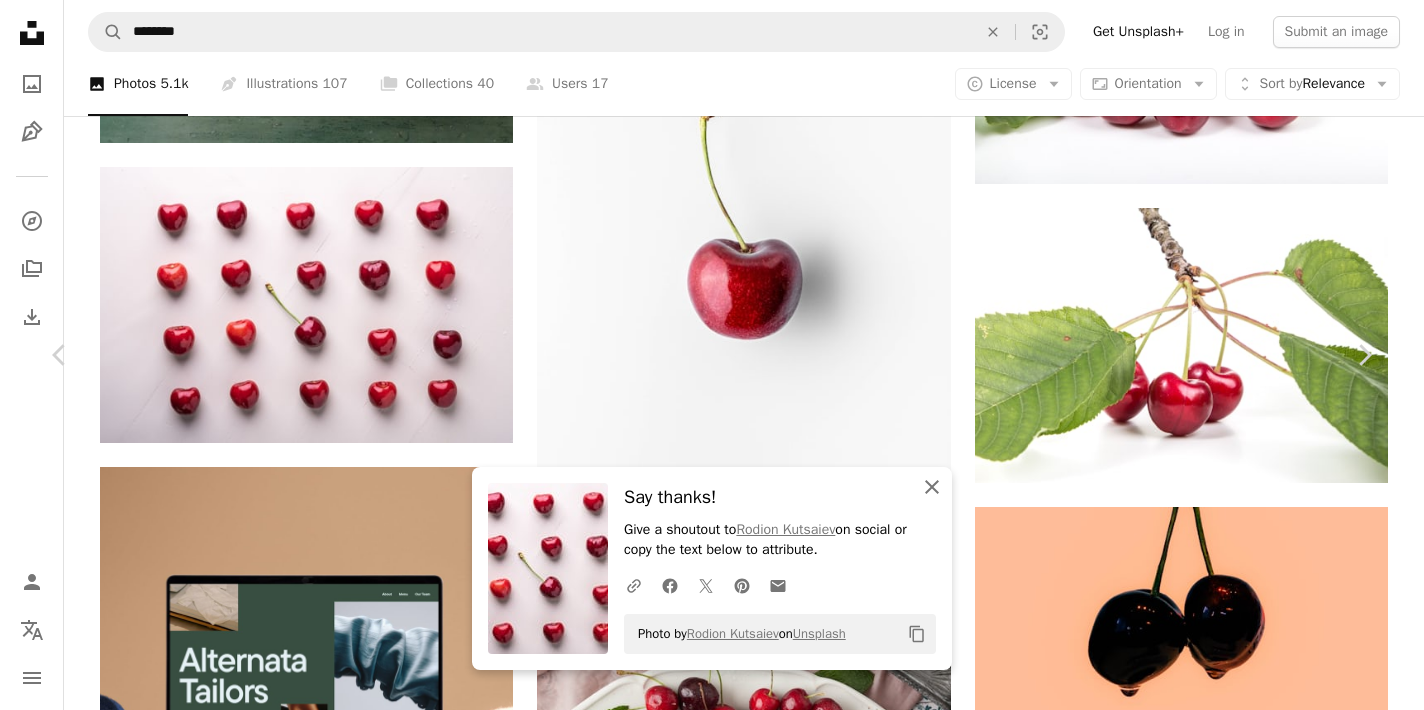 click on "An X shape" 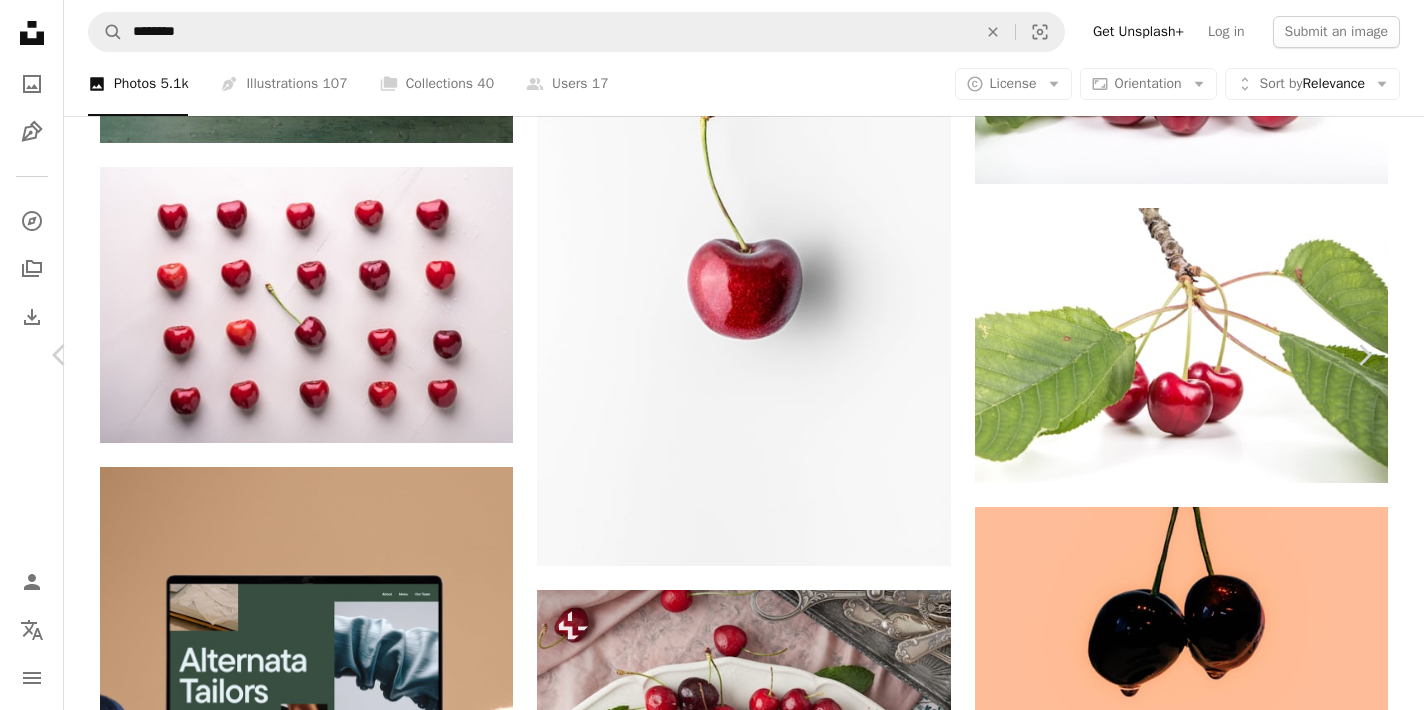click on "An X shape" at bounding box center (20, 20) 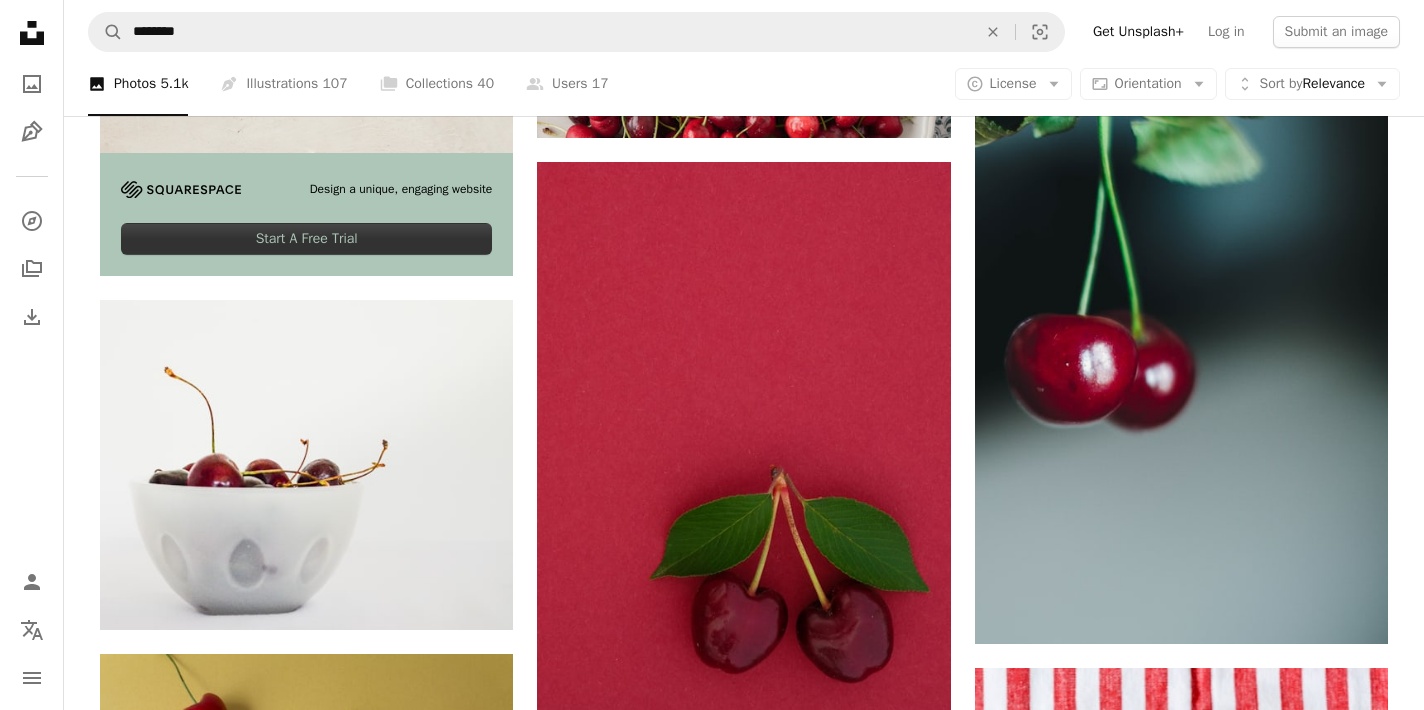 scroll, scrollTop: 5369, scrollLeft: 0, axis: vertical 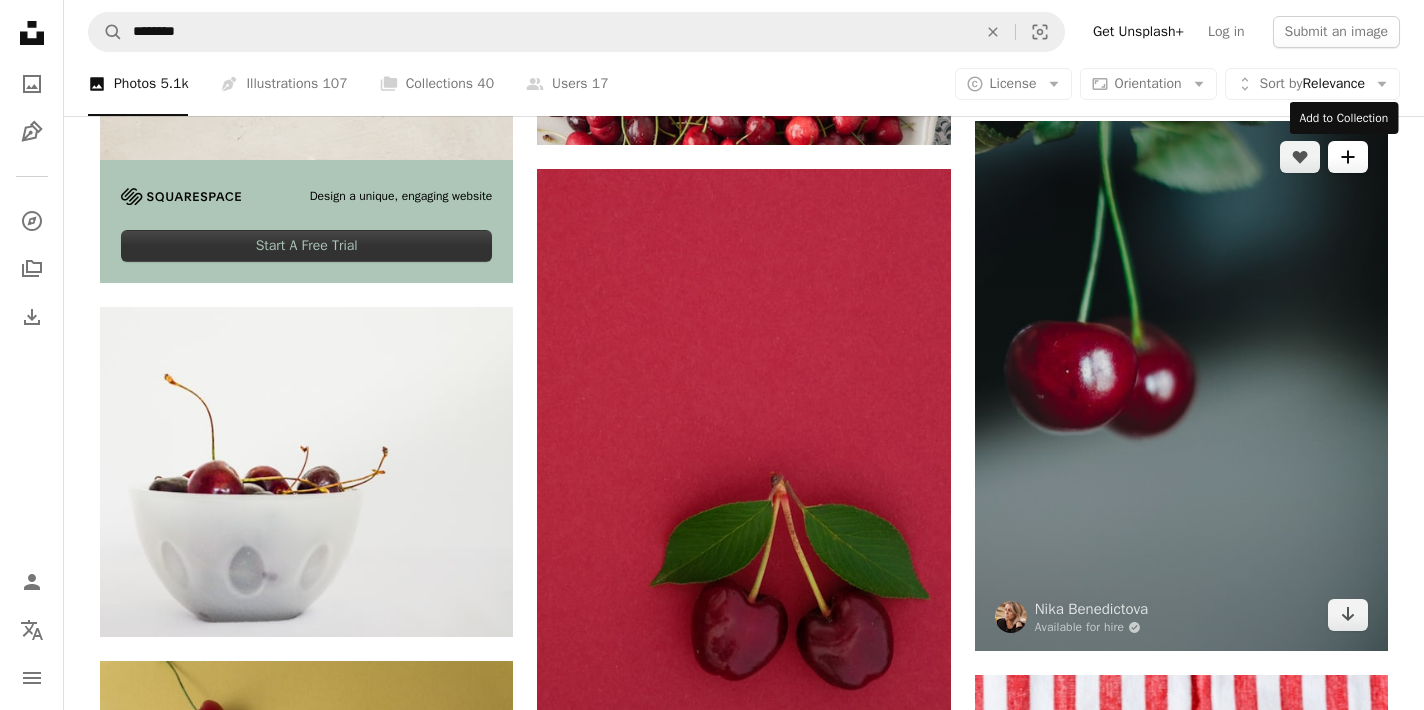 click on "A plus sign" at bounding box center [1348, 157] 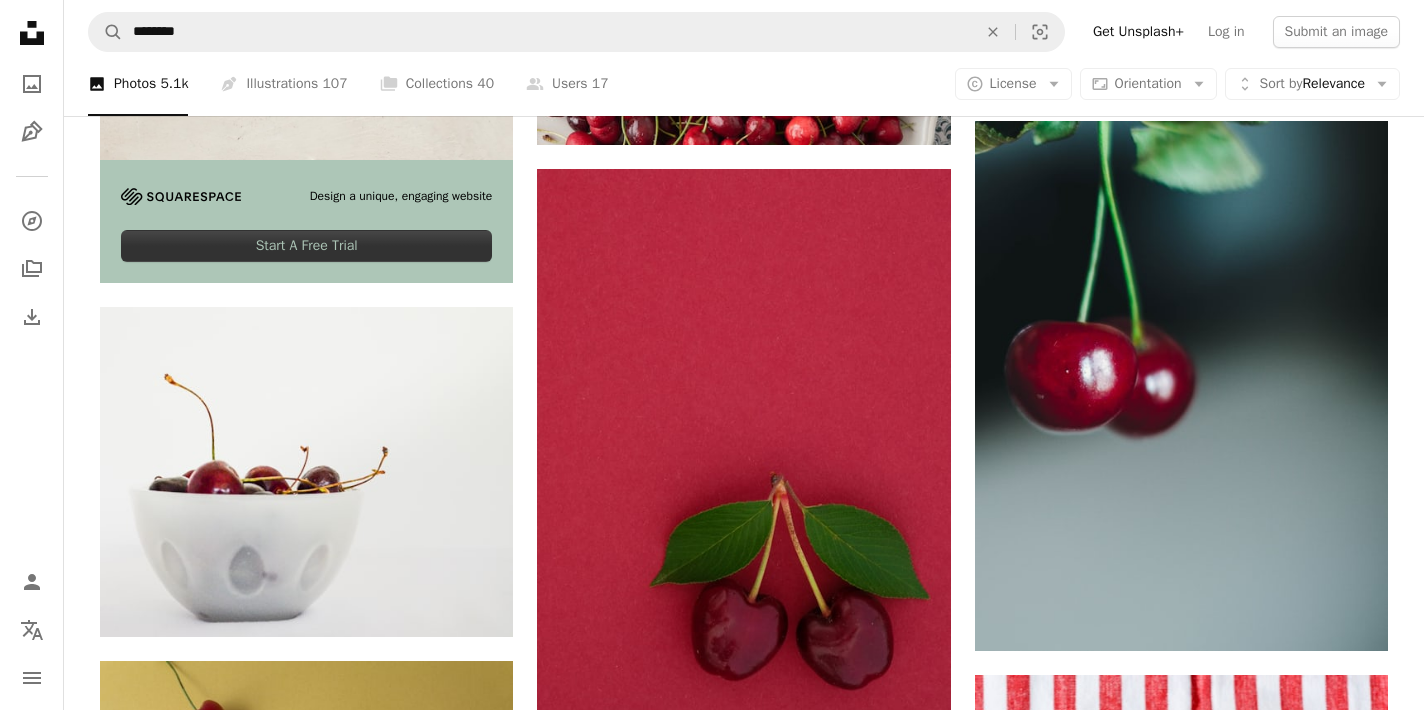 click on "An X shape Join Unsplash Already have an account?  Login First name Last name Email Username  (only letters, numbers and underscores) Password  (min. 8 char) Join By joining, you agree to the  Terms  and  Privacy Policy ." at bounding box center [712, 3211] 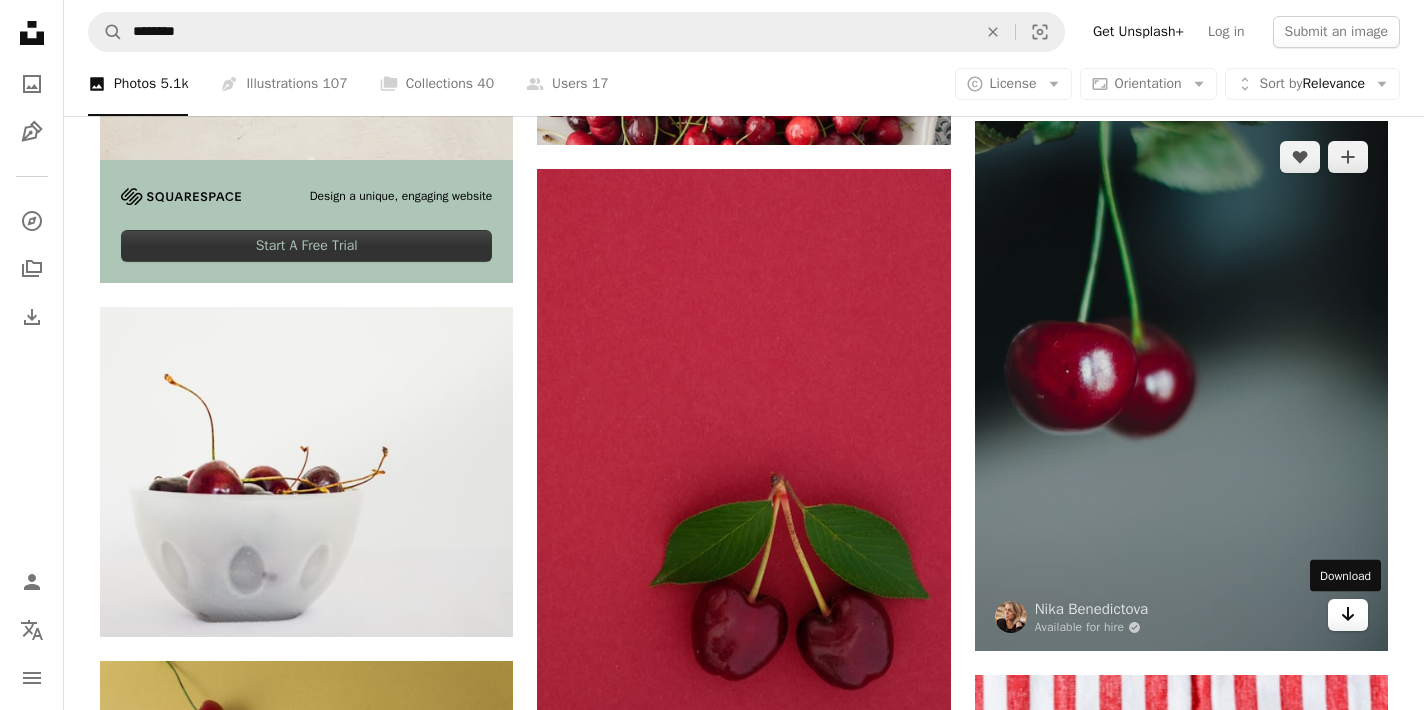 click on "Arrow pointing down" 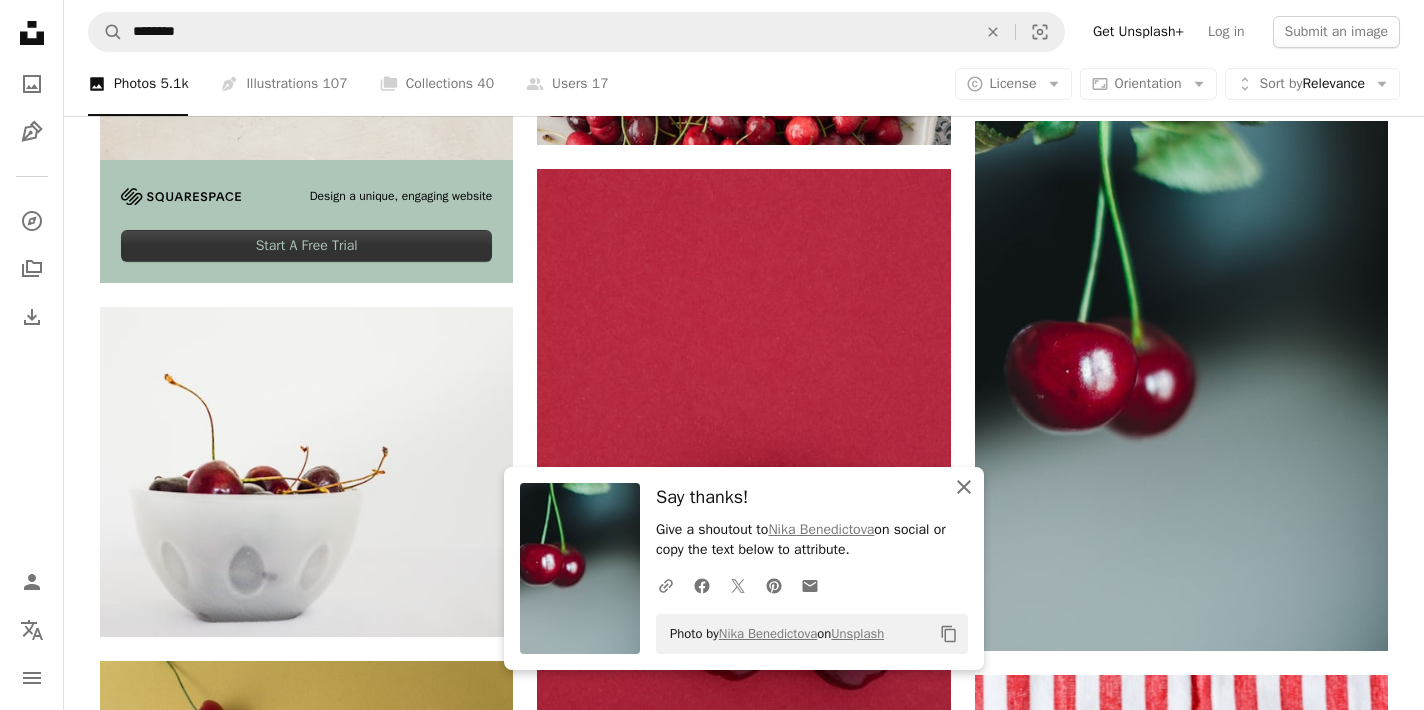 click on "An X shape" 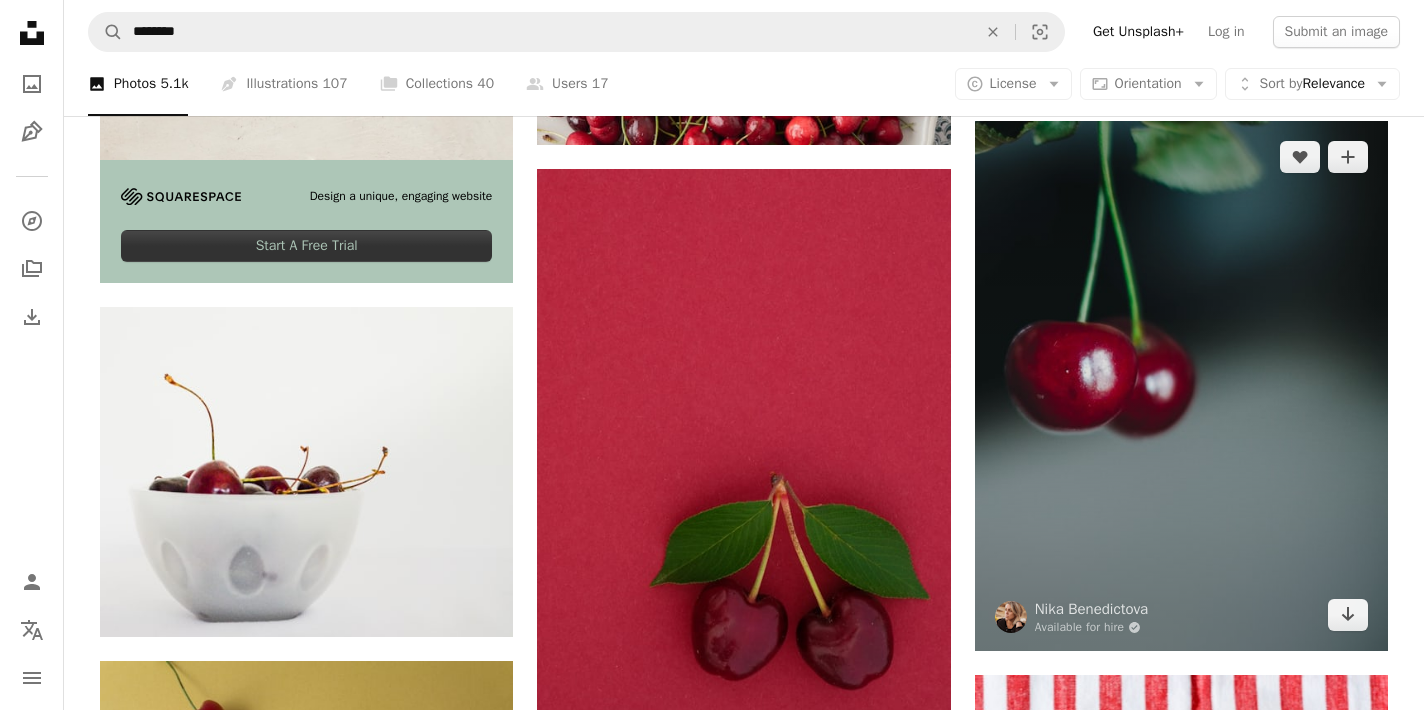 click at bounding box center (1181, 386) 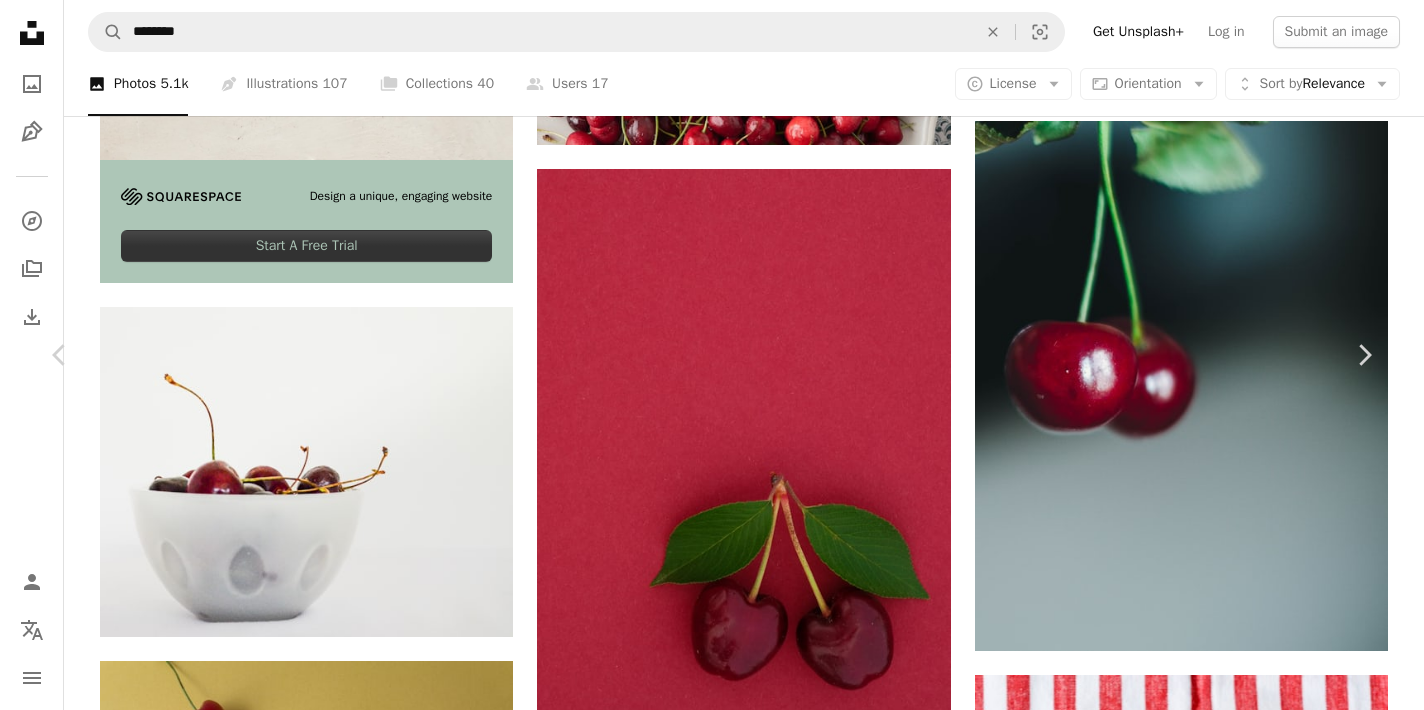click on "Chevron down" 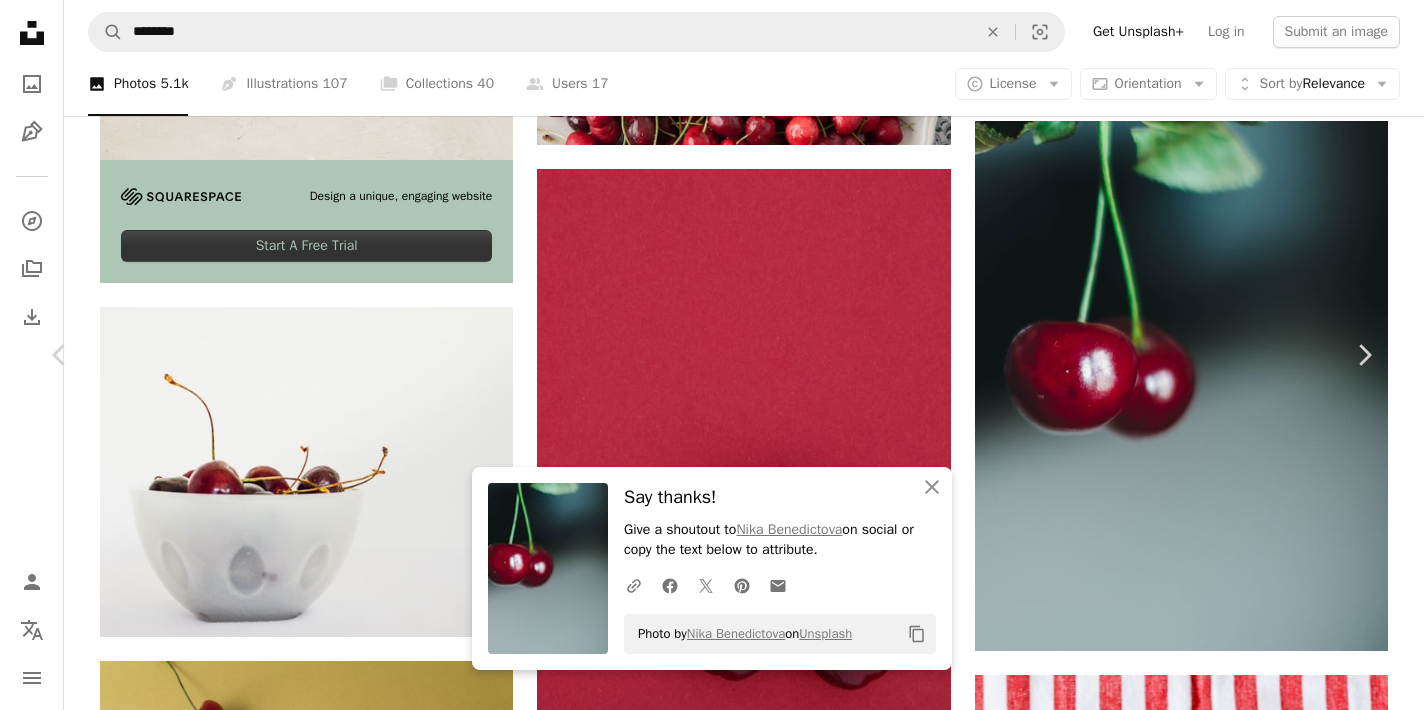 click on "An X shape" at bounding box center (20, 20) 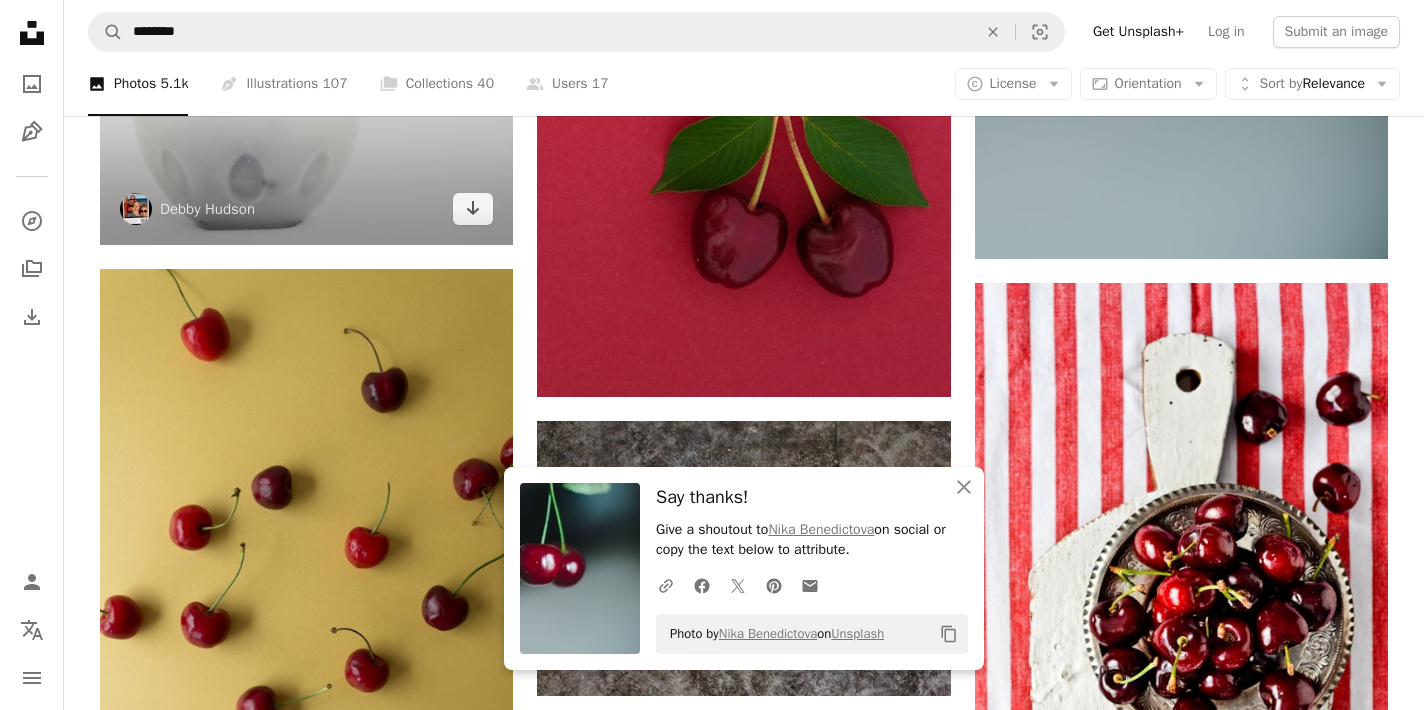 scroll, scrollTop: 5763, scrollLeft: 0, axis: vertical 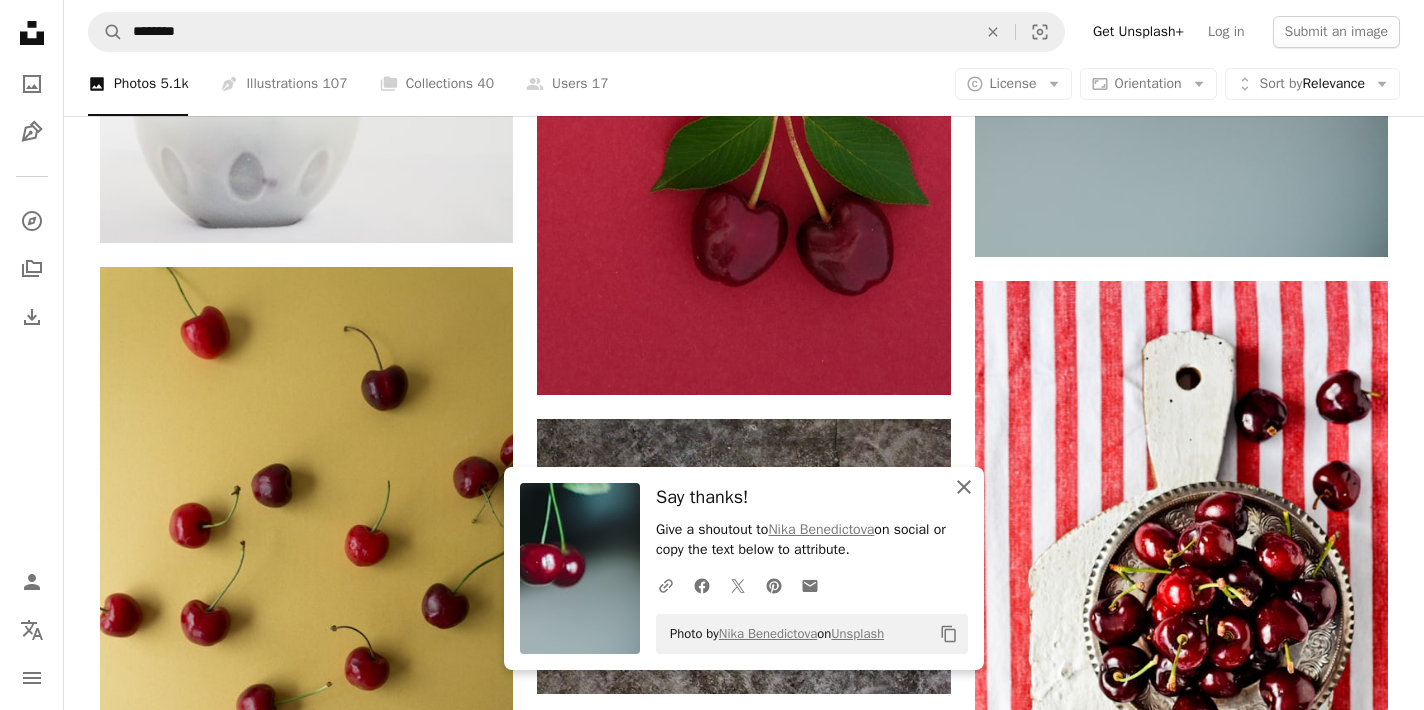 click 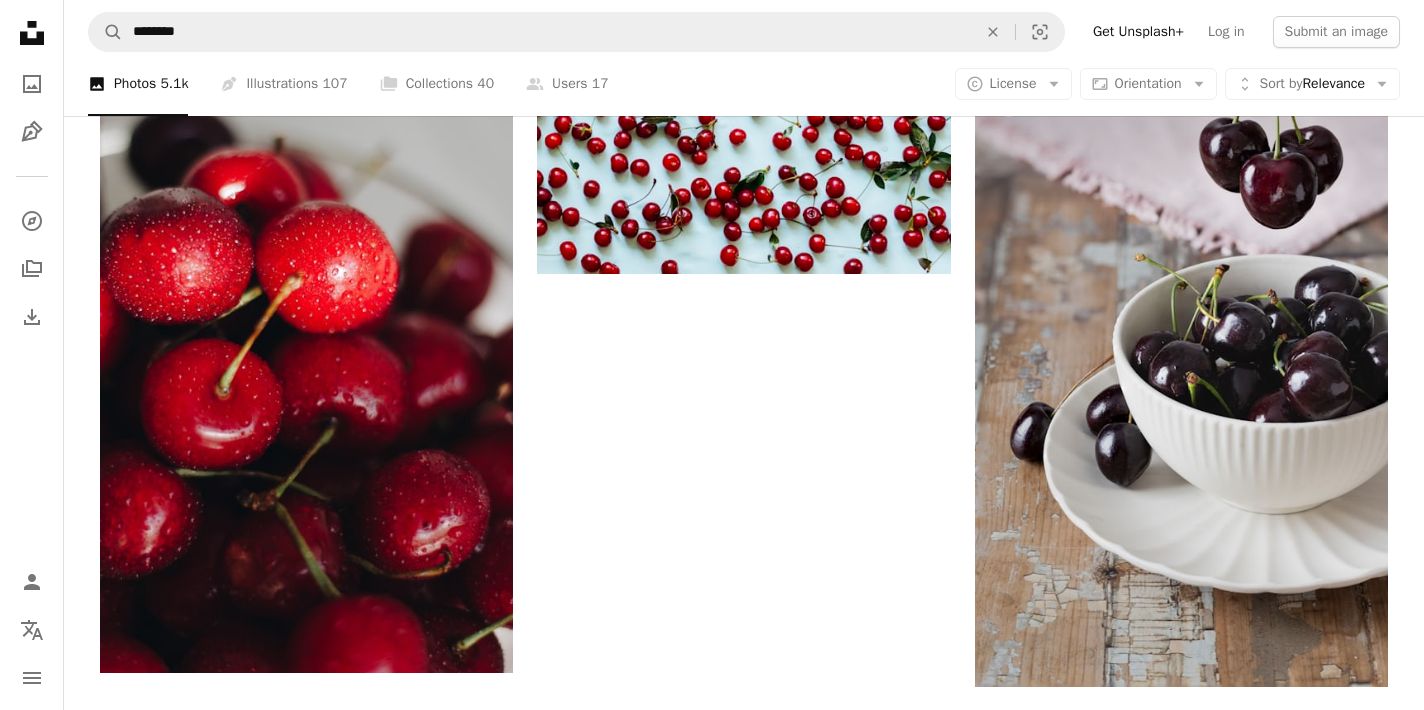 scroll, scrollTop: 6638, scrollLeft: 0, axis: vertical 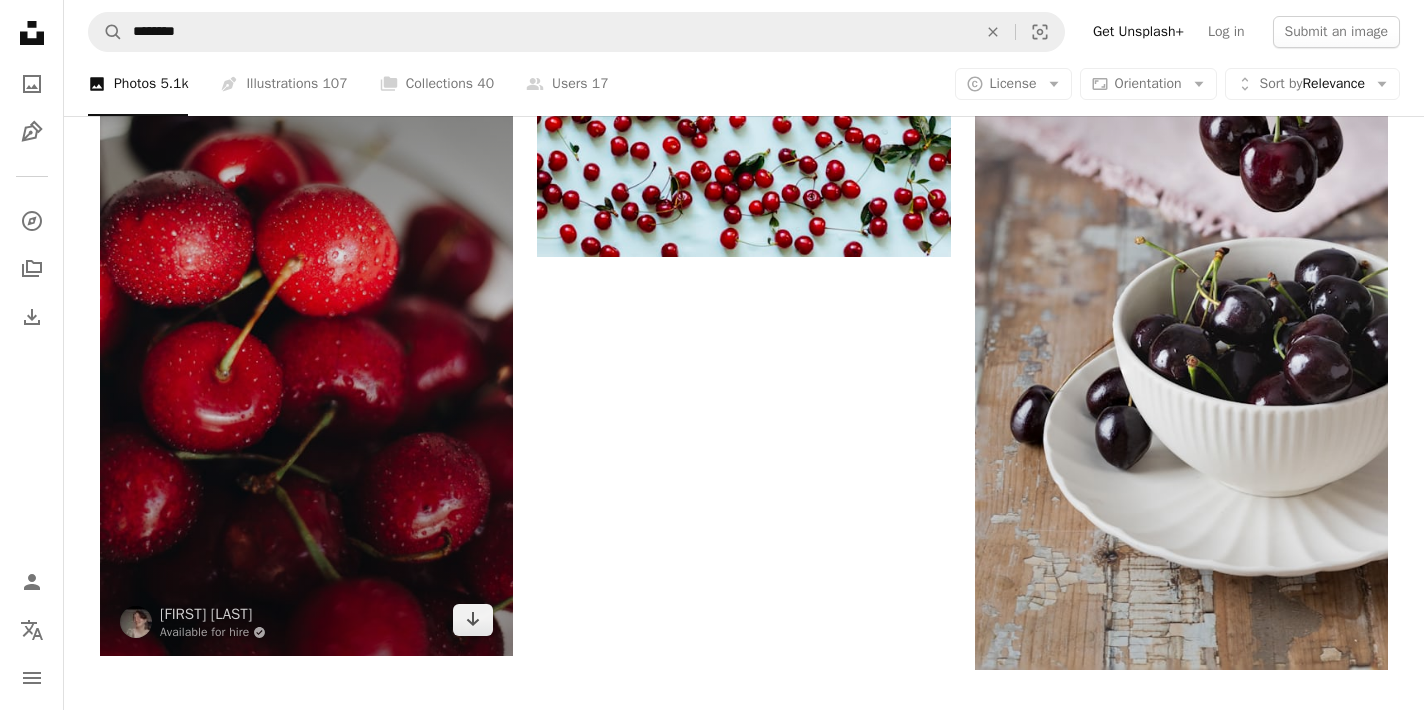 click at bounding box center (306, 346) 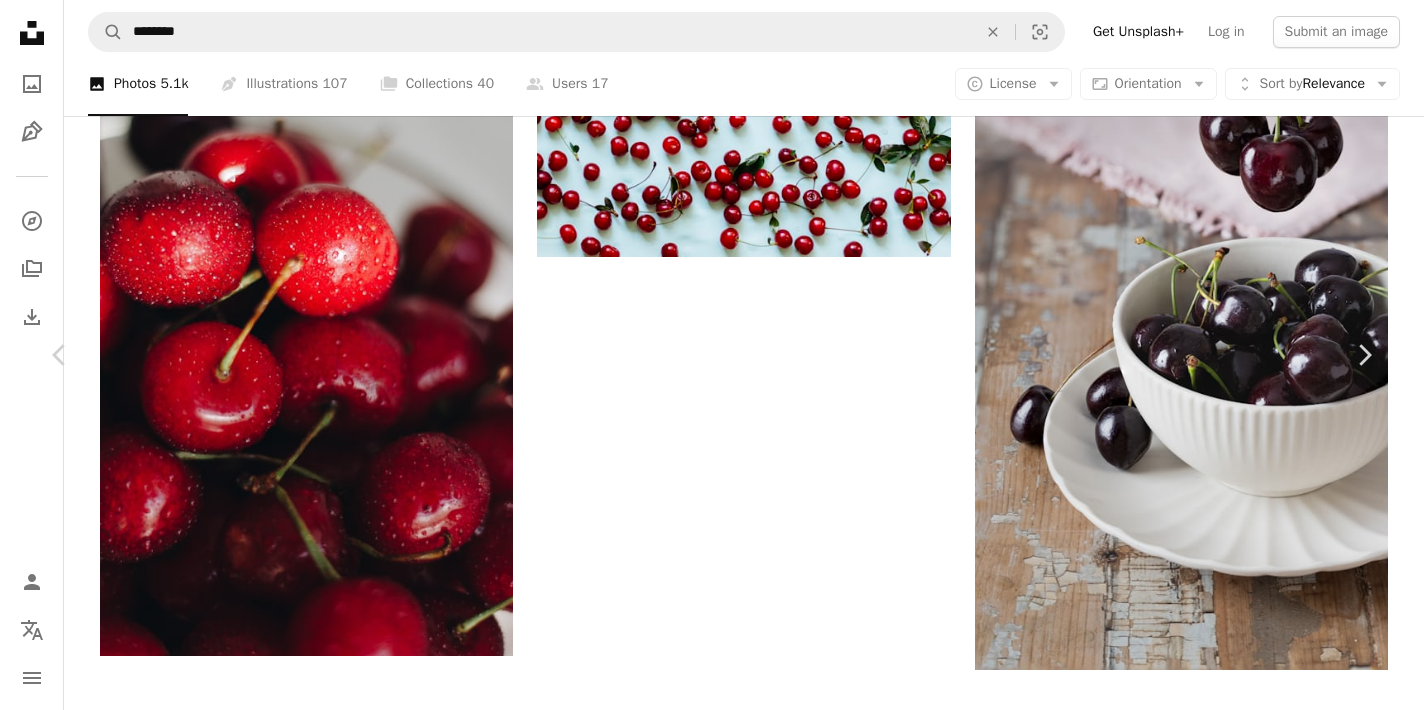 click 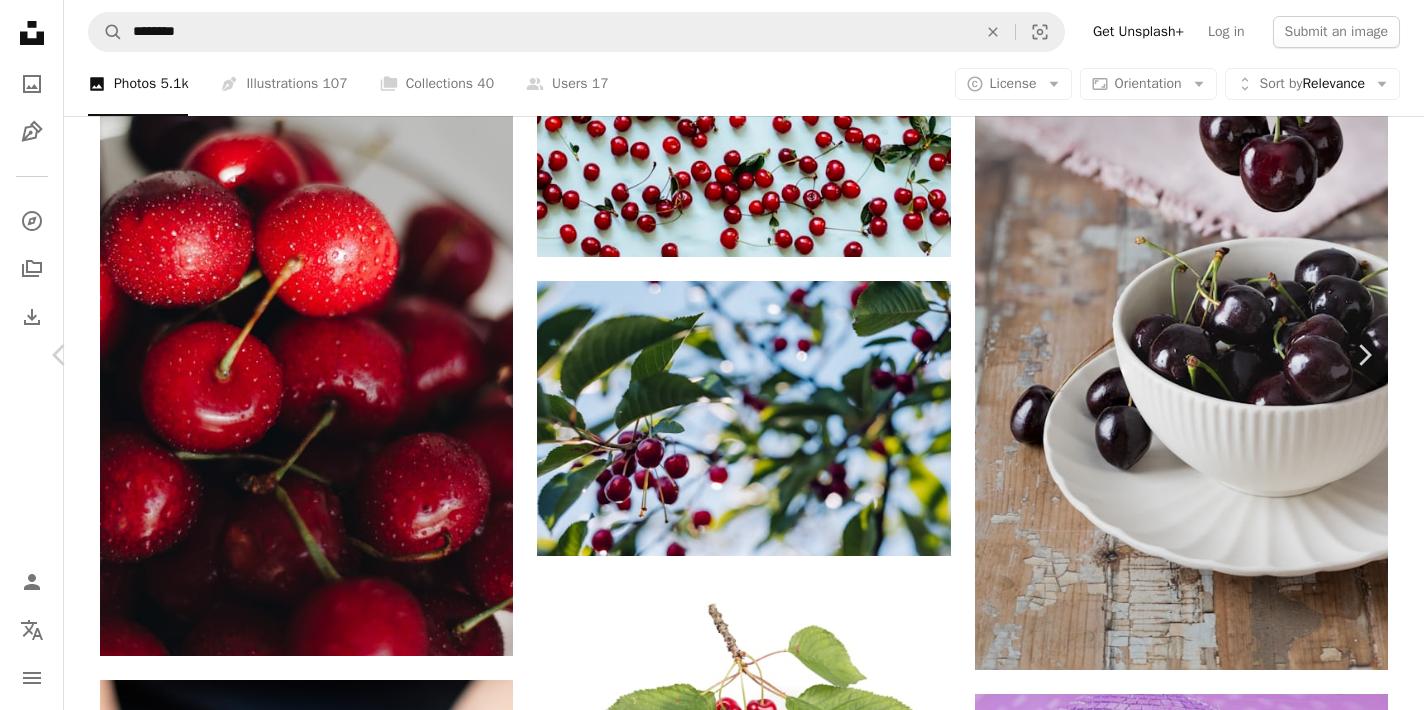 click on "( 3456 x 5184 )" at bounding box center (1210, 5803) 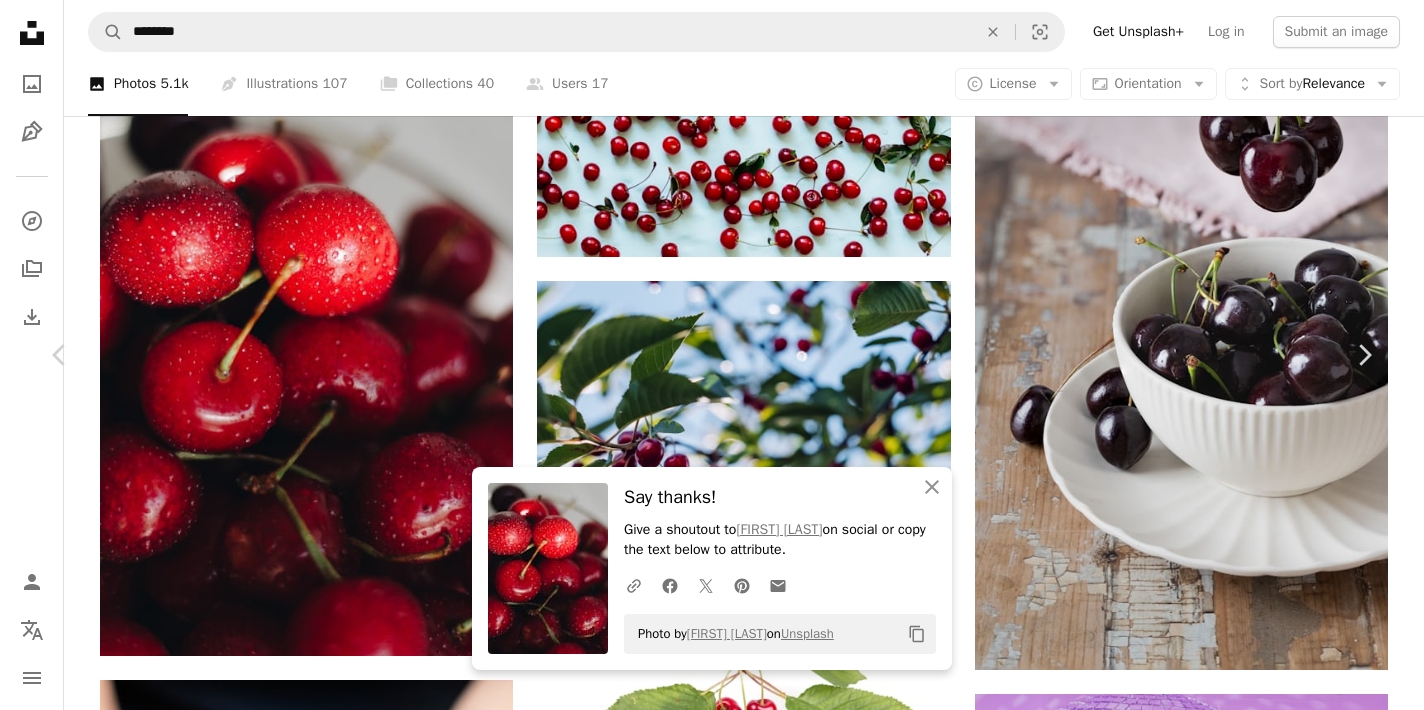 click on "An X shape" at bounding box center (20, 20) 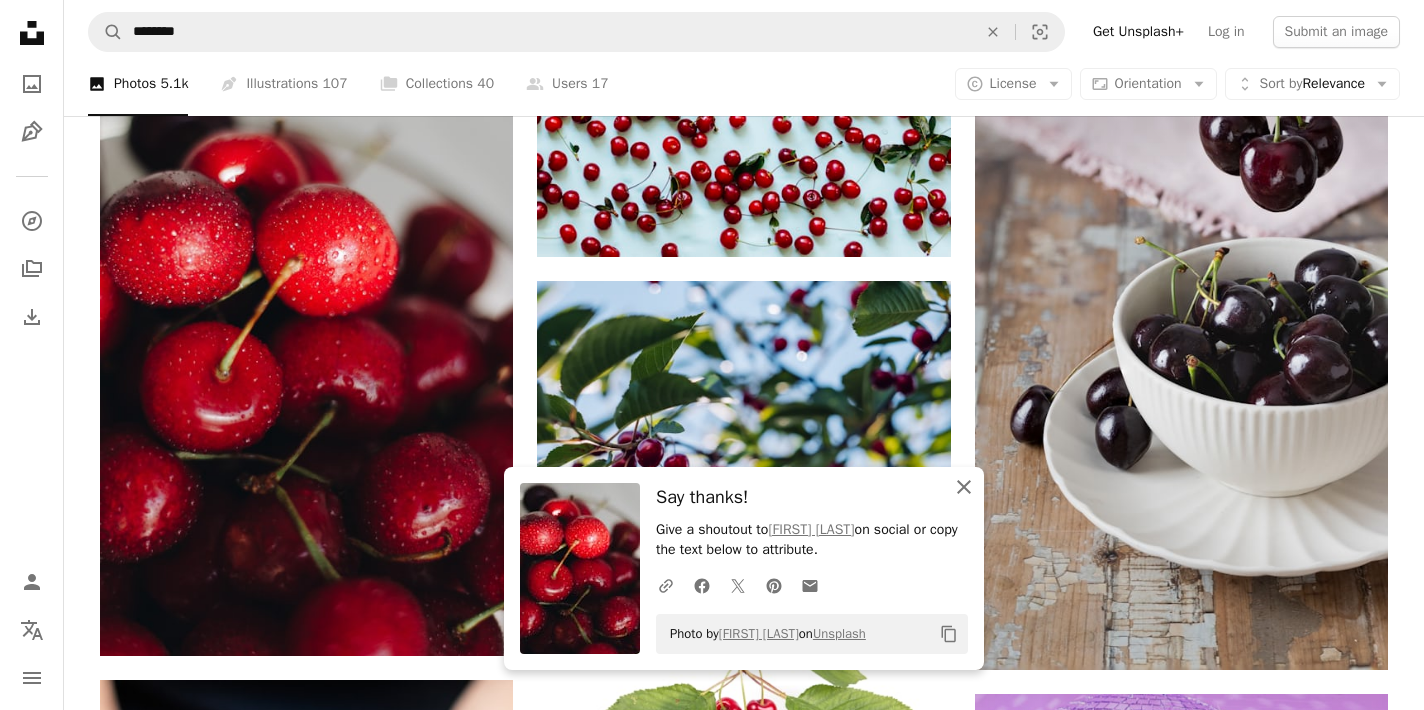 click 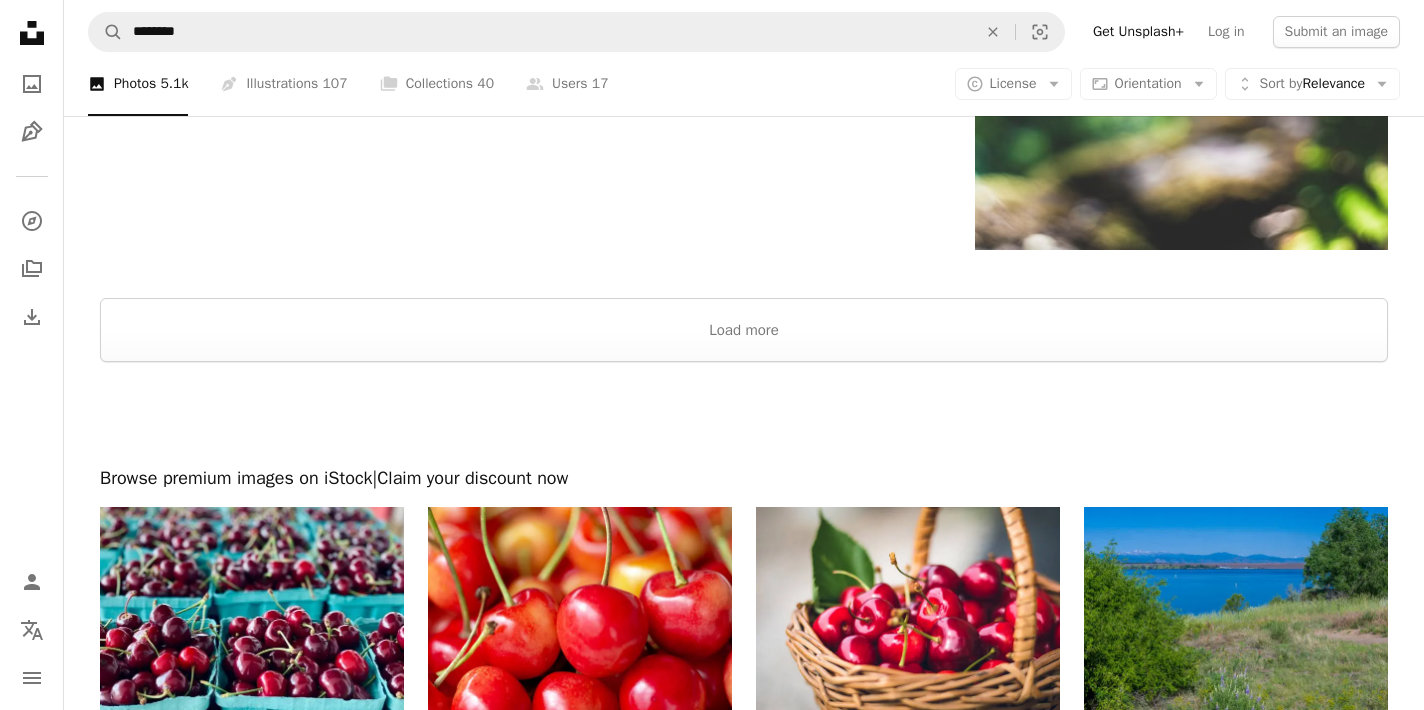 scroll, scrollTop: 11056, scrollLeft: 0, axis: vertical 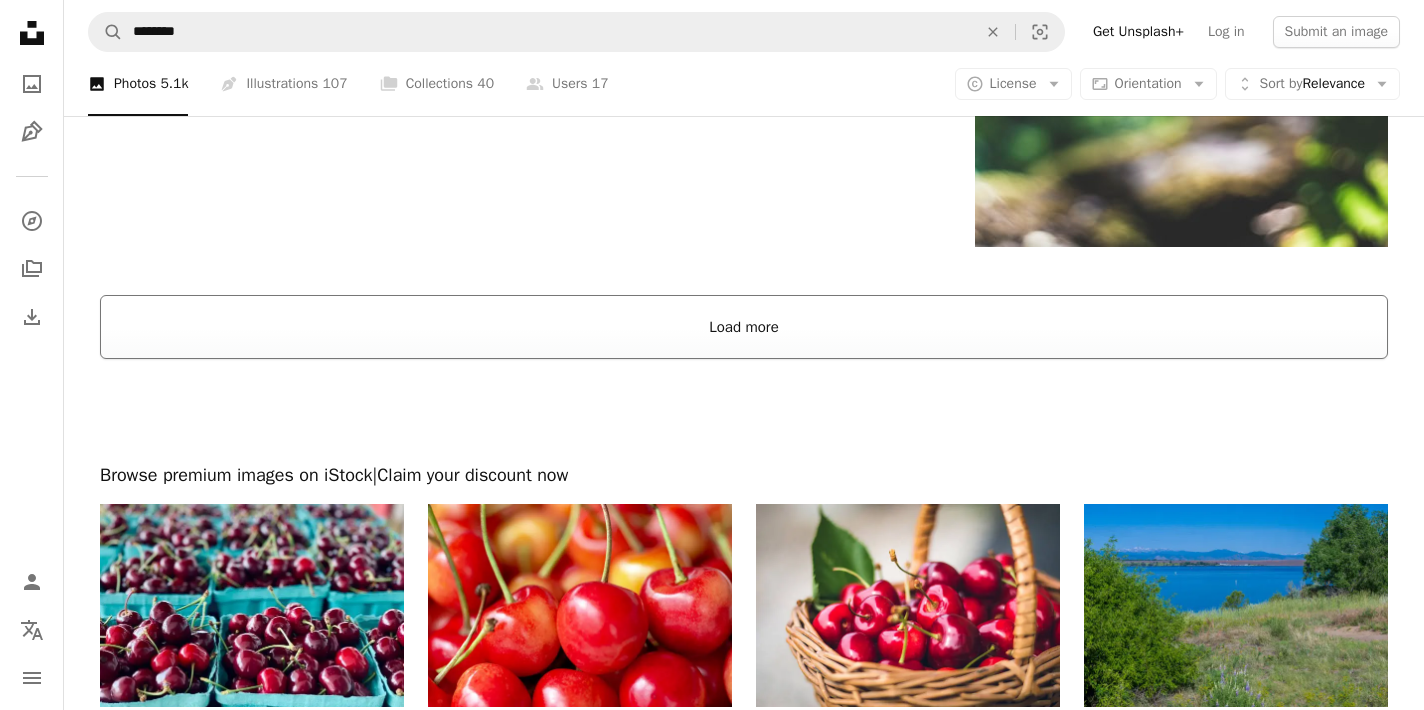 click on "Load more" at bounding box center [744, 327] 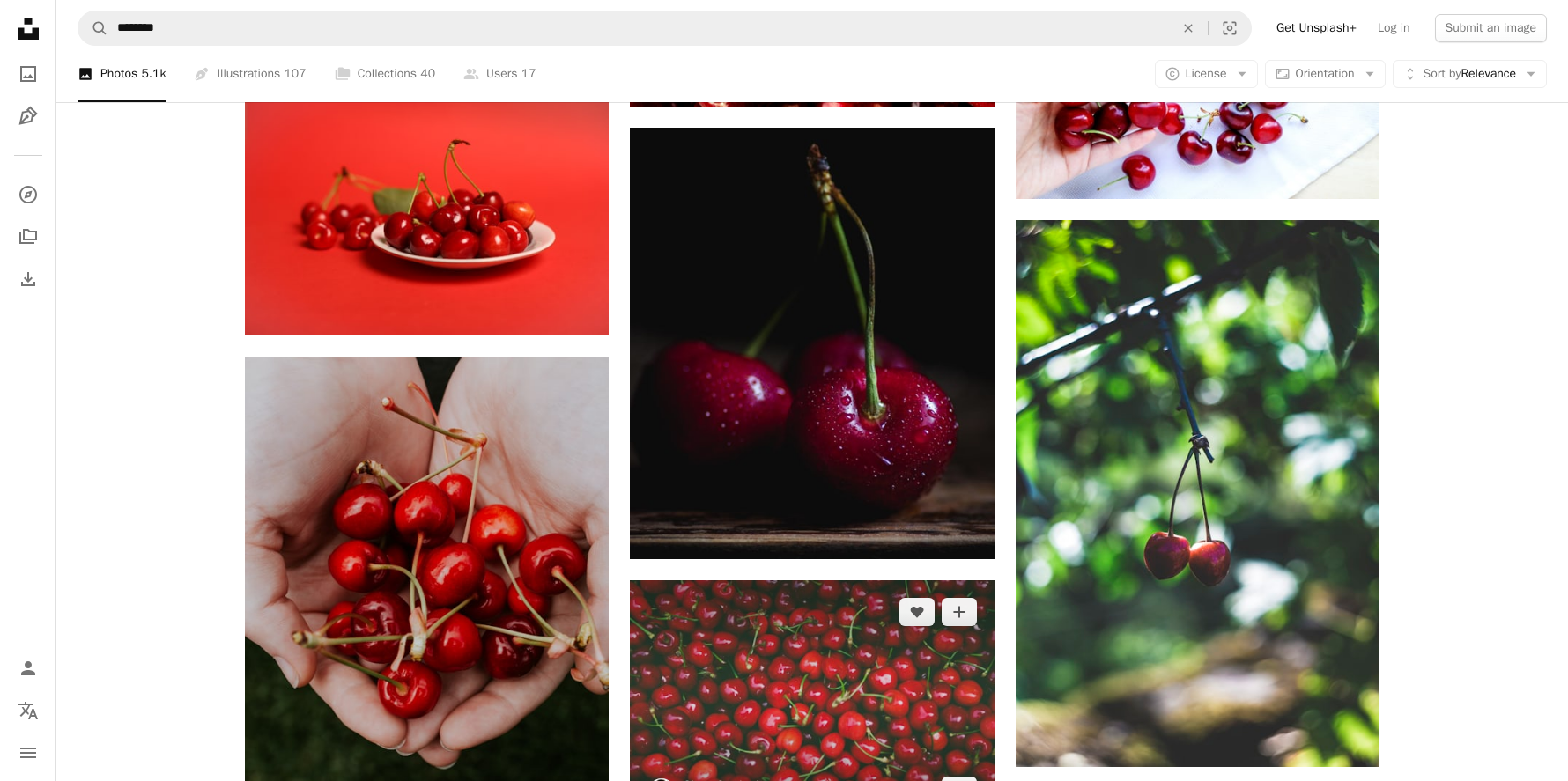 scroll, scrollTop: 9197, scrollLeft: 0, axis: vertical 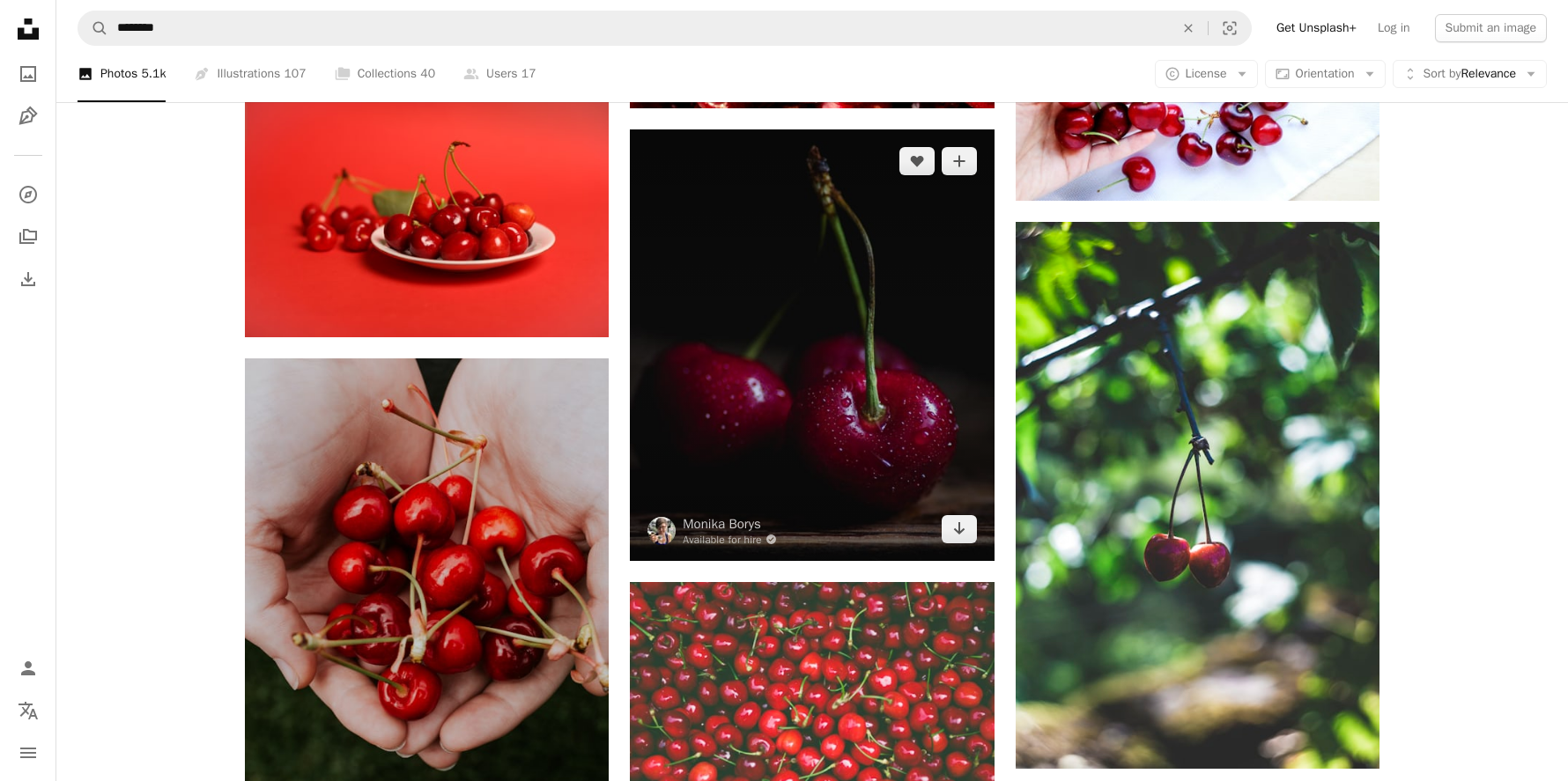click at bounding box center [811, 345] 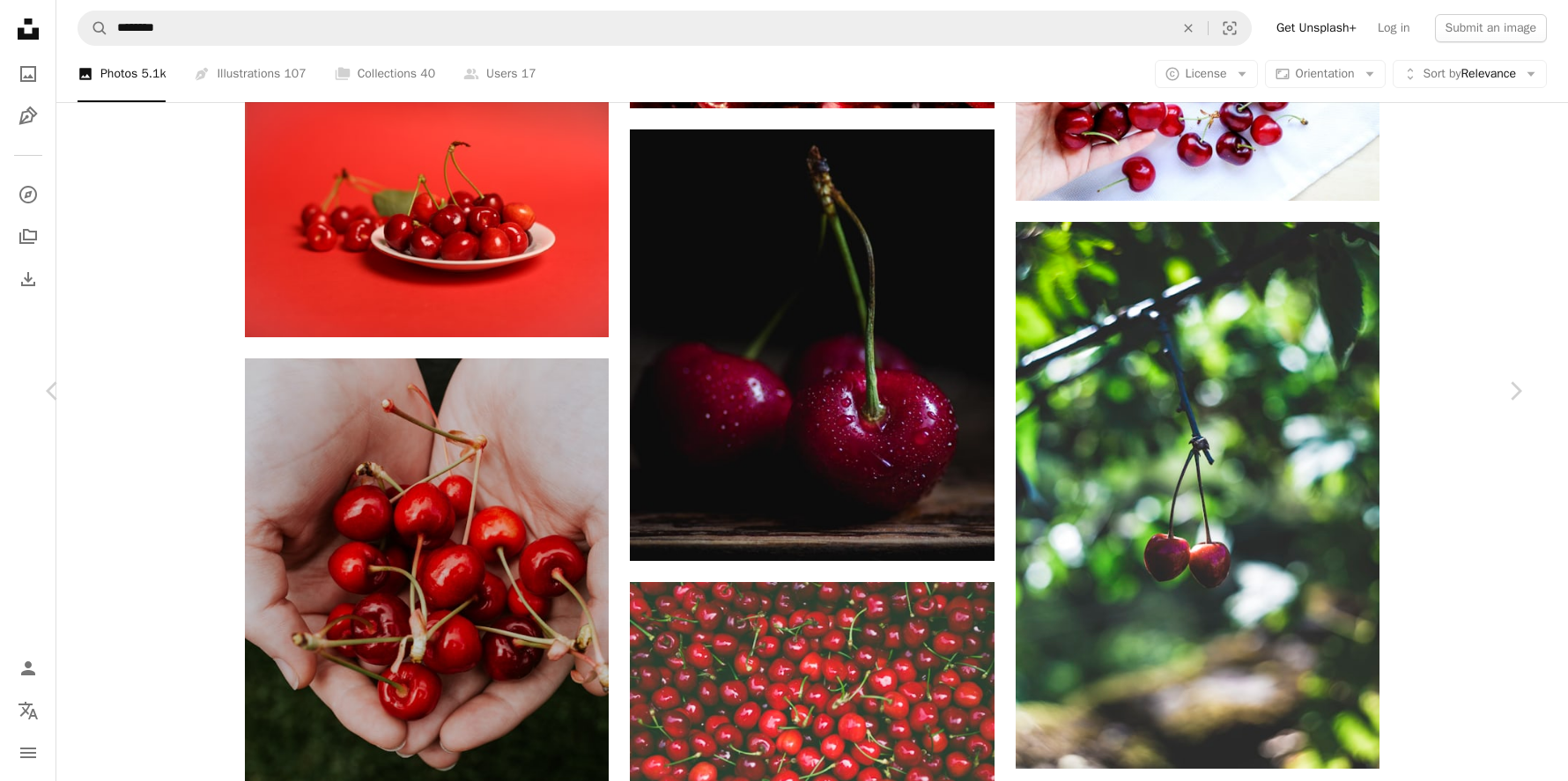 click on "Chevron down" 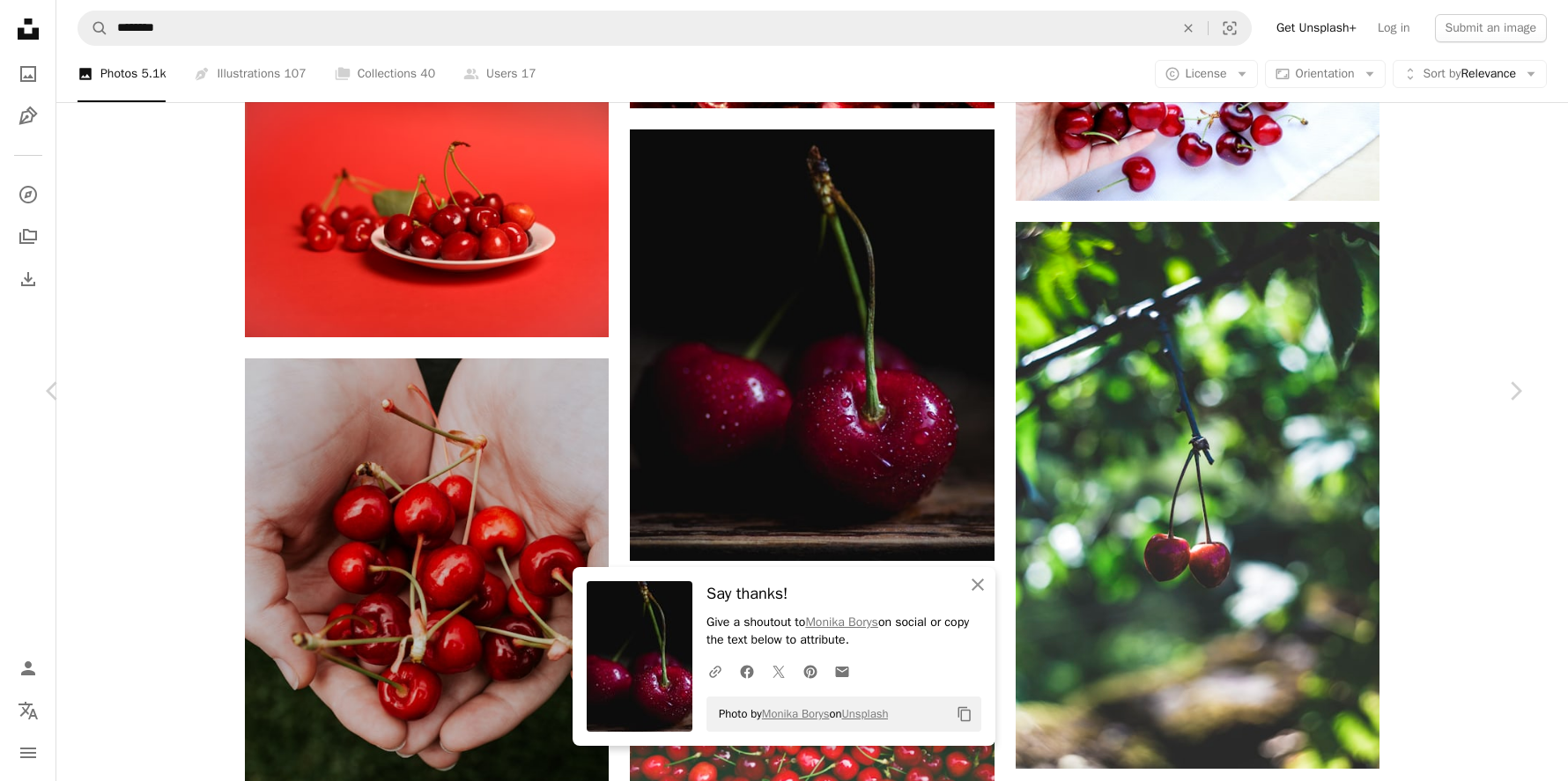 click on "An X shape" at bounding box center [18, 18] 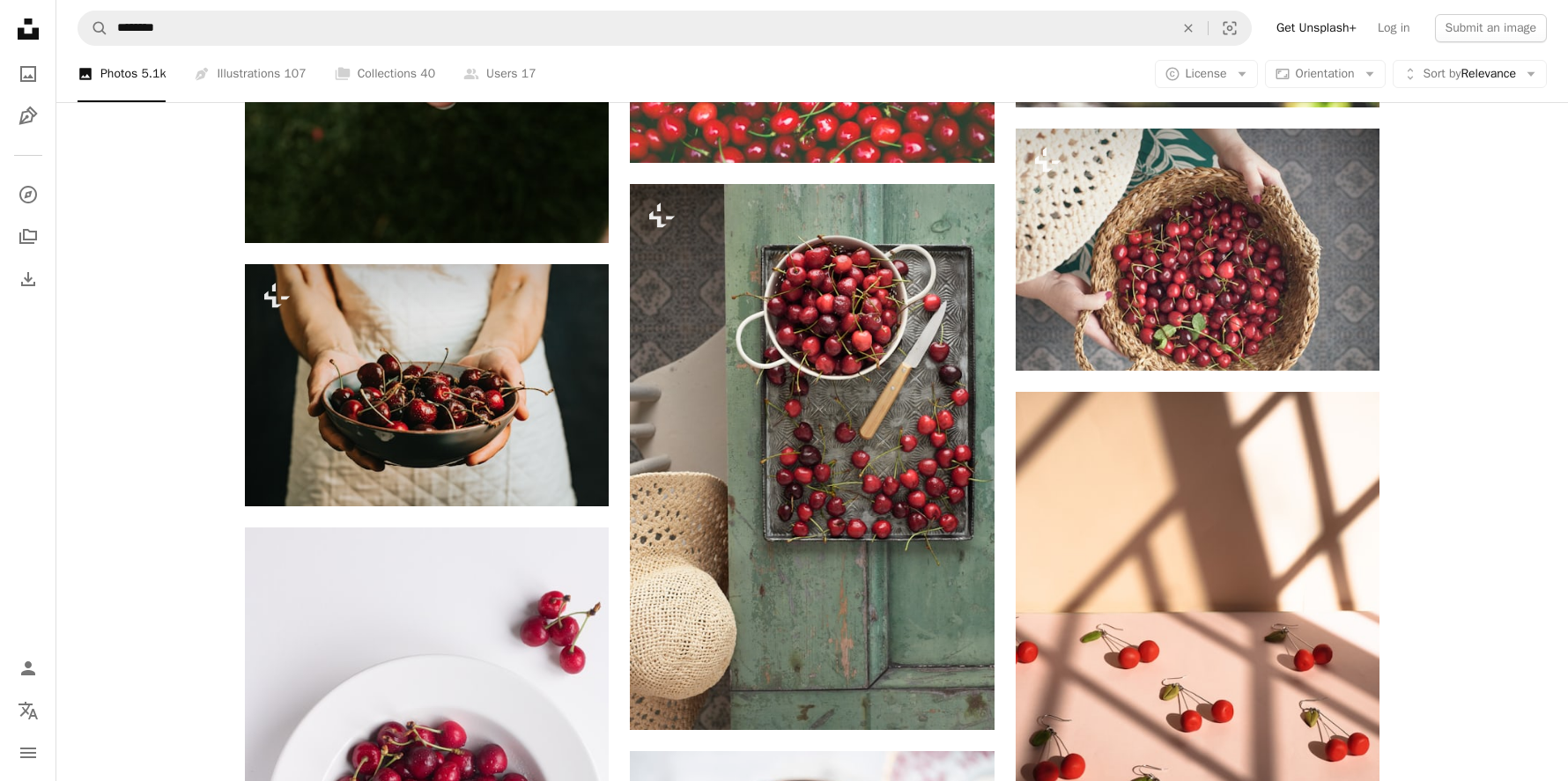 scroll, scrollTop: 9965, scrollLeft: 0, axis: vertical 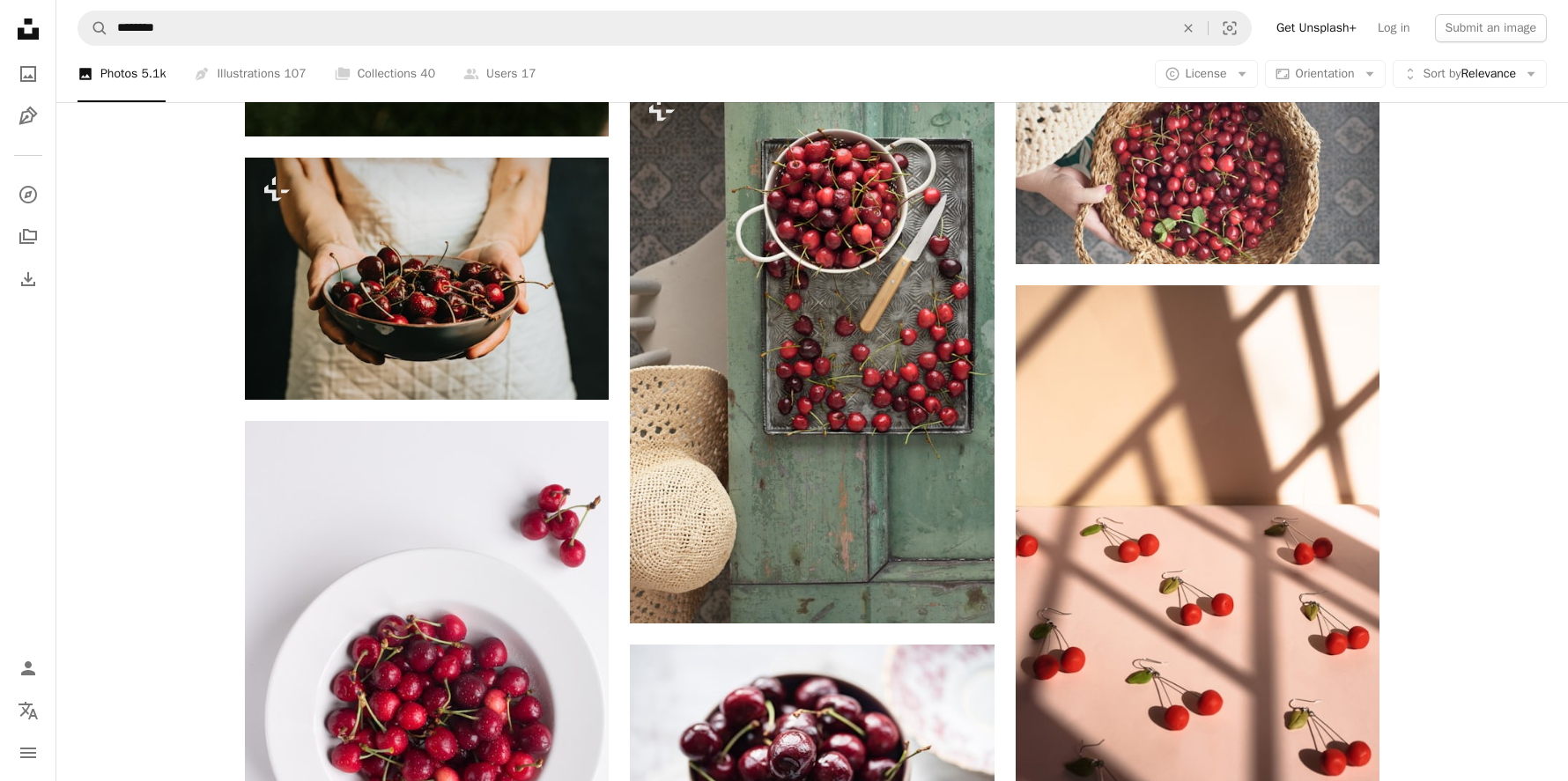 click on "Plus sign for Unsplash+ A heart A plus sign [FIRST] [LAST] For Unsplash+ A lock Download A heart A plus sign Quaritsch Photography Arrow pointing down A heart A plus sign Camila Aramayo Available for hire A checkmark inside of a circle Arrow pointing down A heart A plus sign Gaelle Marcel Arrow pointing down A heart A plus sign Zidonito McBrain Arrow pointing down A heart A plus sign Roksolana Zasiadko Arrow pointing down A heart A plus sign Quaritsch Photography Arrow pointing down Plus sign for Unsplash+ A heart A plus sign [FIRST] [LAST] For Unsplash+ A lock Download Plus sign for Unsplash+ A heart A plus sign [FIRST] [LAST] For Unsplash+ A lock Download A heart A plus sign Rodion Kutsaiev Available for hire A checkmark inside of a circle Arrow pointing down –– ––– ––– – ––– – – ––– –– –– –––– –– Design a unique, engaging website Start A Free Trial A heart A plus sign For" at bounding box center [812, -1911] 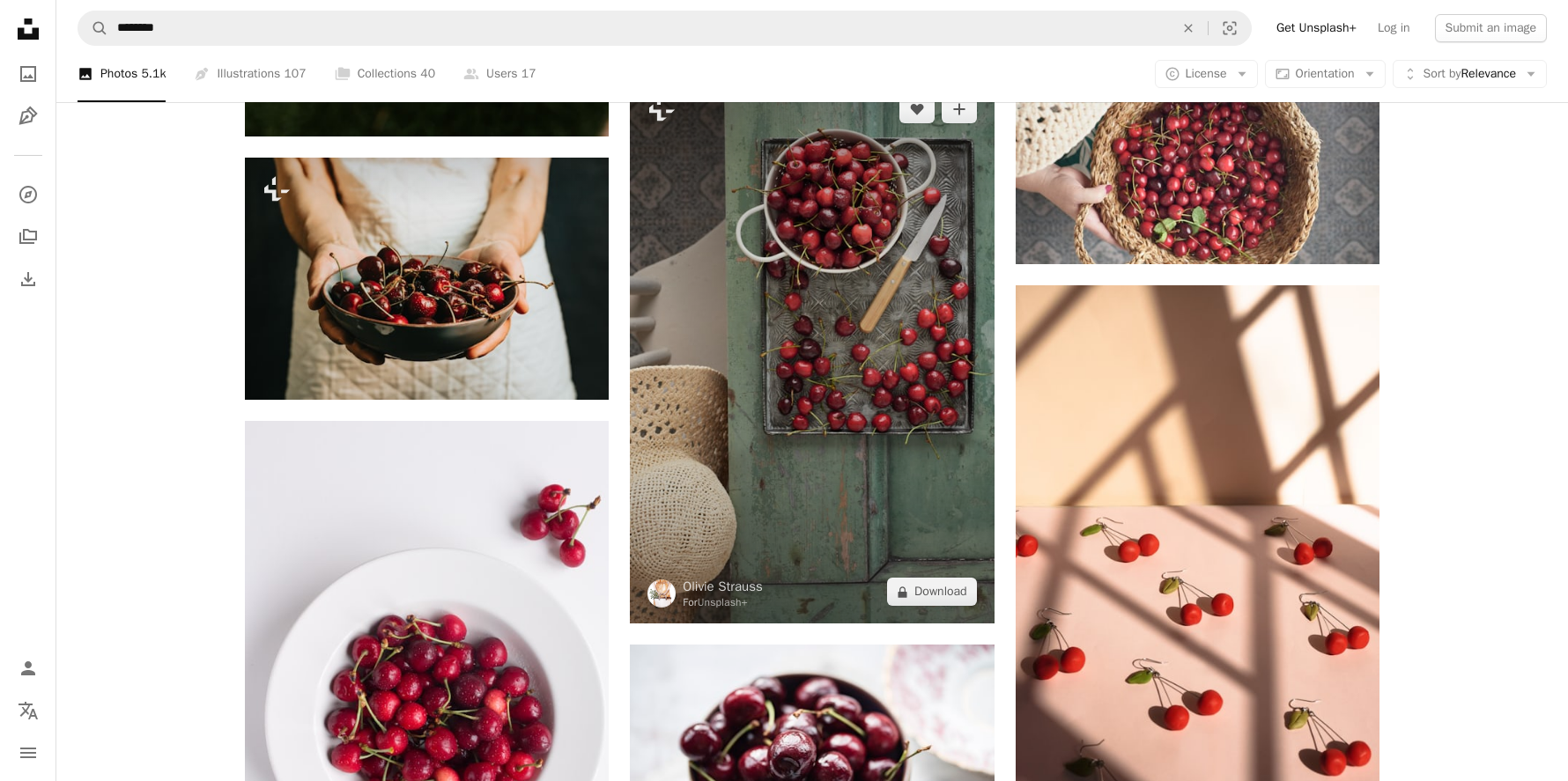 click at bounding box center (811, 350) 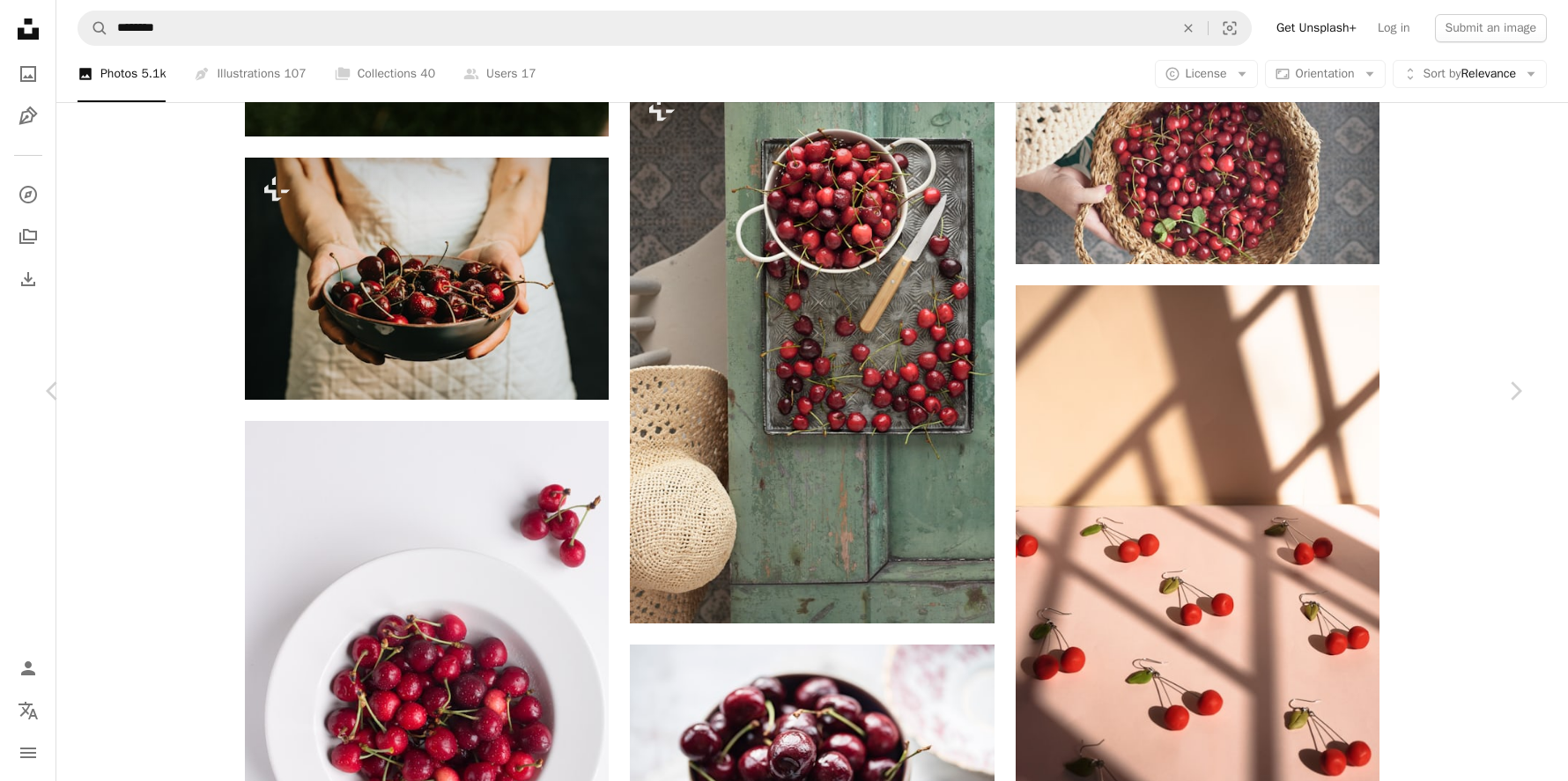 click on "An X shape" at bounding box center (18, 18) 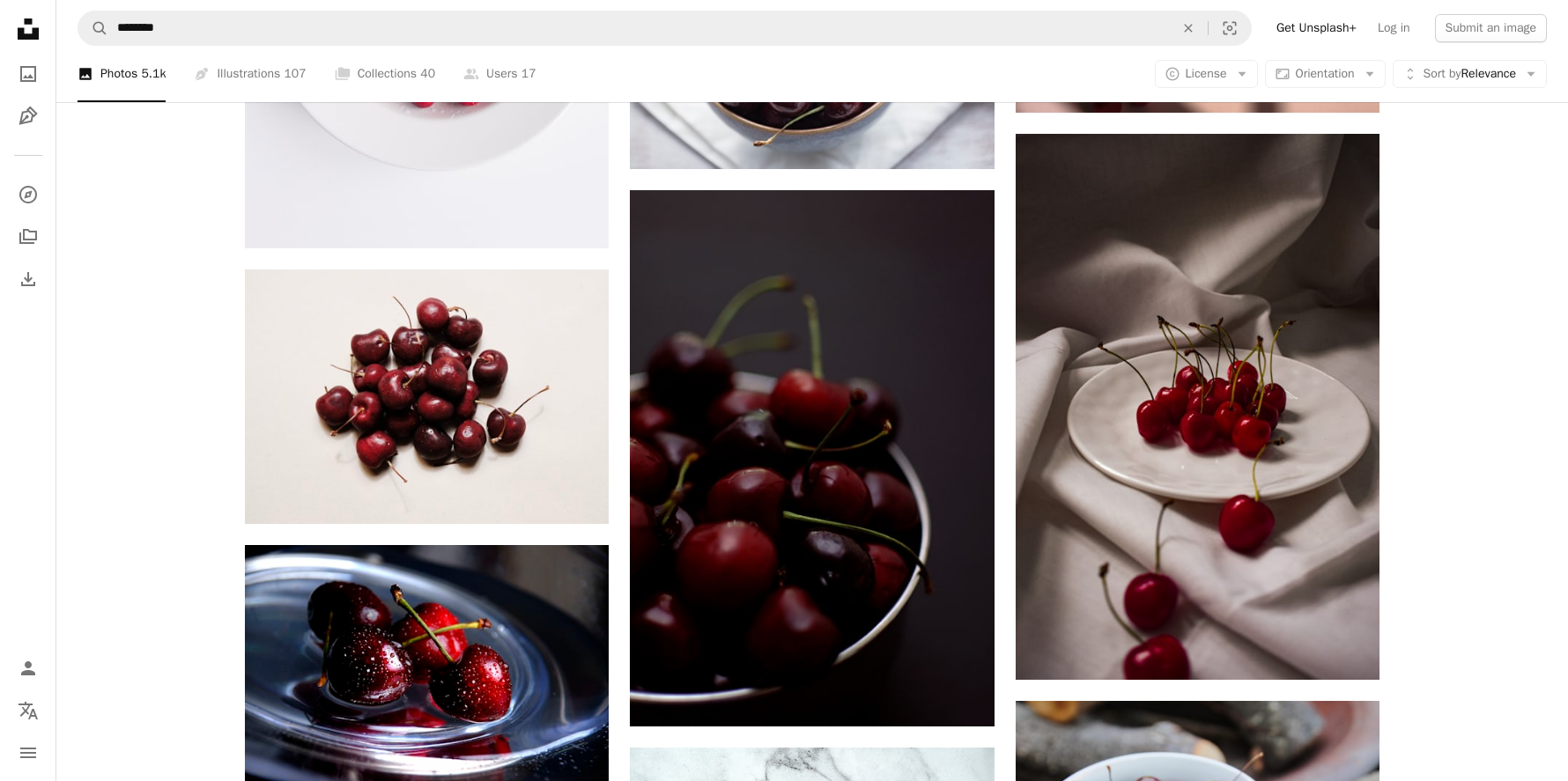 scroll, scrollTop: 10762, scrollLeft: 0, axis: vertical 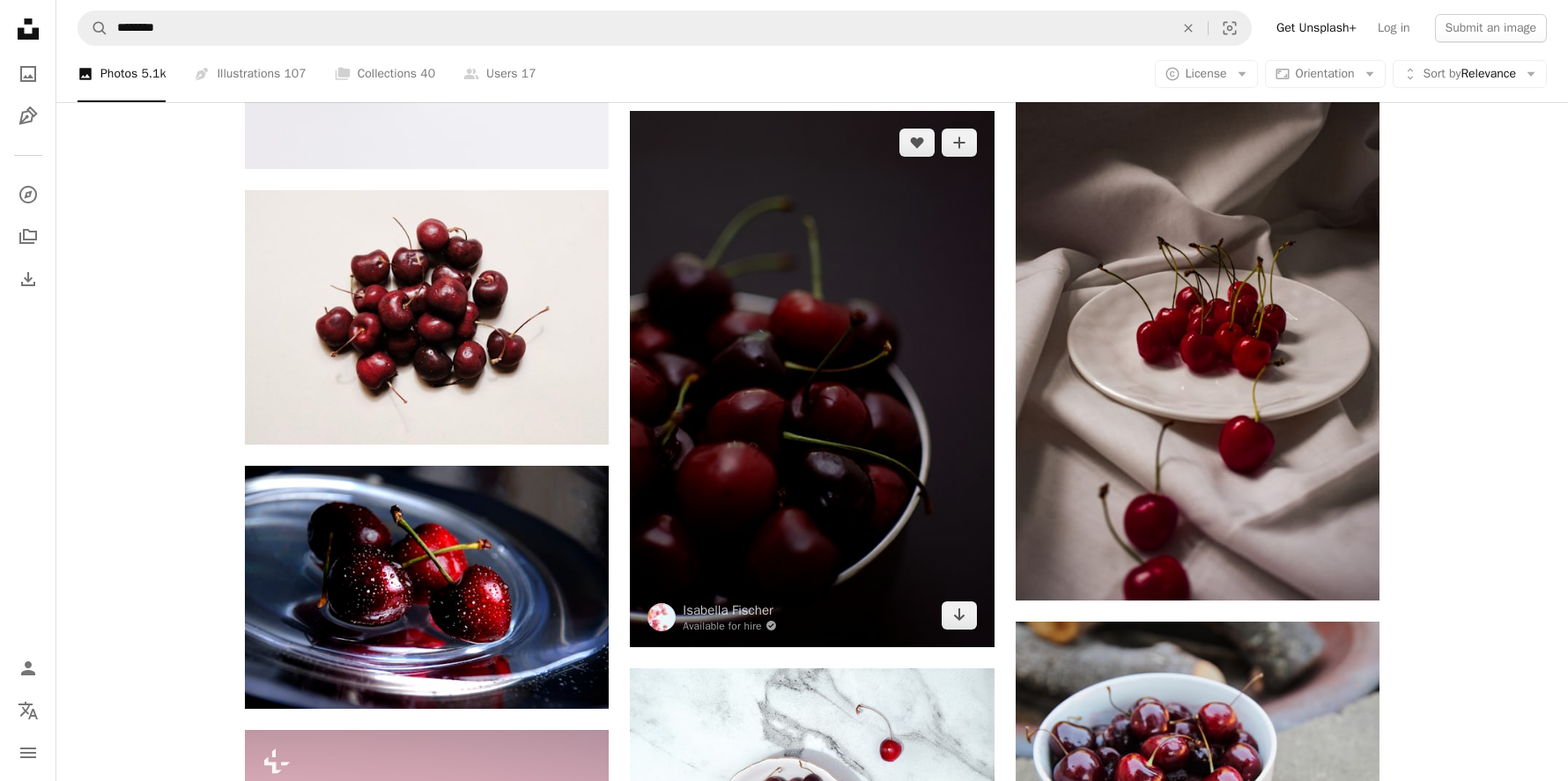 click at bounding box center (811, 379) 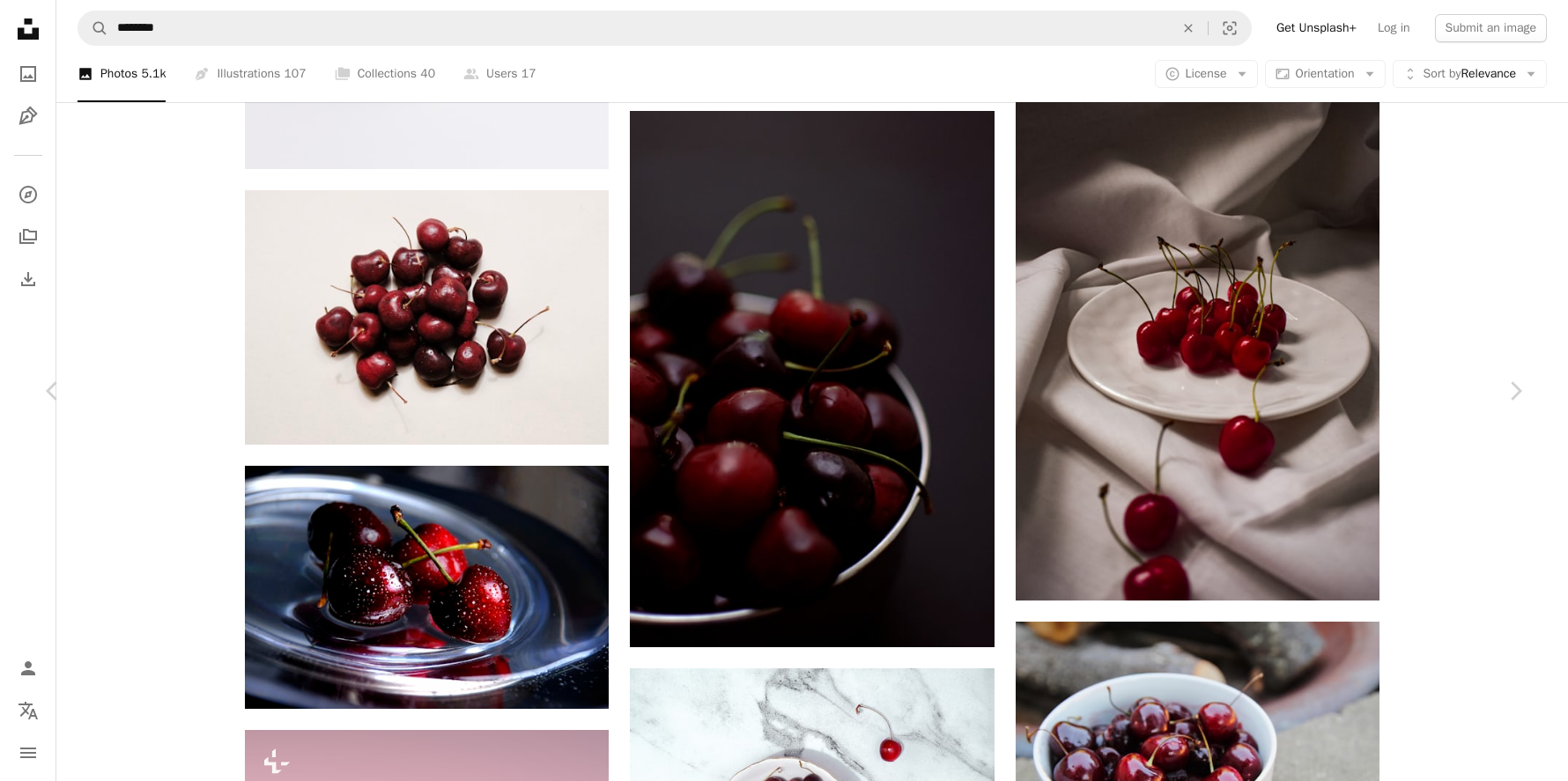 click on "Chevron down" 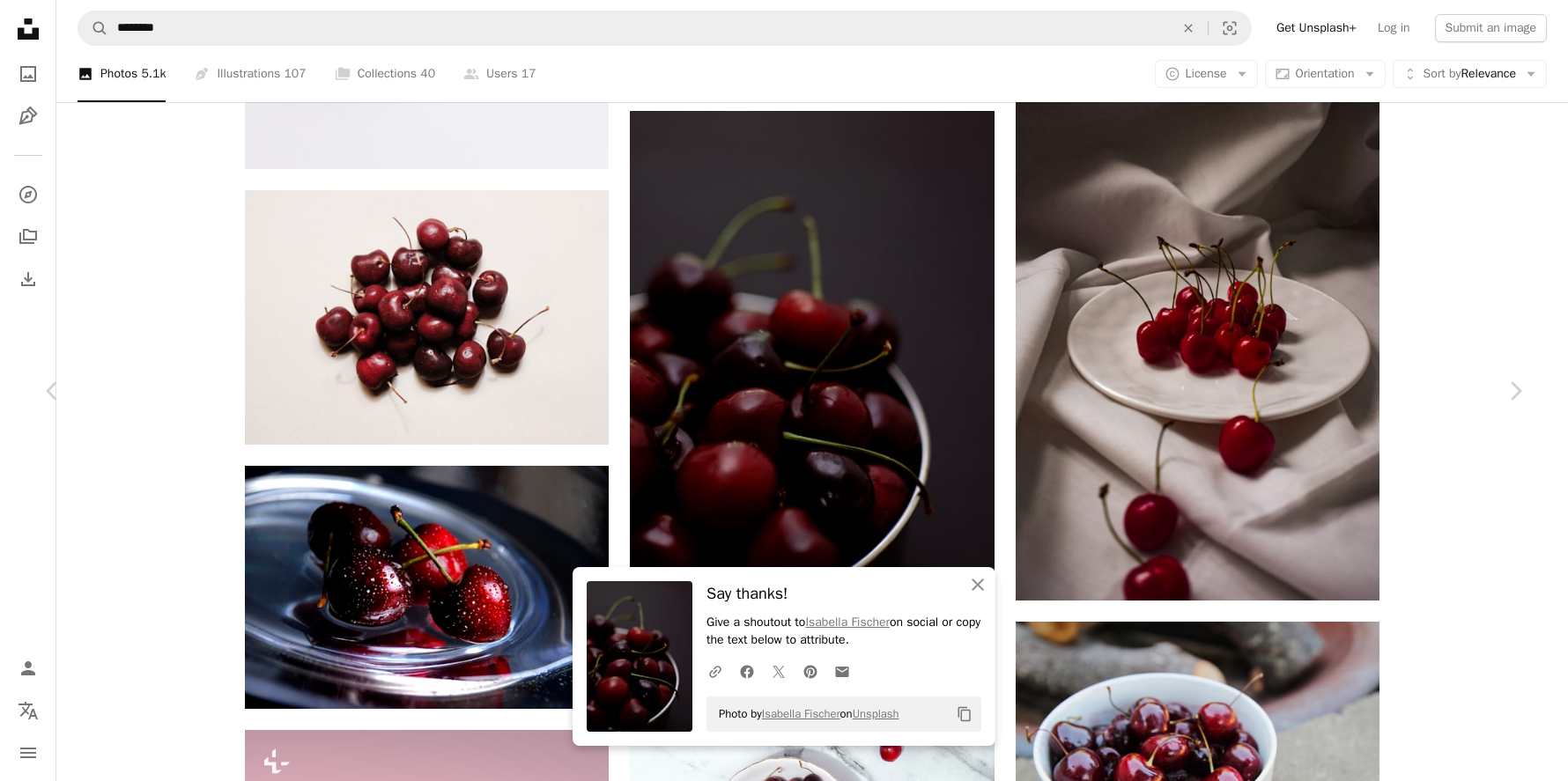 click on "An X shape" at bounding box center [18, 18] 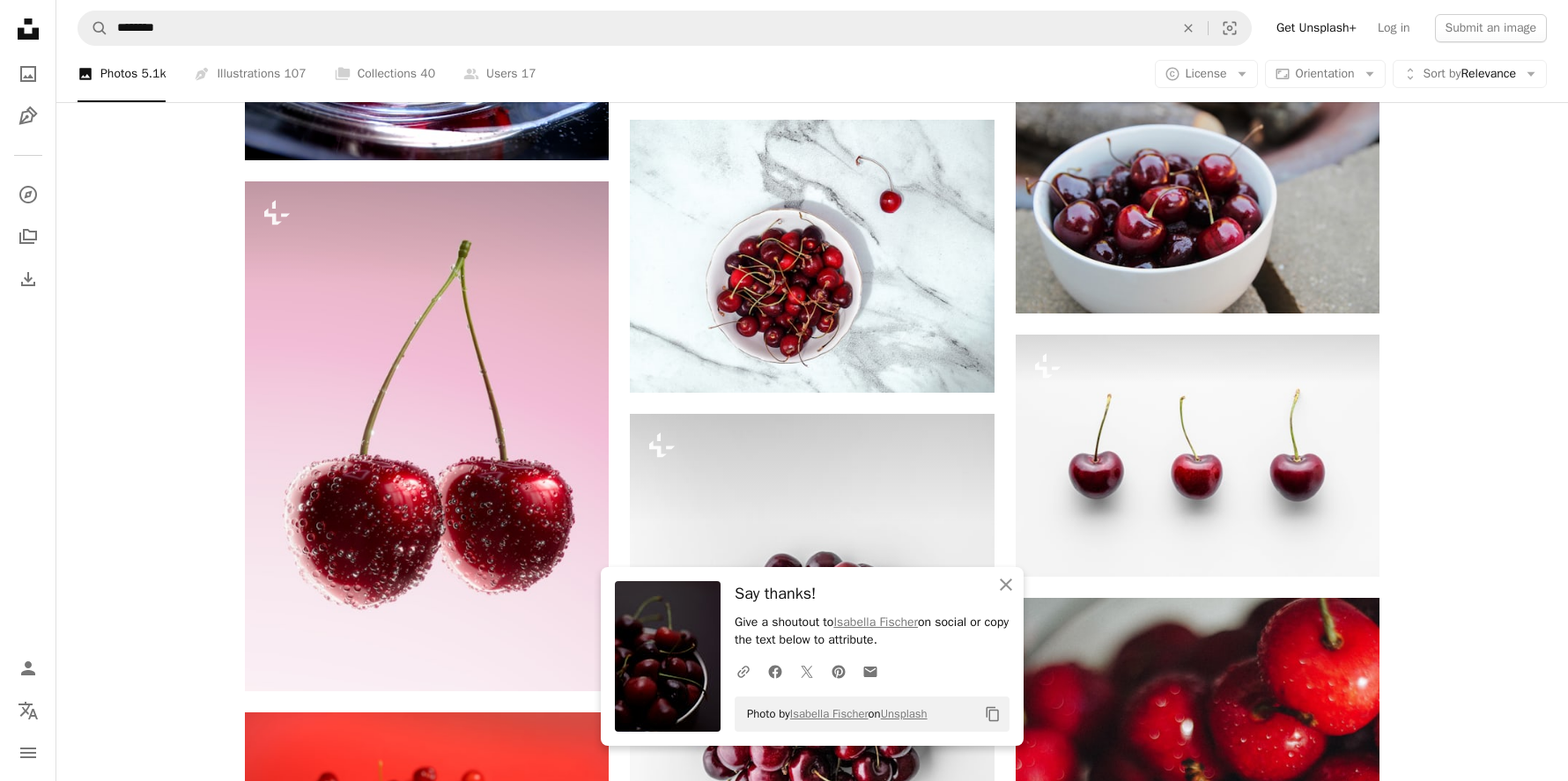 scroll, scrollTop: 11310, scrollLeft: 0, axis: vertical 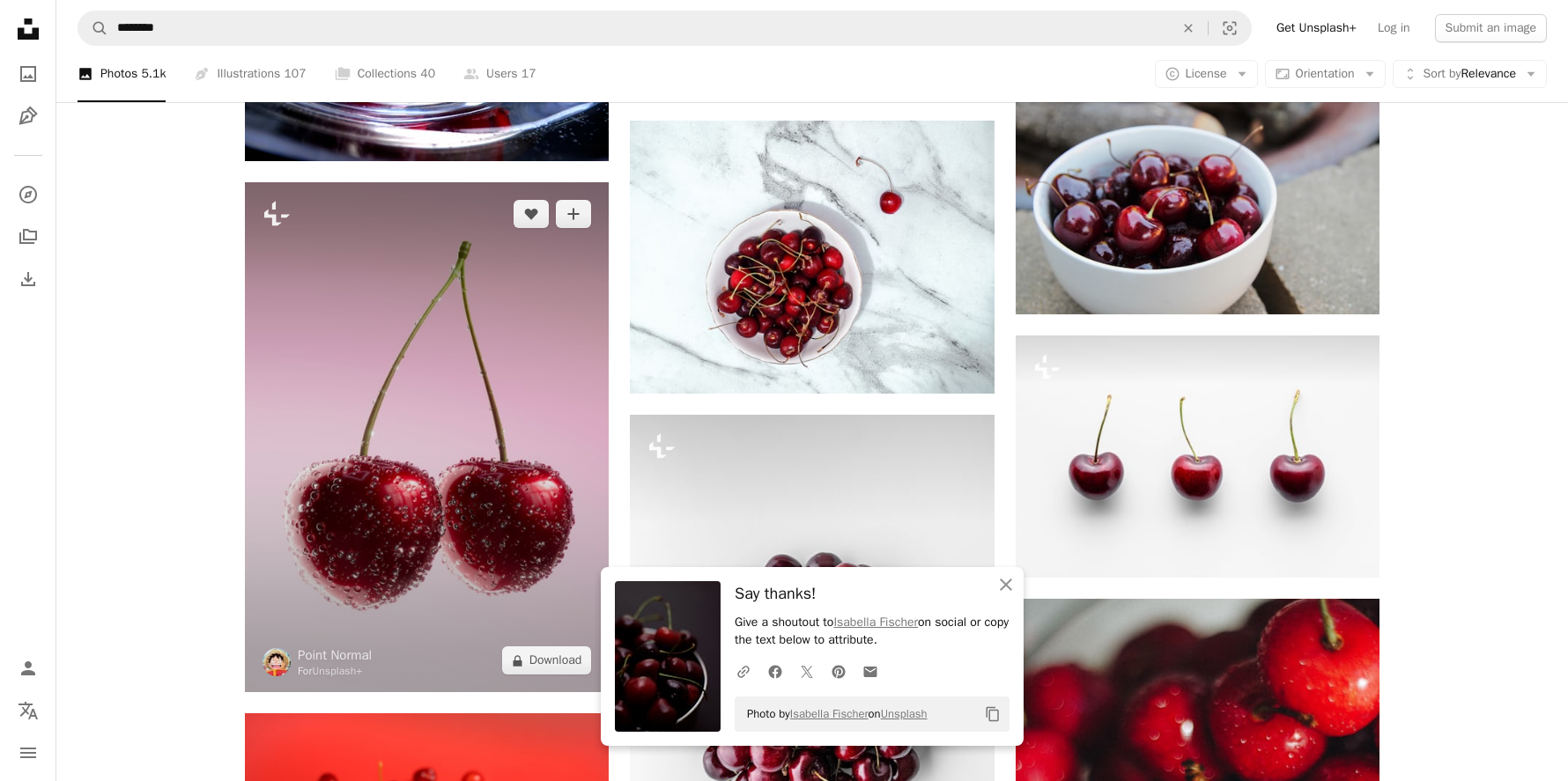 click at bounding box center (426, 437) 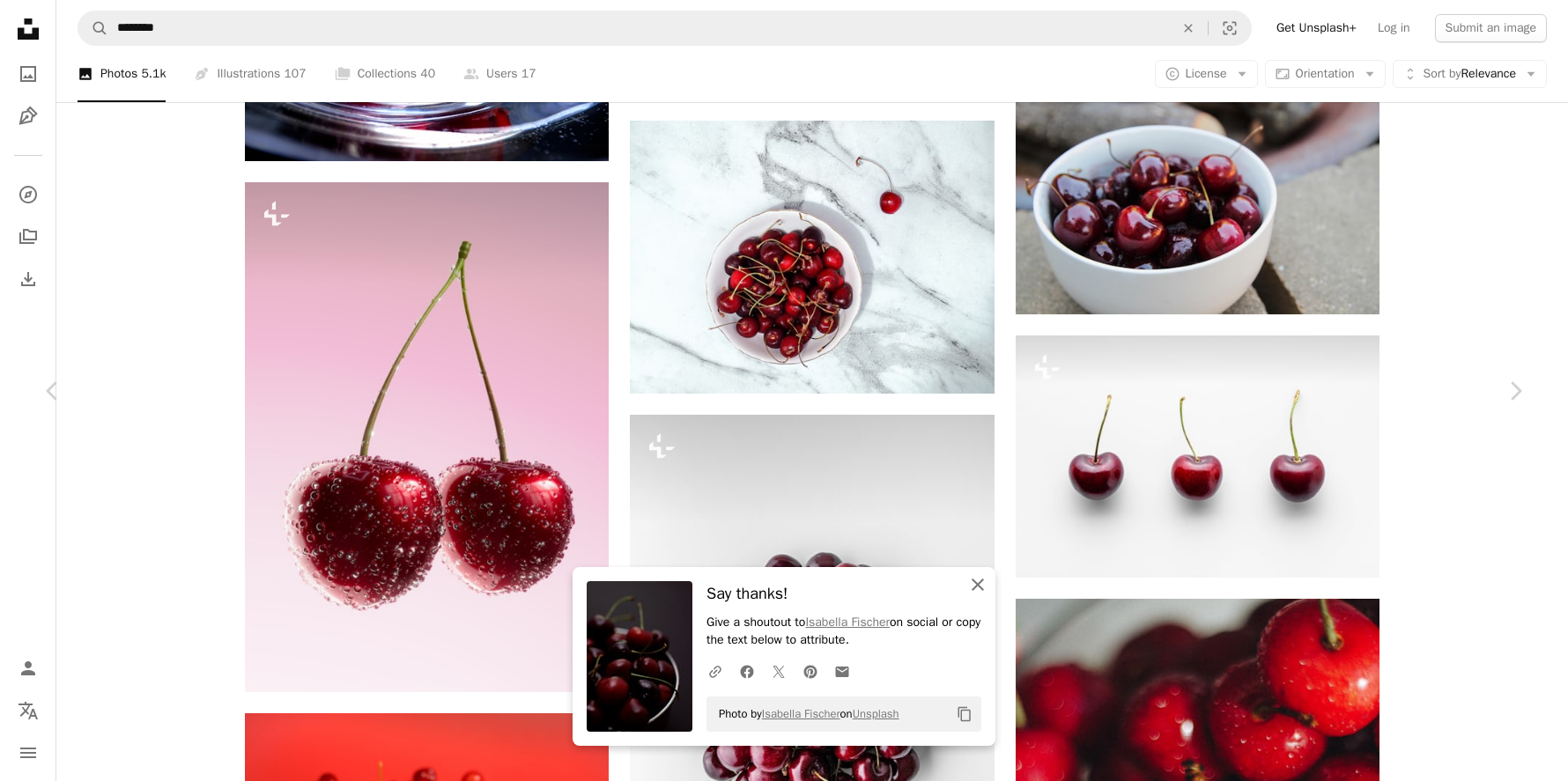 click on "An X shape" 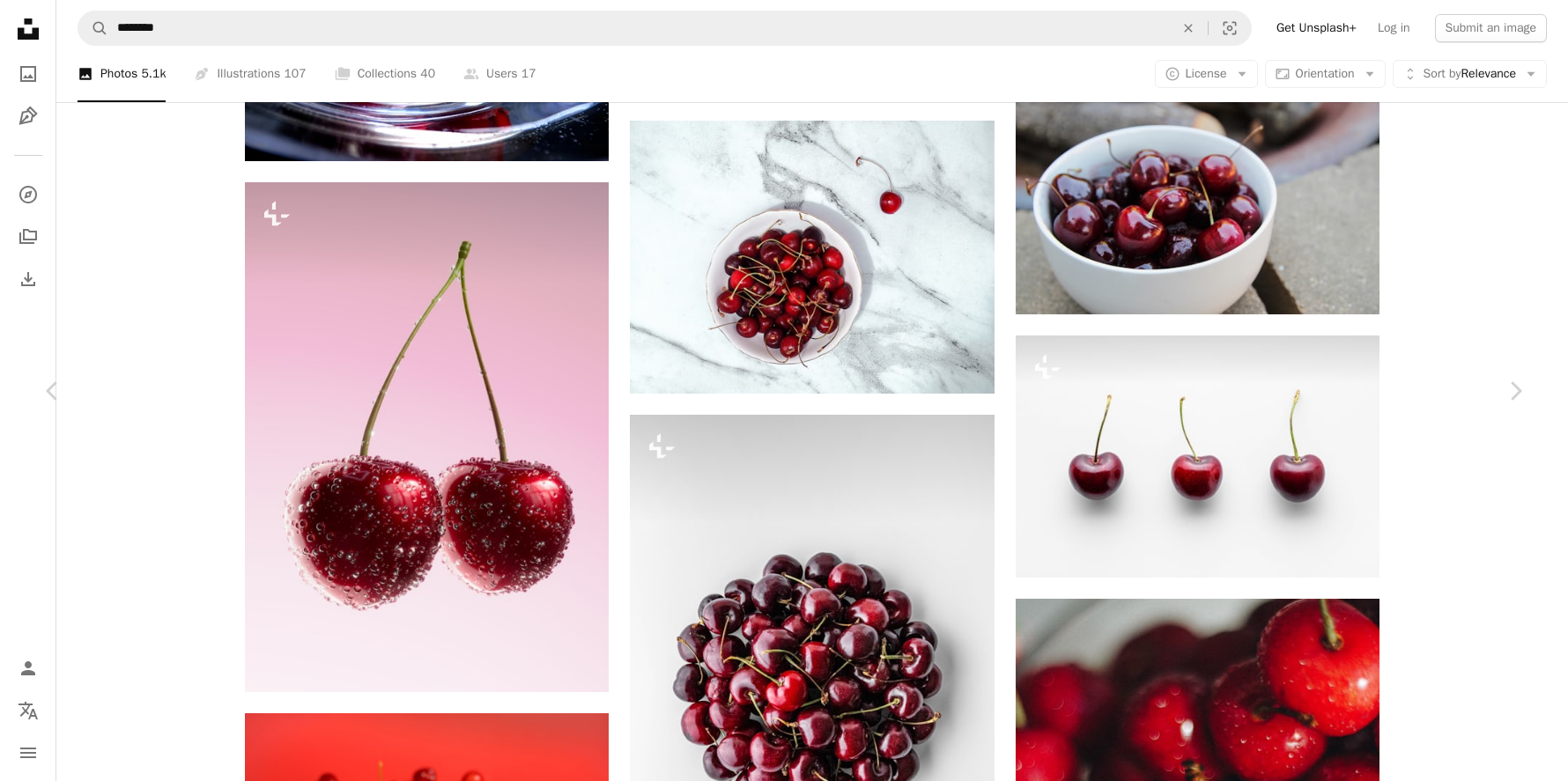 click on "An X shape" at bounding box center (18, 18) 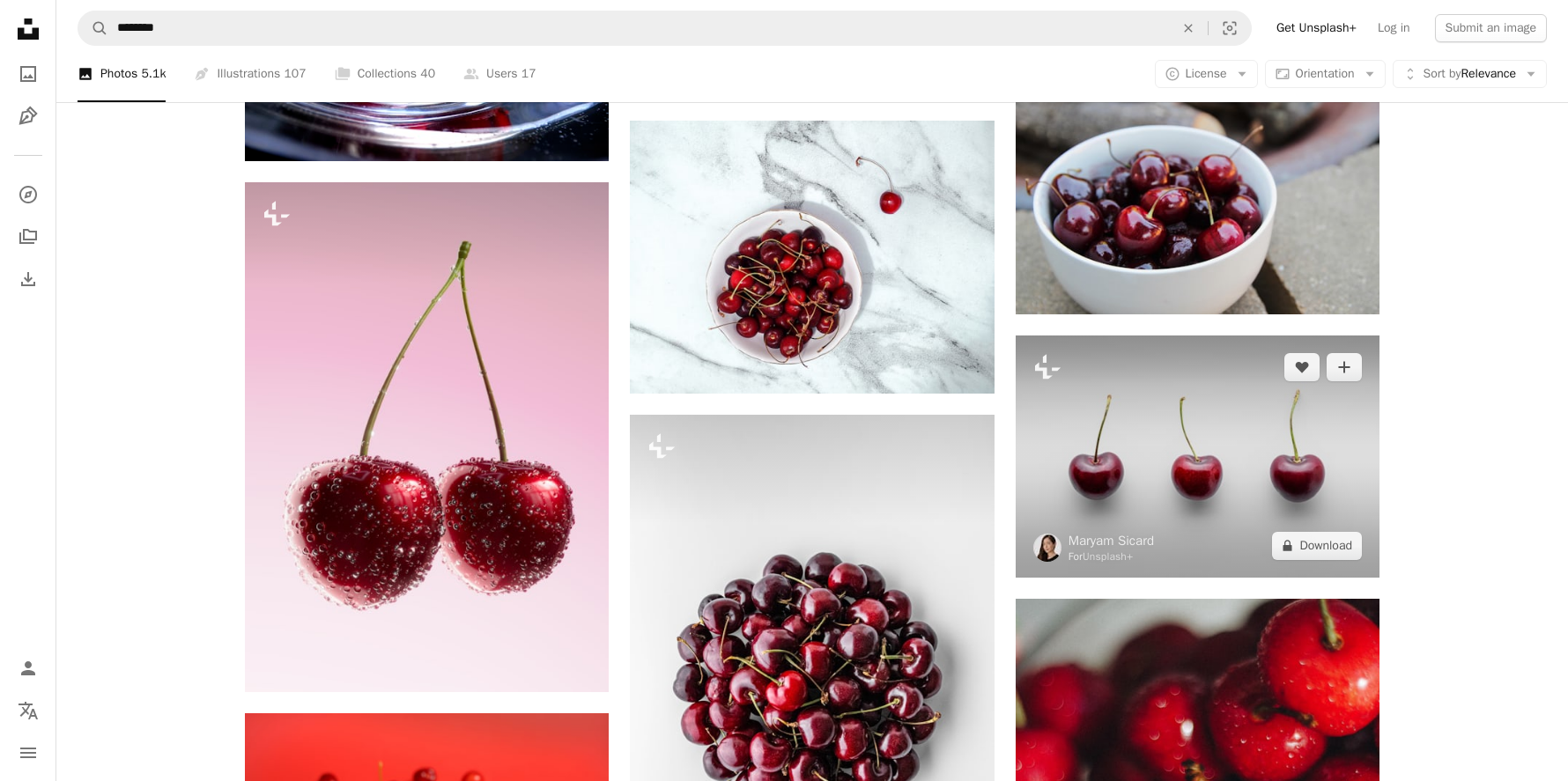 click at bounding box center (1197, 456) 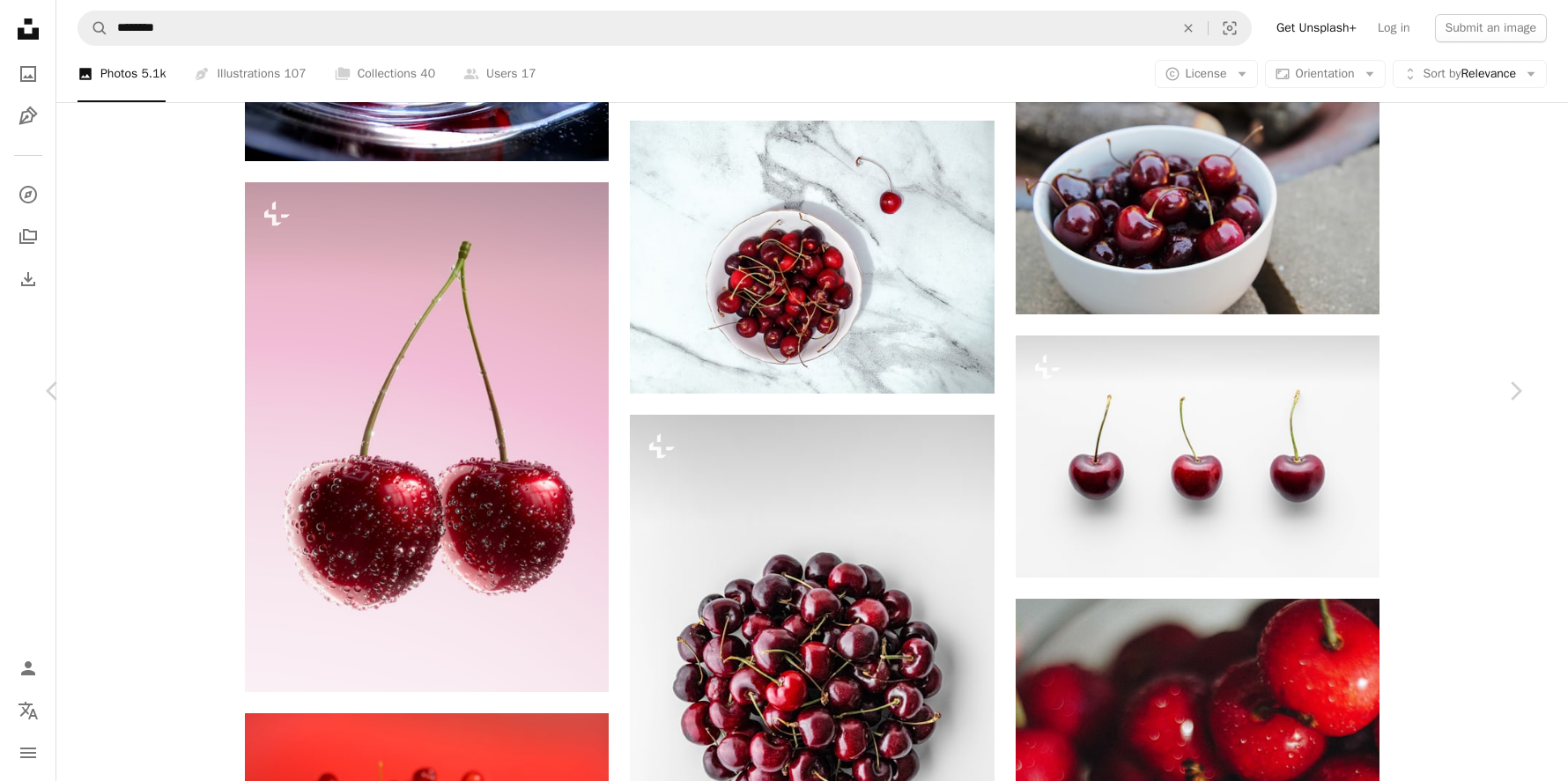 click on "An X shape" at bounding box center [18, 18] 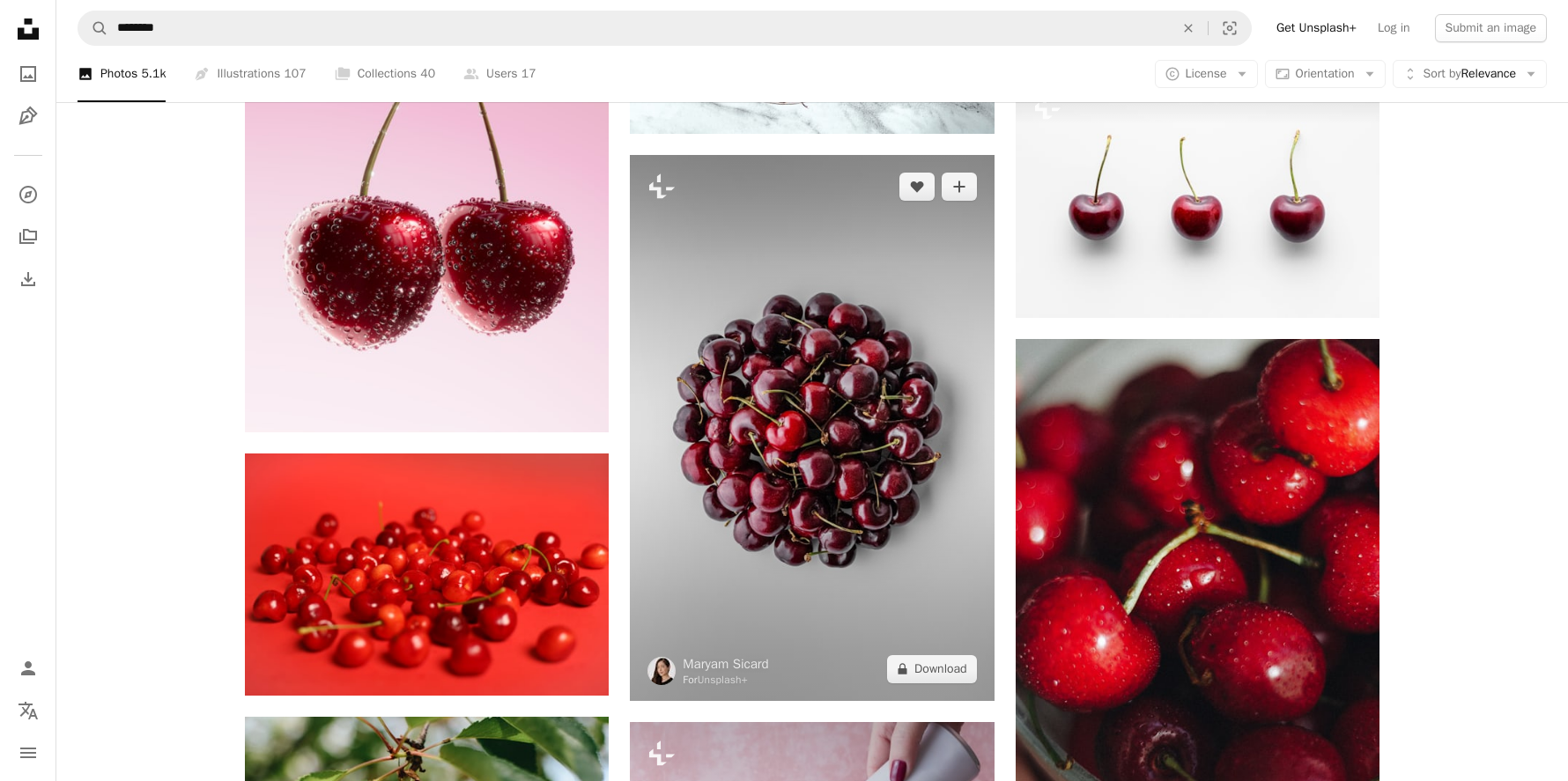 scroll, scrollTop: 11593, scrollLeft: 0, axis: vertical 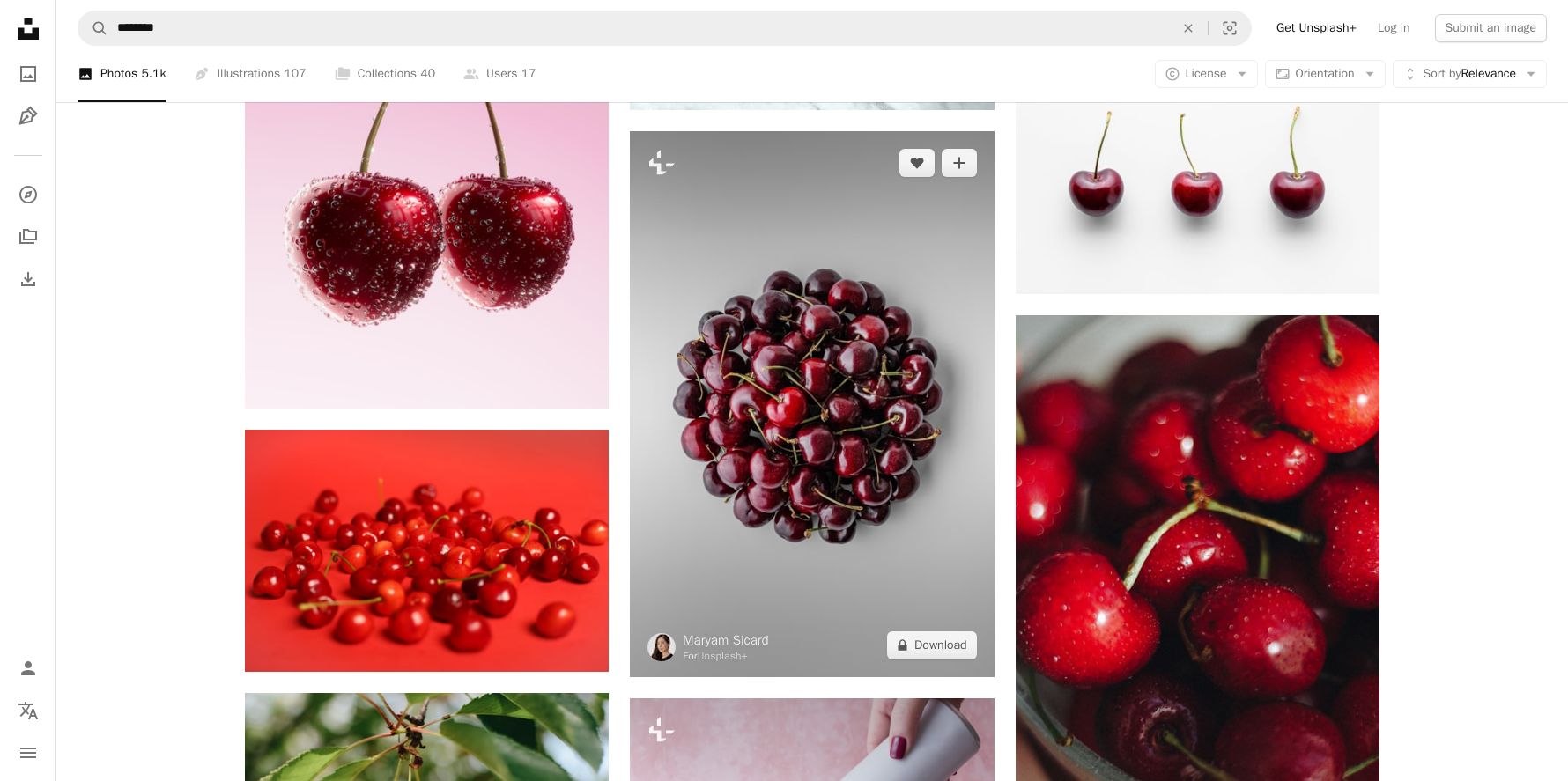 click at bounding box center (811, 404) 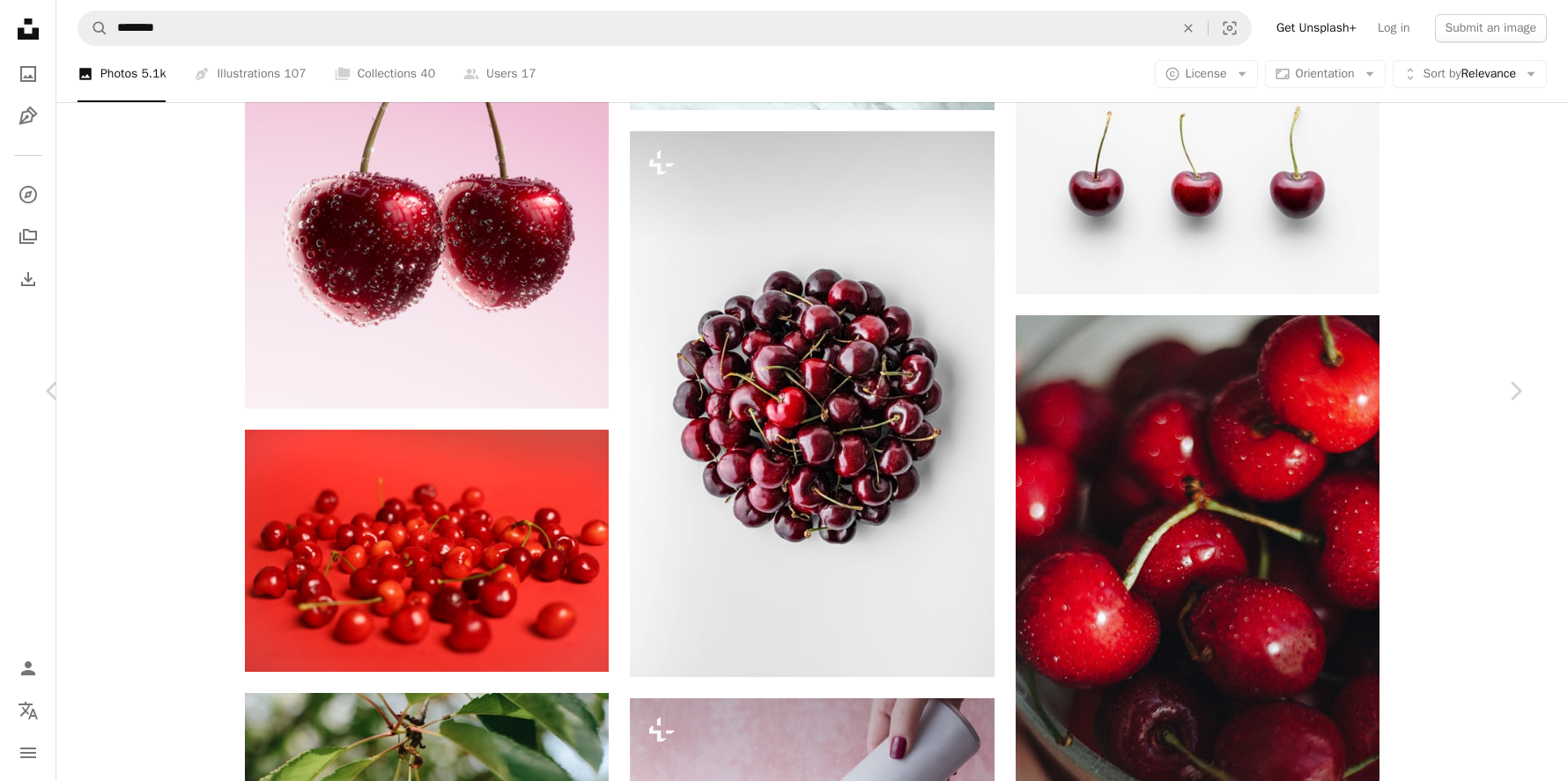 click on "An X shape" at bounding box center (18, 18) 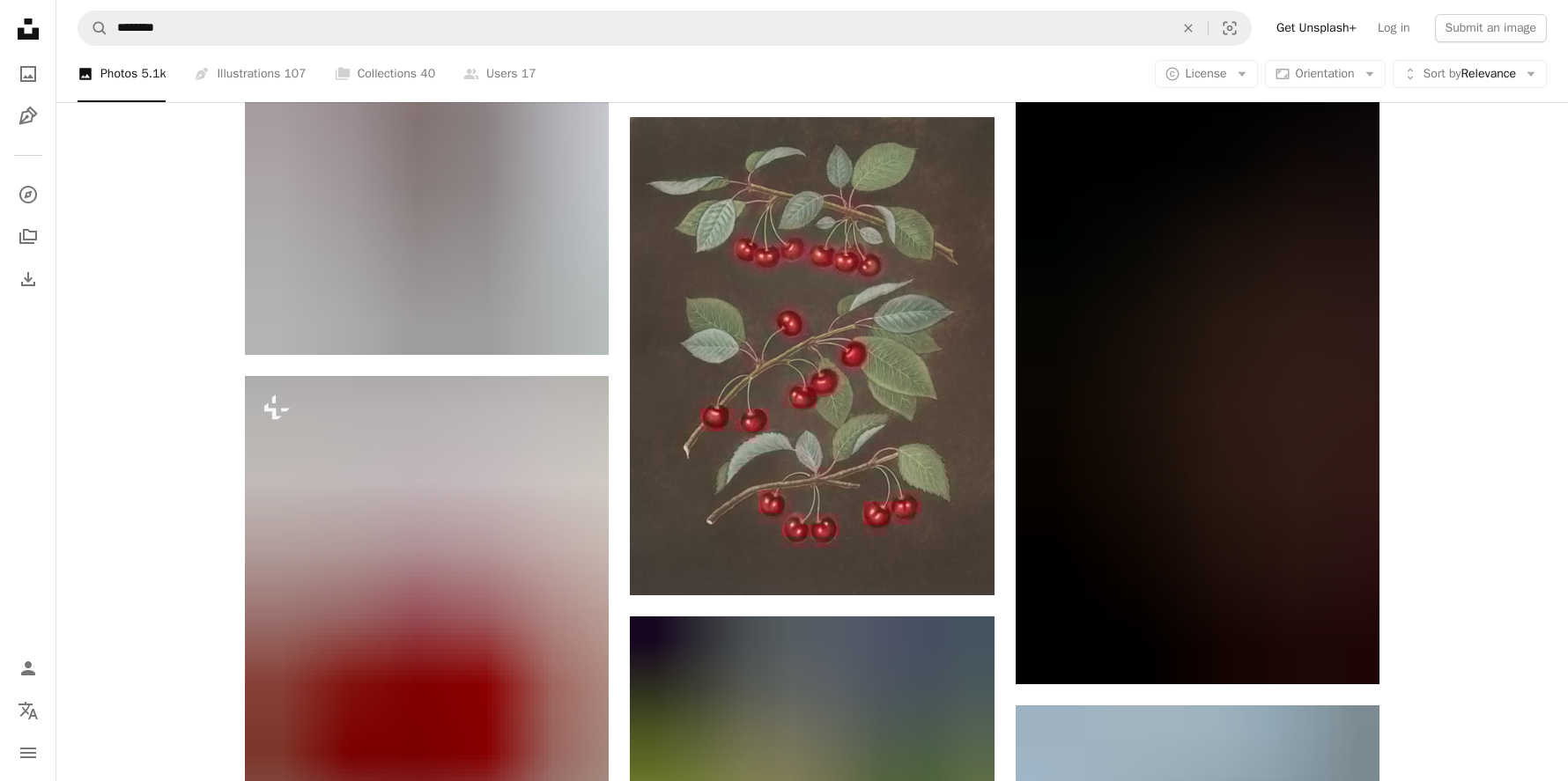 scroll, scrollTop: 13003, scrollLeft: 0, axis: vertical 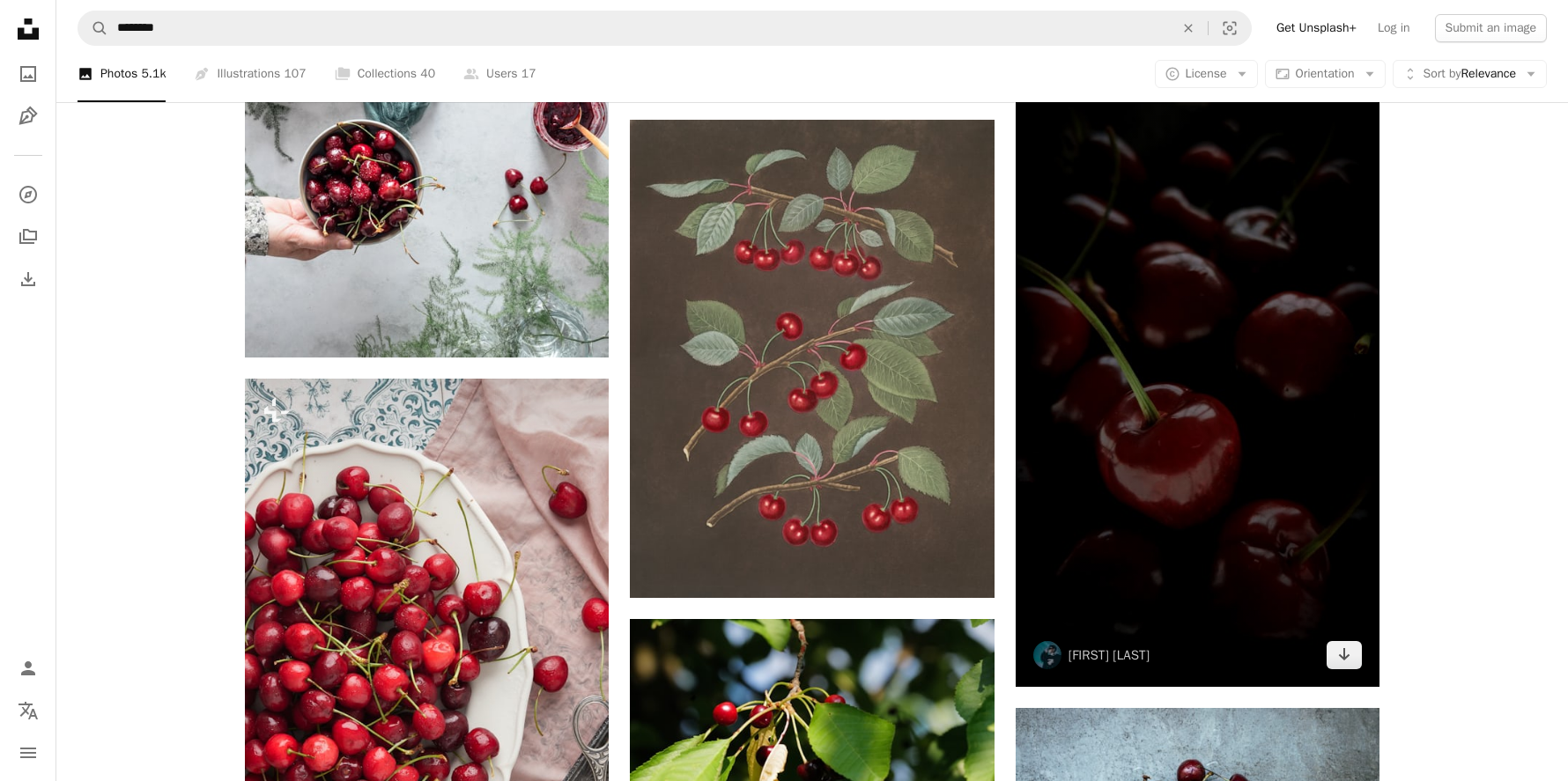 click at bounding box center (1197, 363) 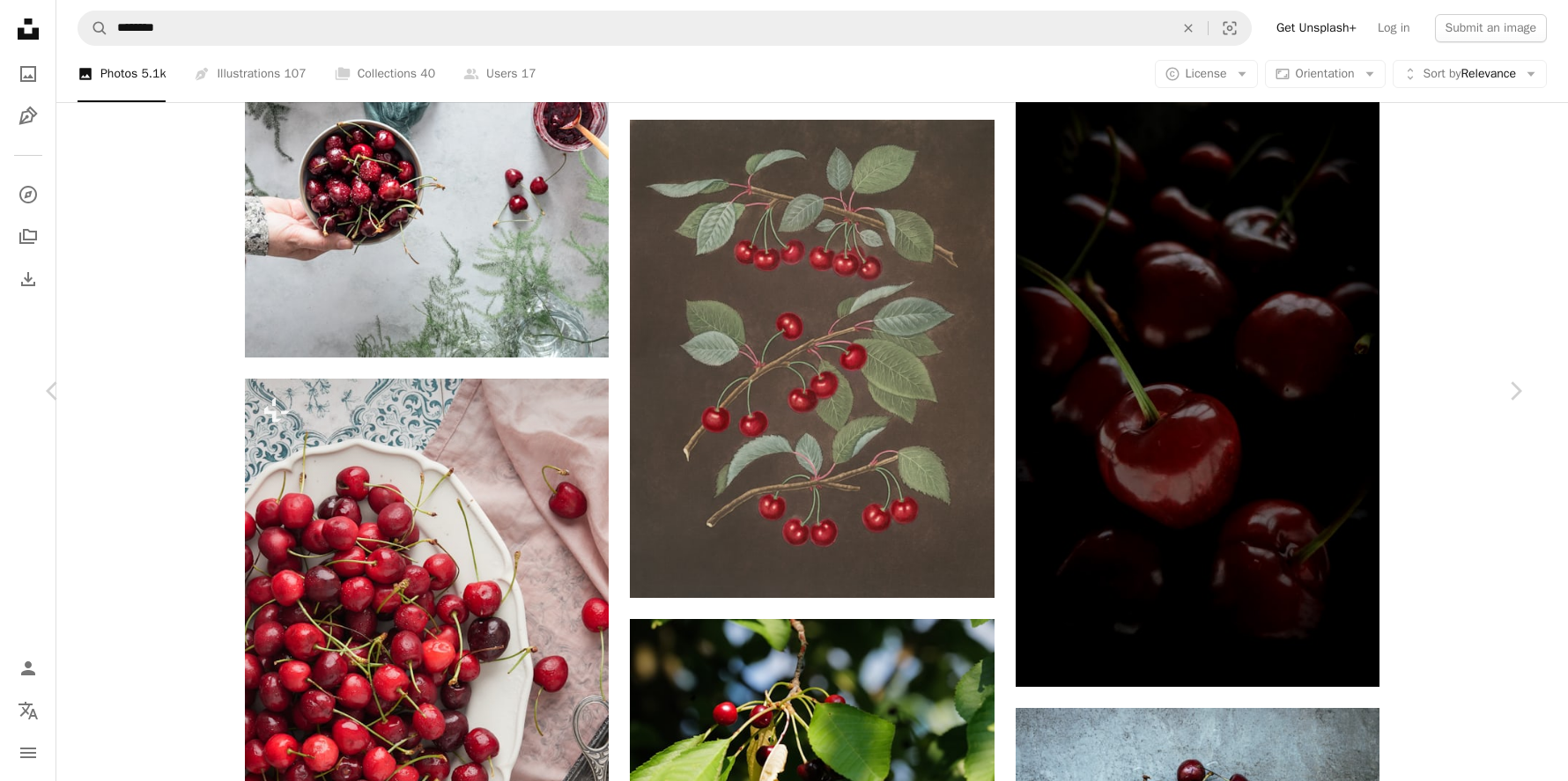 click on "Chevron down" 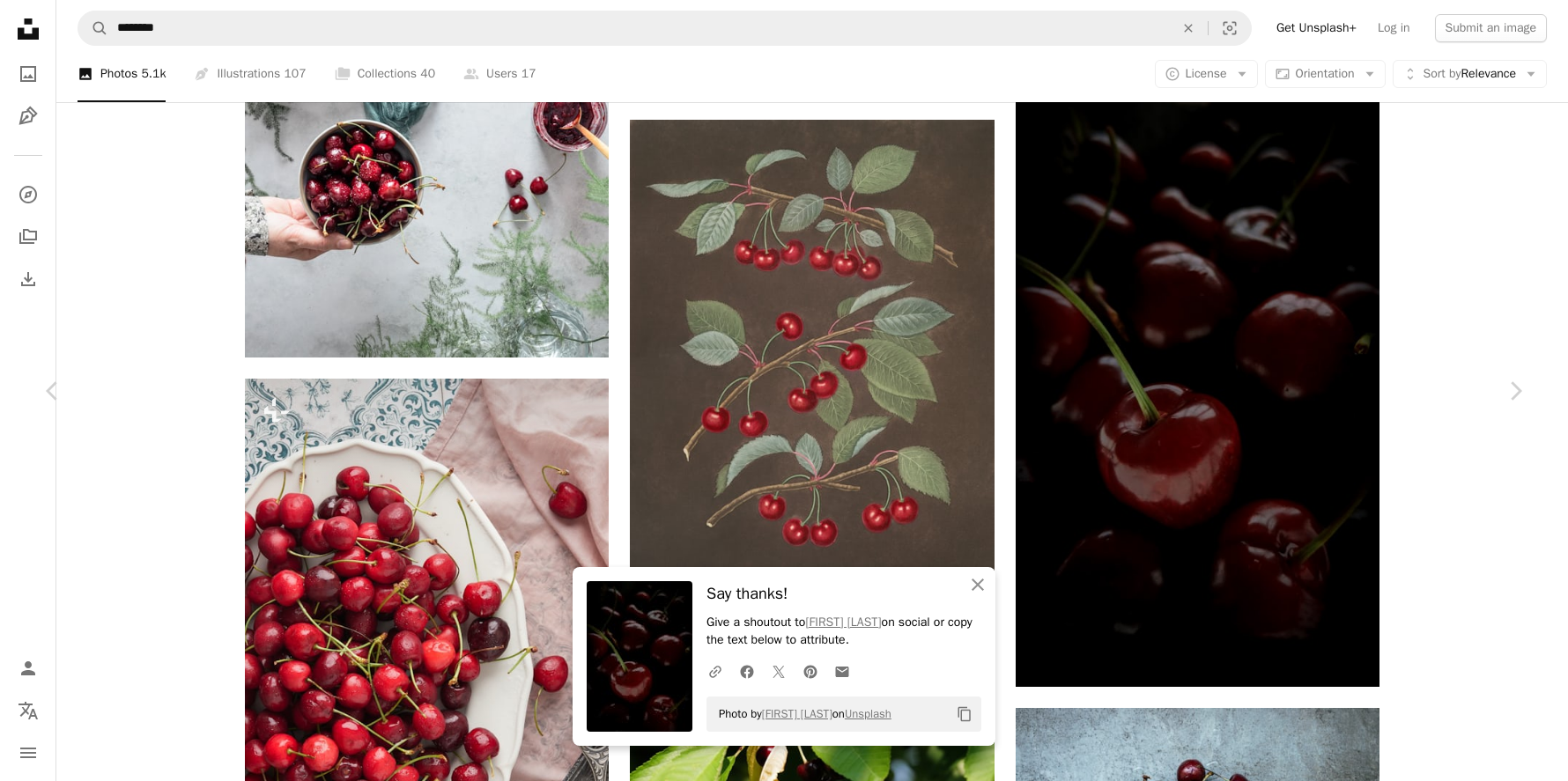 click on "An X shape" at bounding box center [18, 18] 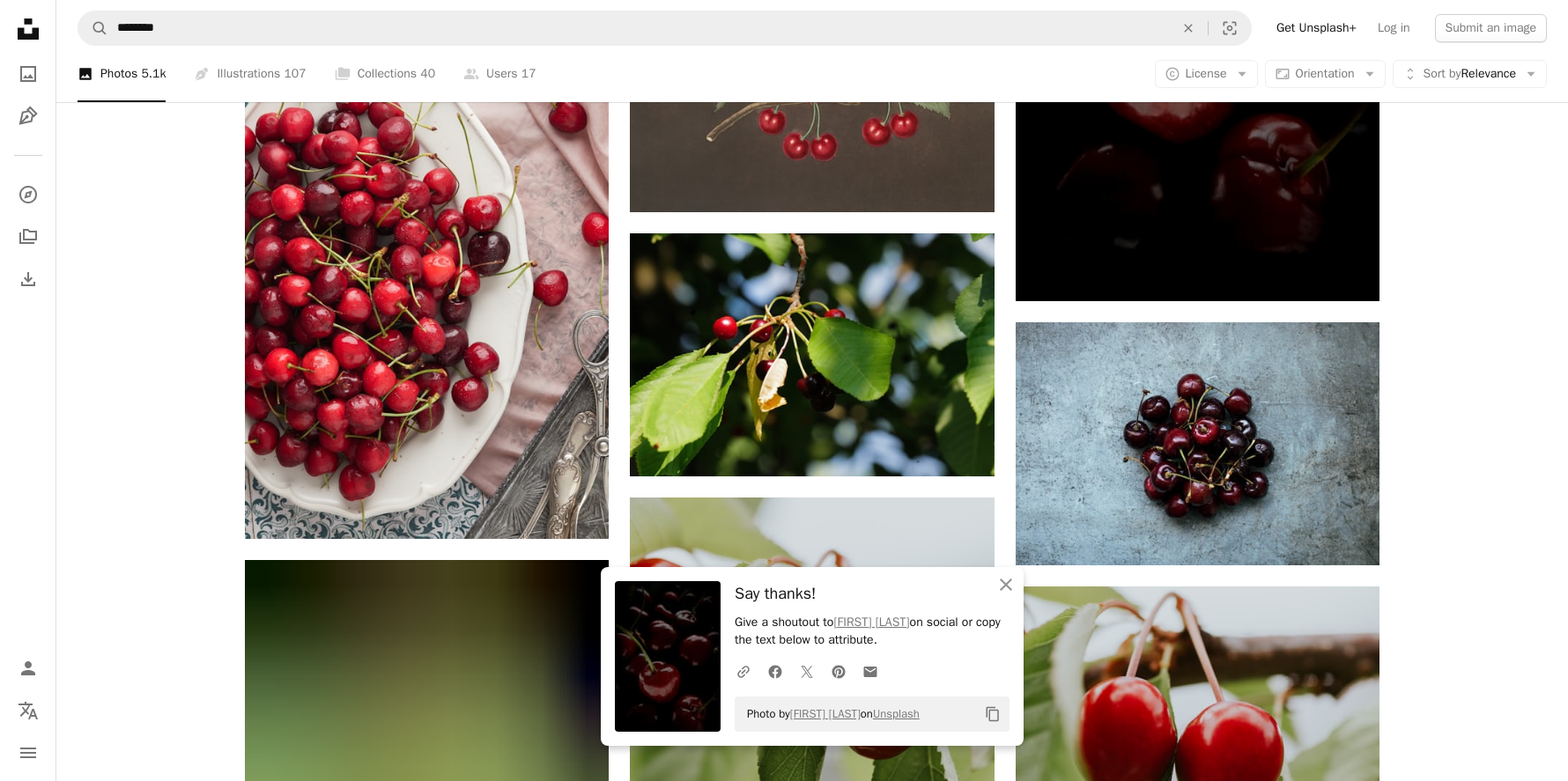scroll, scrollTop: 13486, scrollLeft: 0, axis: vertical 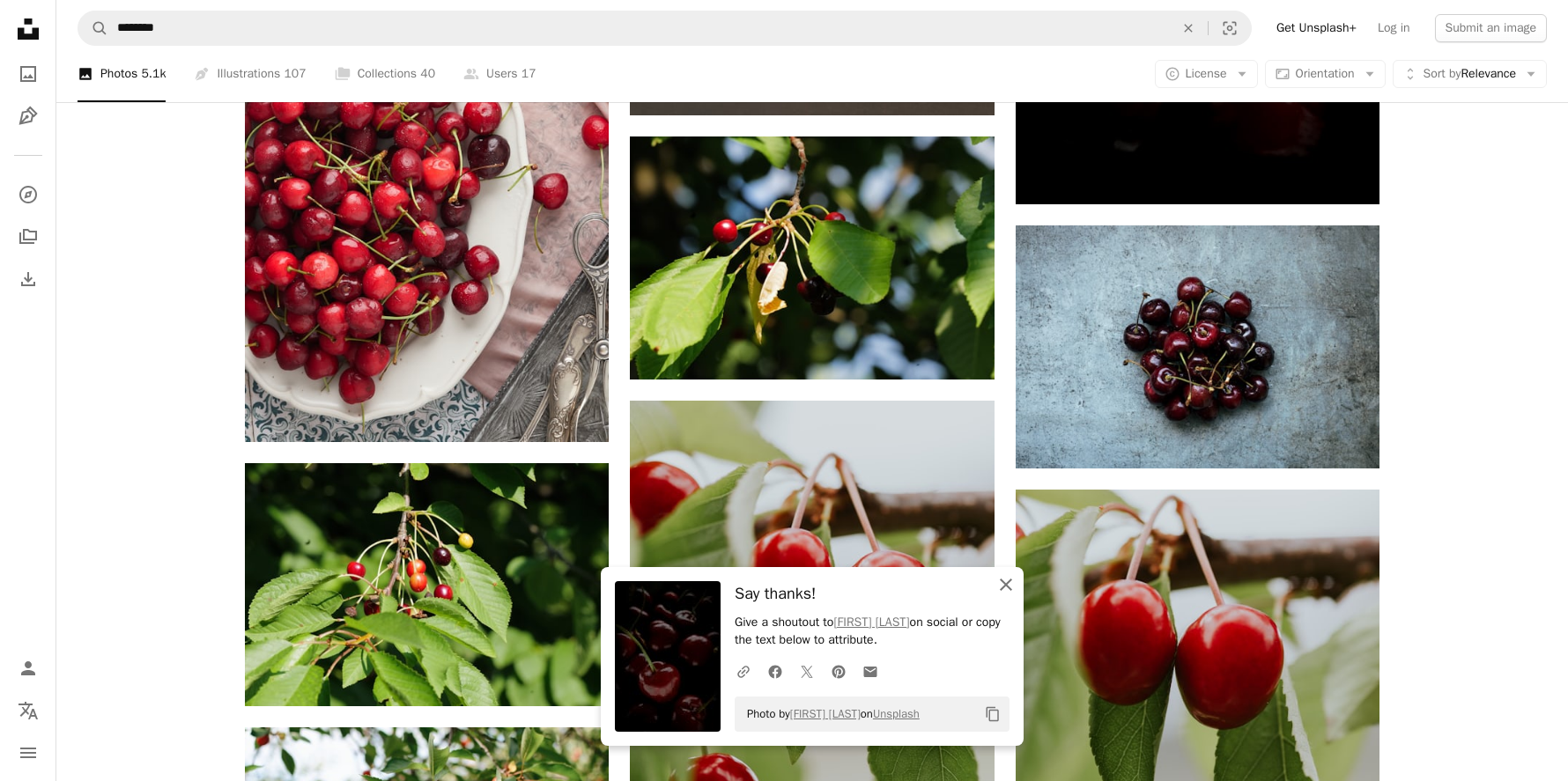 click on "An X shape" 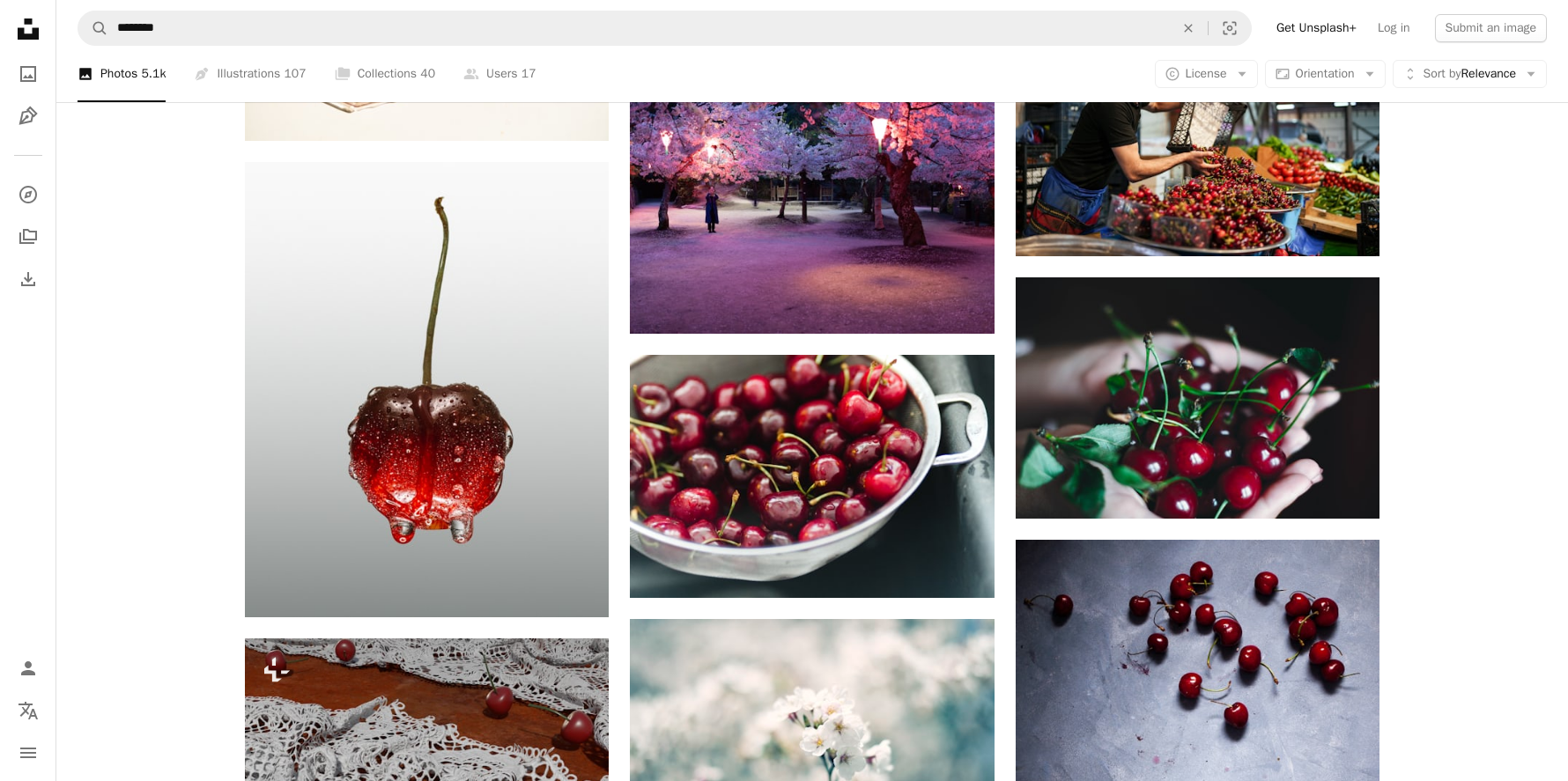 scroll, scrollTop: 18941, scrollLeft: 0, axis: vertical 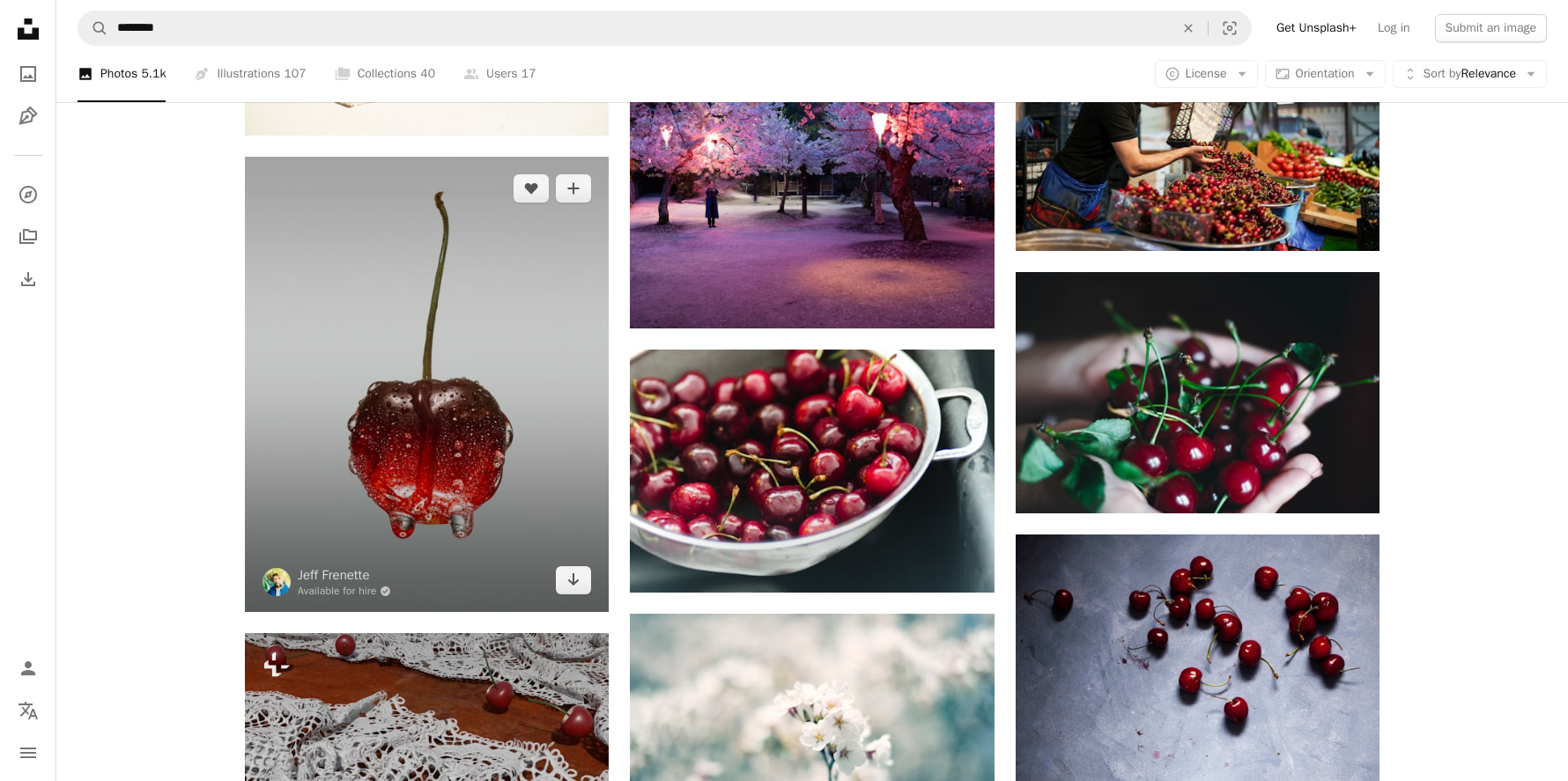 click at bounding box center (426, 384) 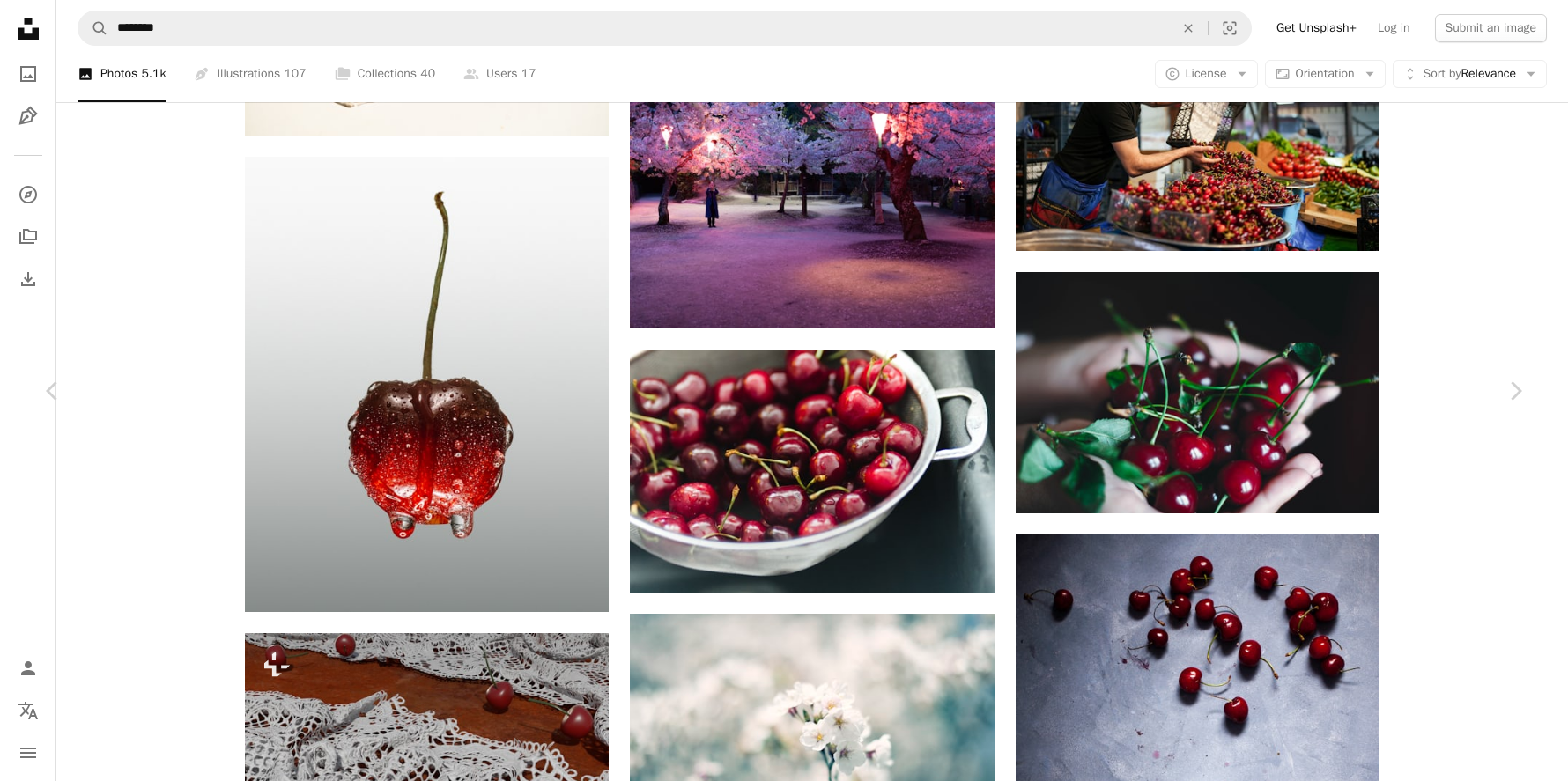 click on "Download free" at bounding box center (1349, 3281) 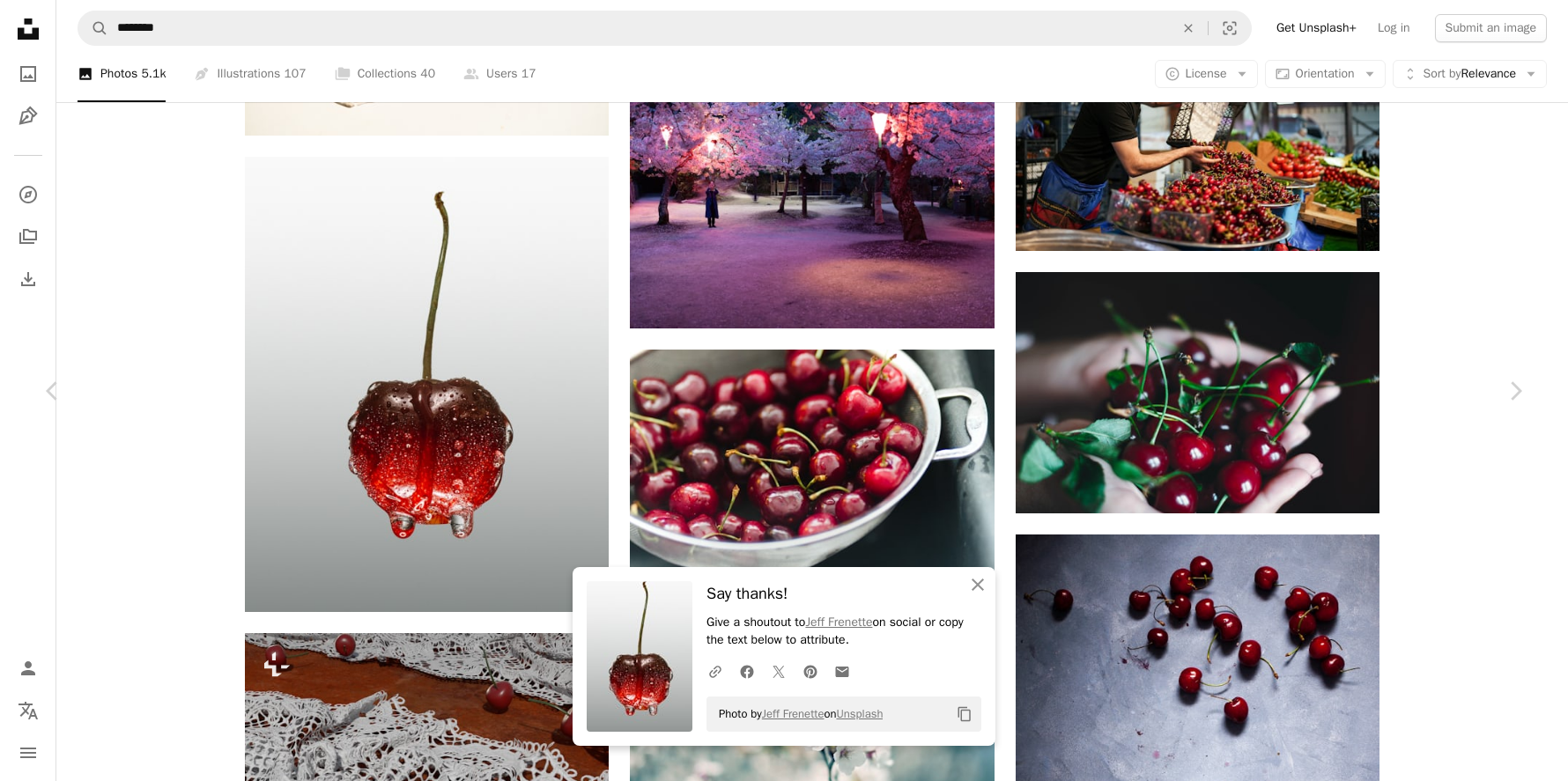 click on "Chevron down" 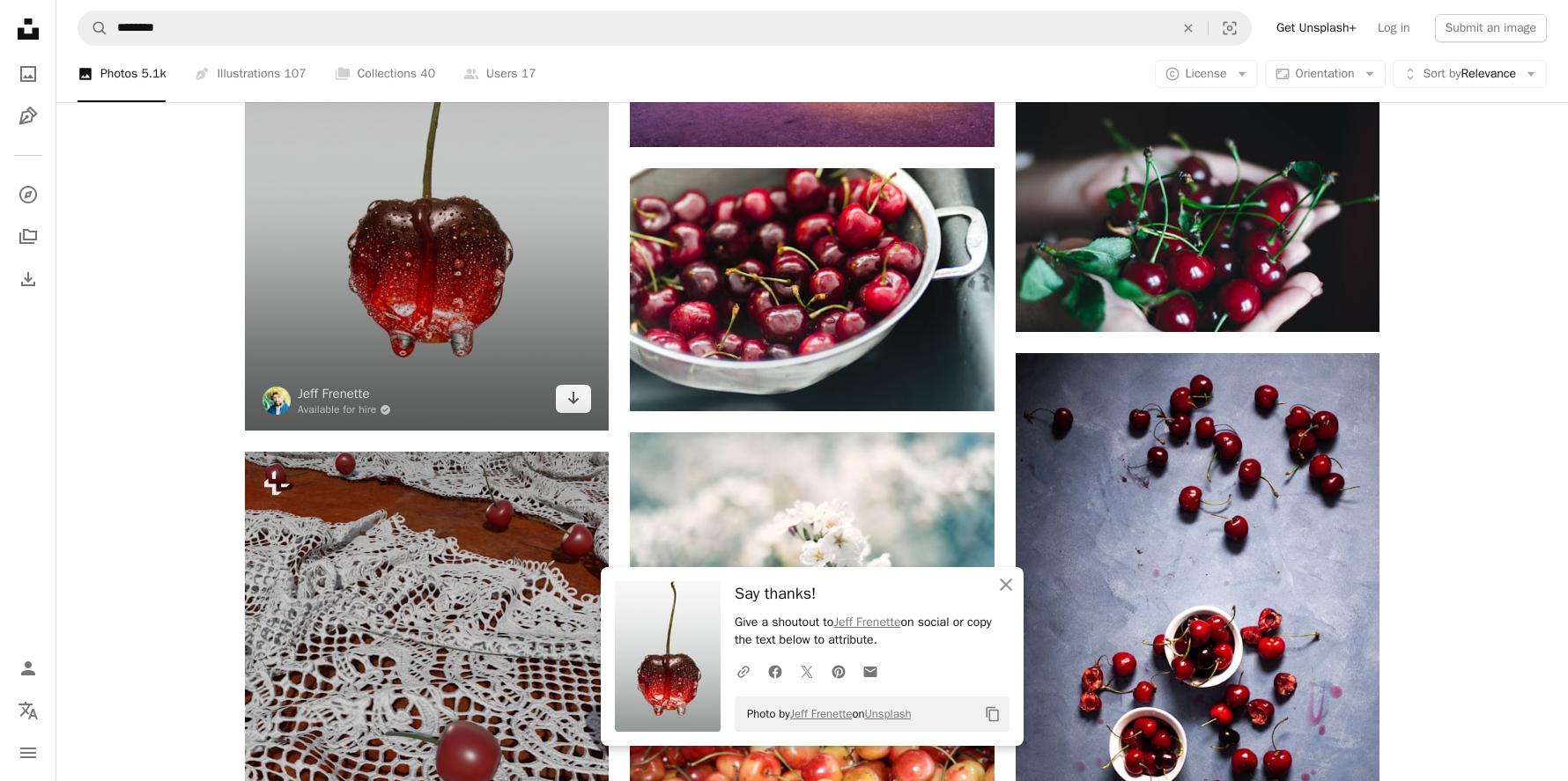 scroll, scrollTop: 19143, scrollLeft: 0, axis: vertical 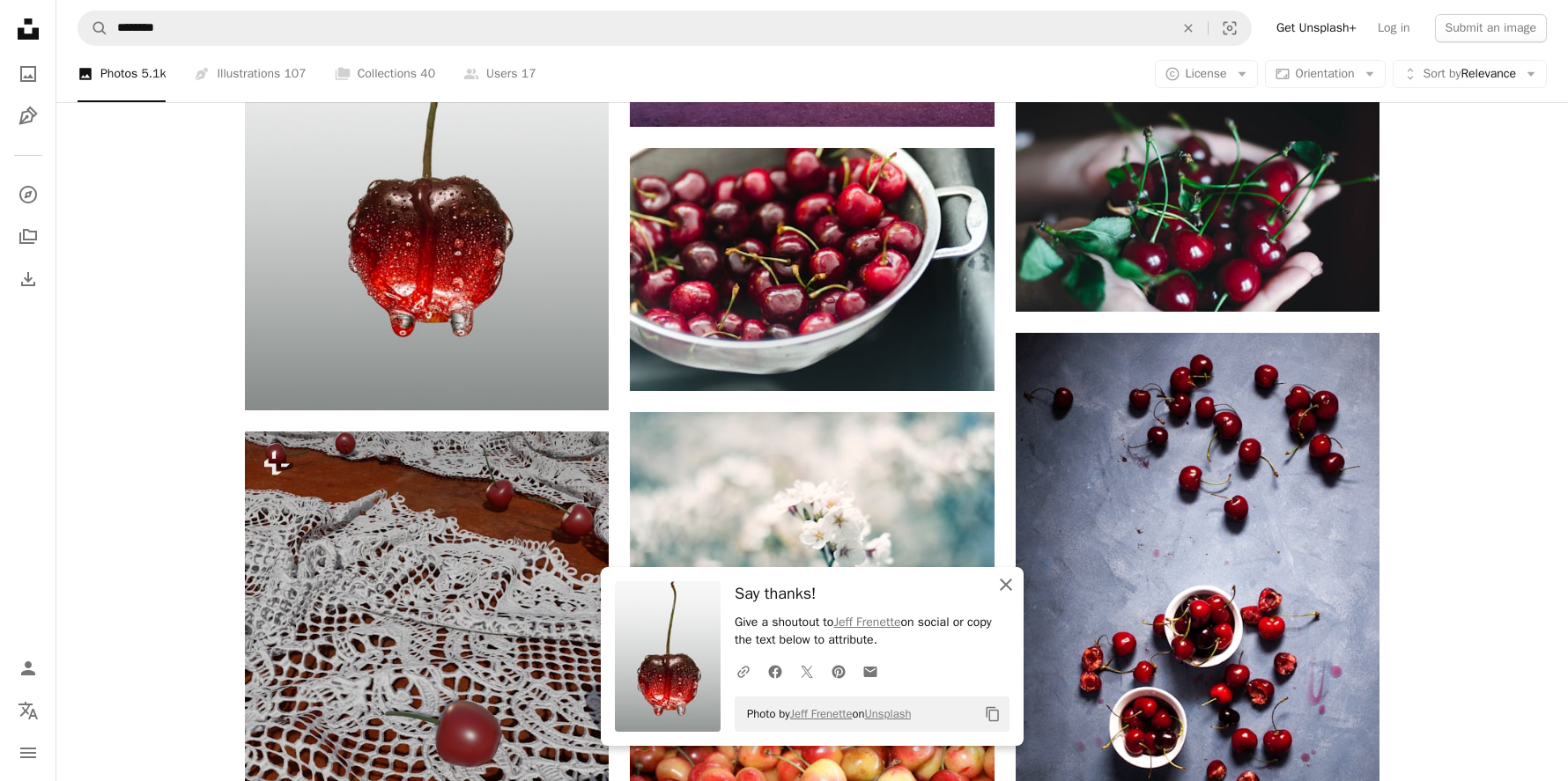 click on "An X shape" 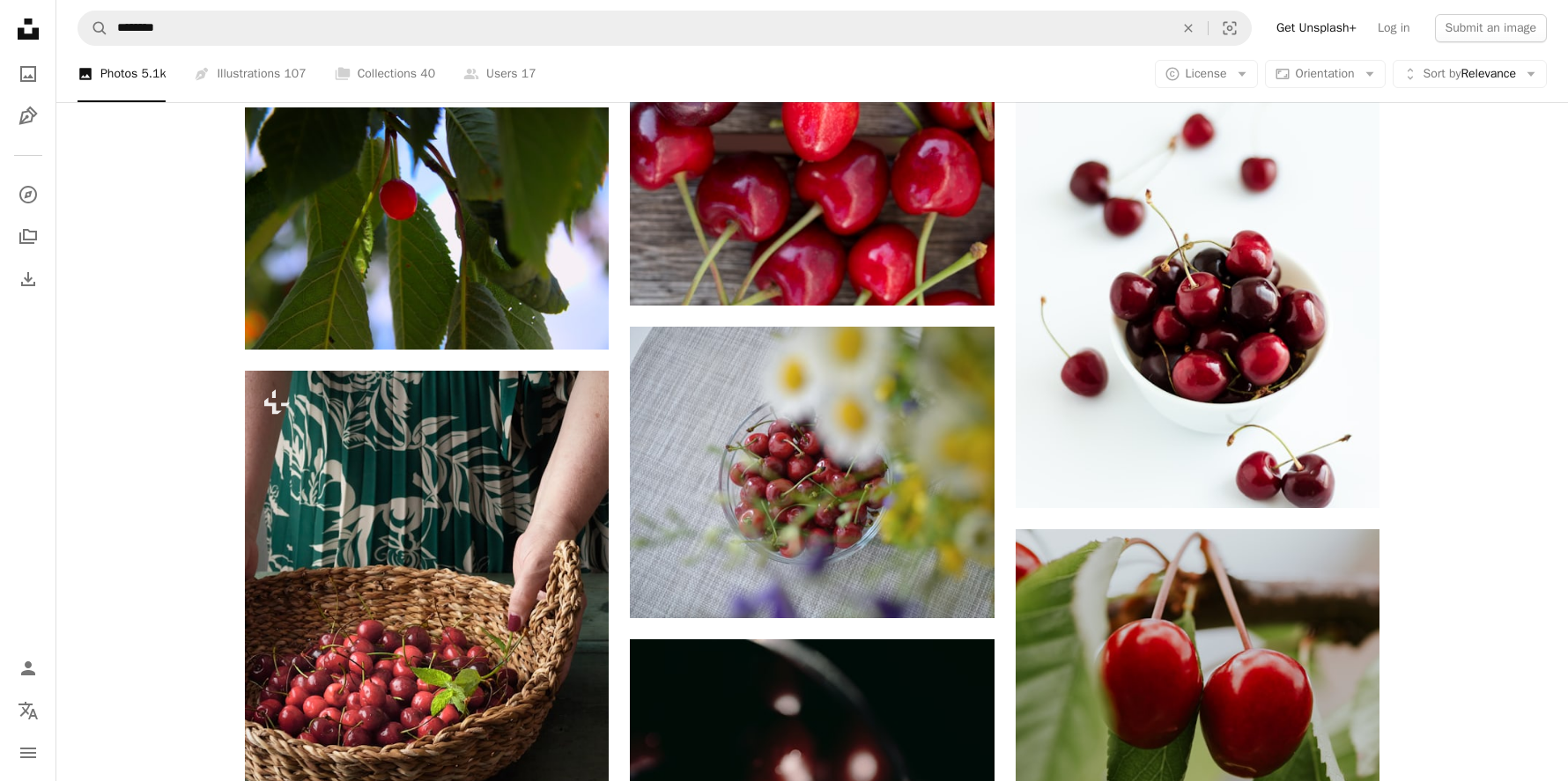 scroll, scrollTop: 24046, scrollLeft: 0, axis: vertical 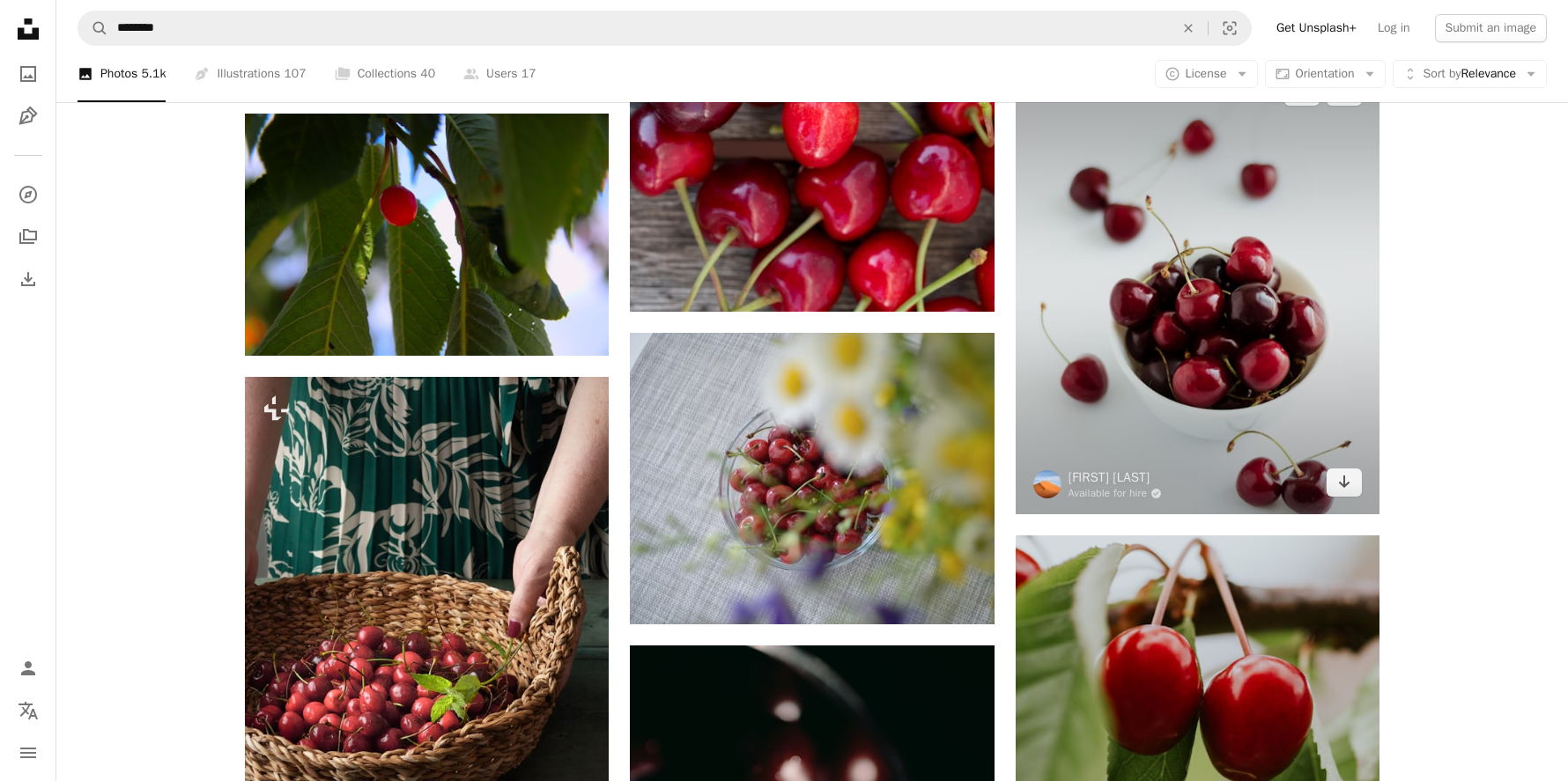 click at bounding box center [1197, 287] 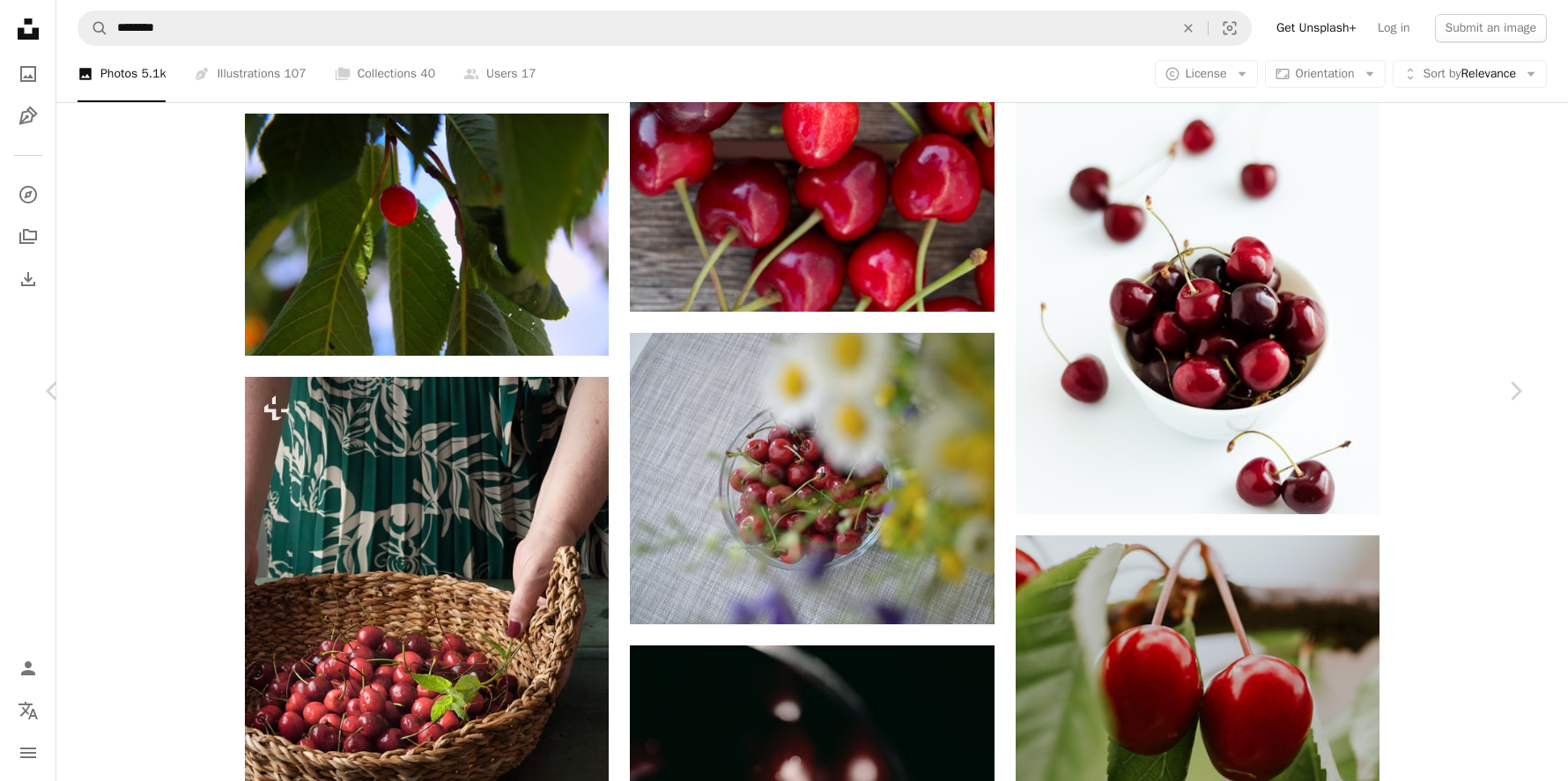 click on "Chevron down" 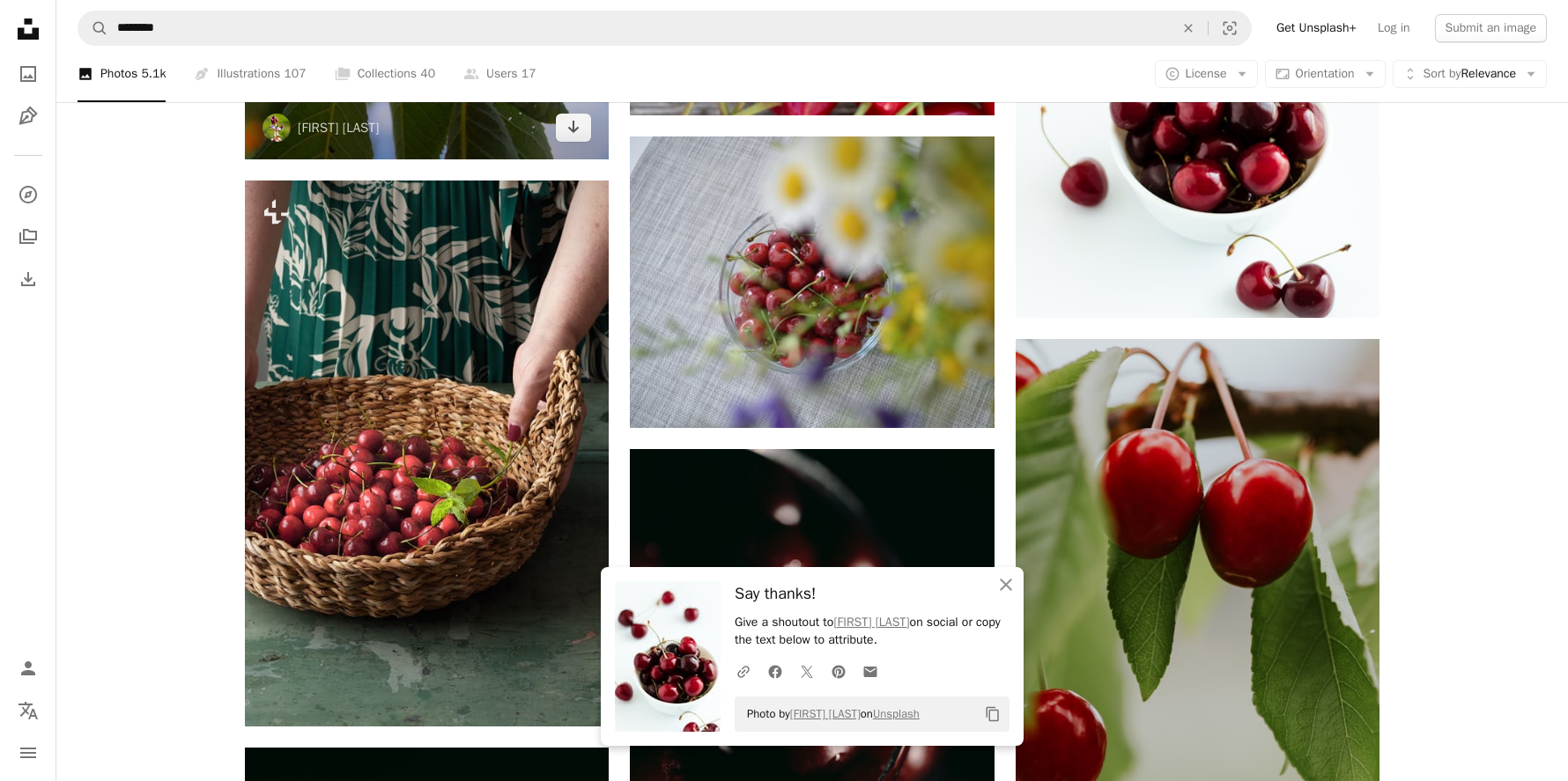 scroll, scrollTop: 24247, scrollLeft: 0, axis: vertical 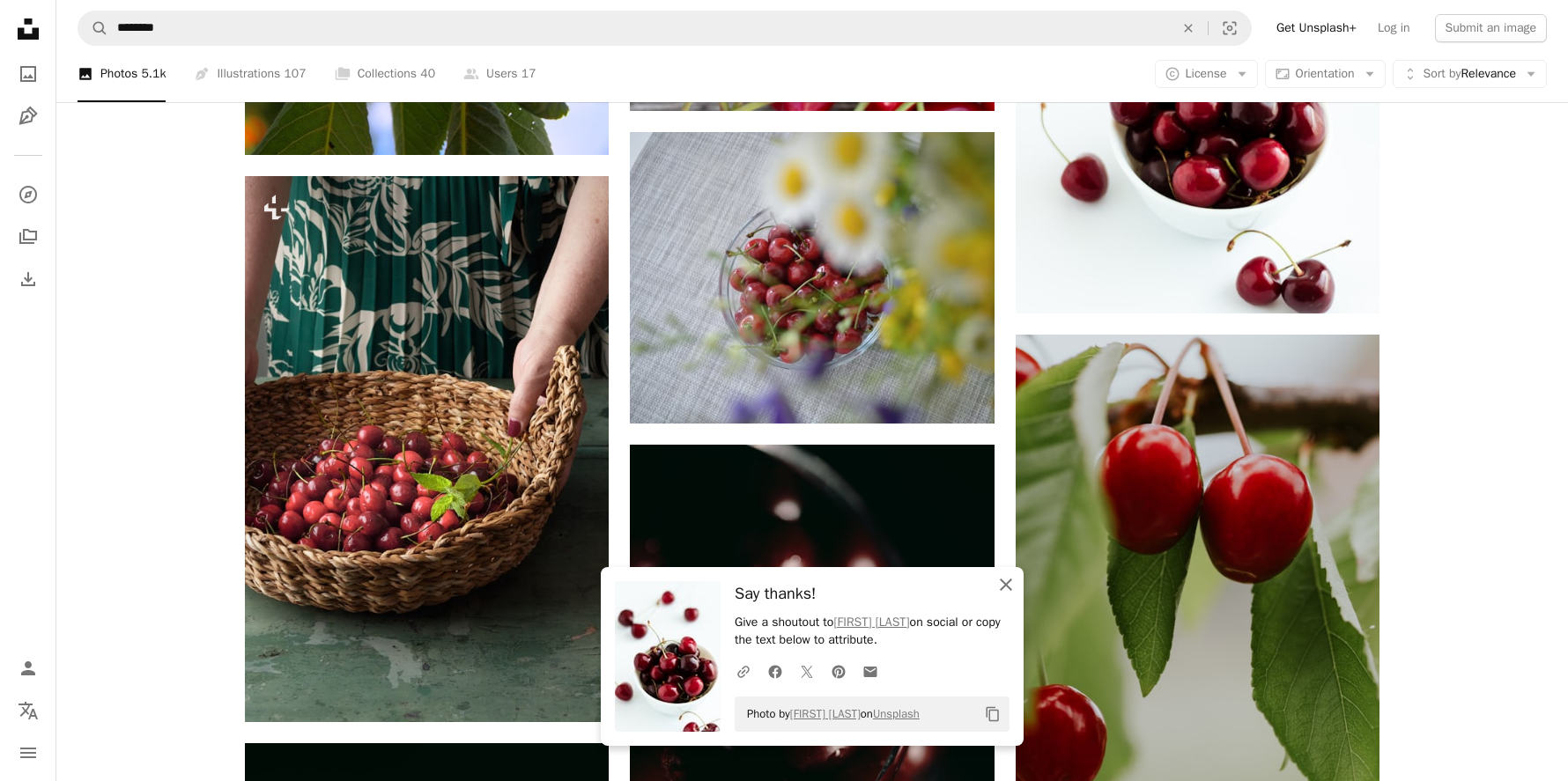 click on "An X shape" 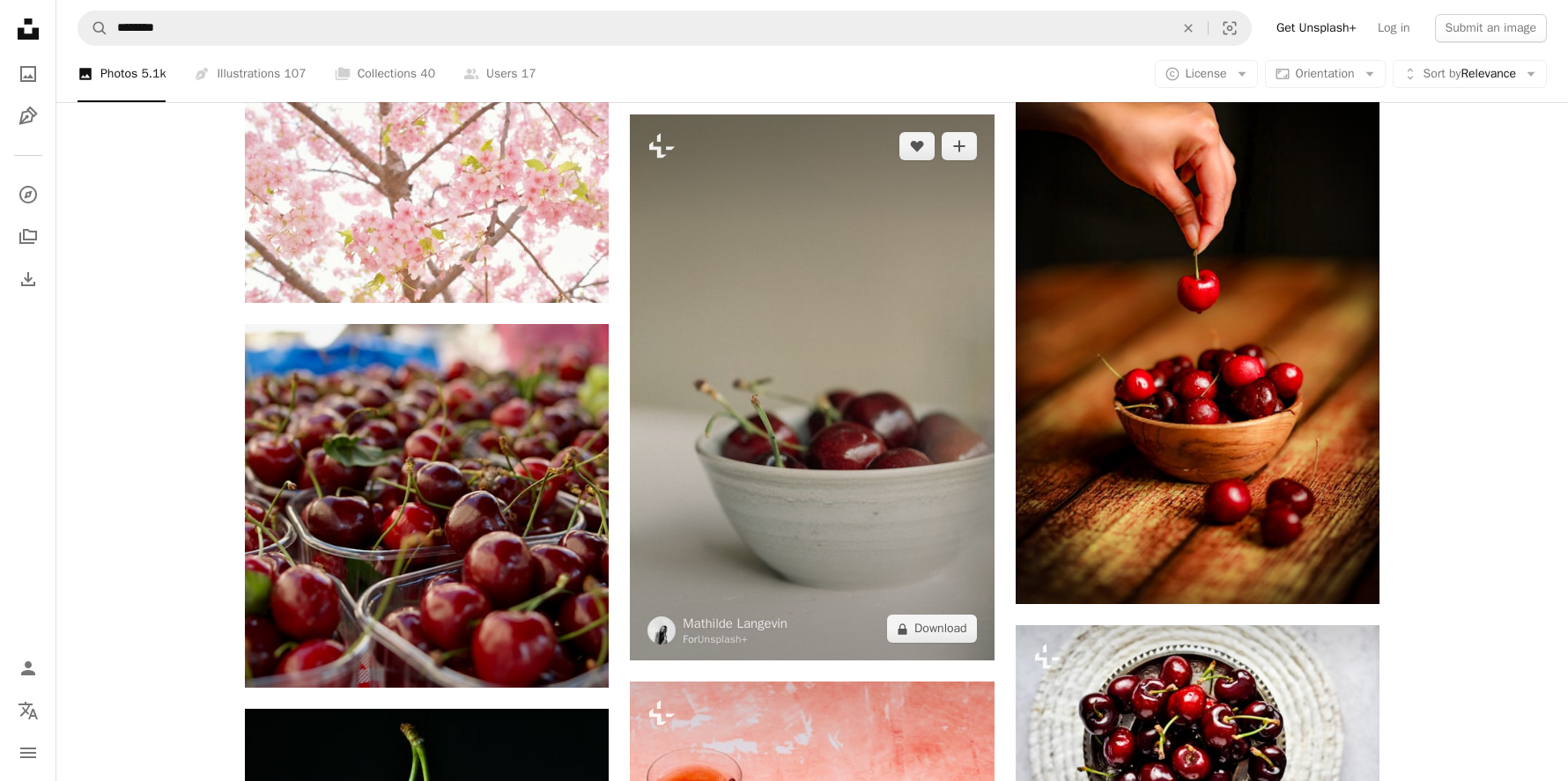scroll, scrollTop: 28067, scrollLeft: 0, axis: vertical 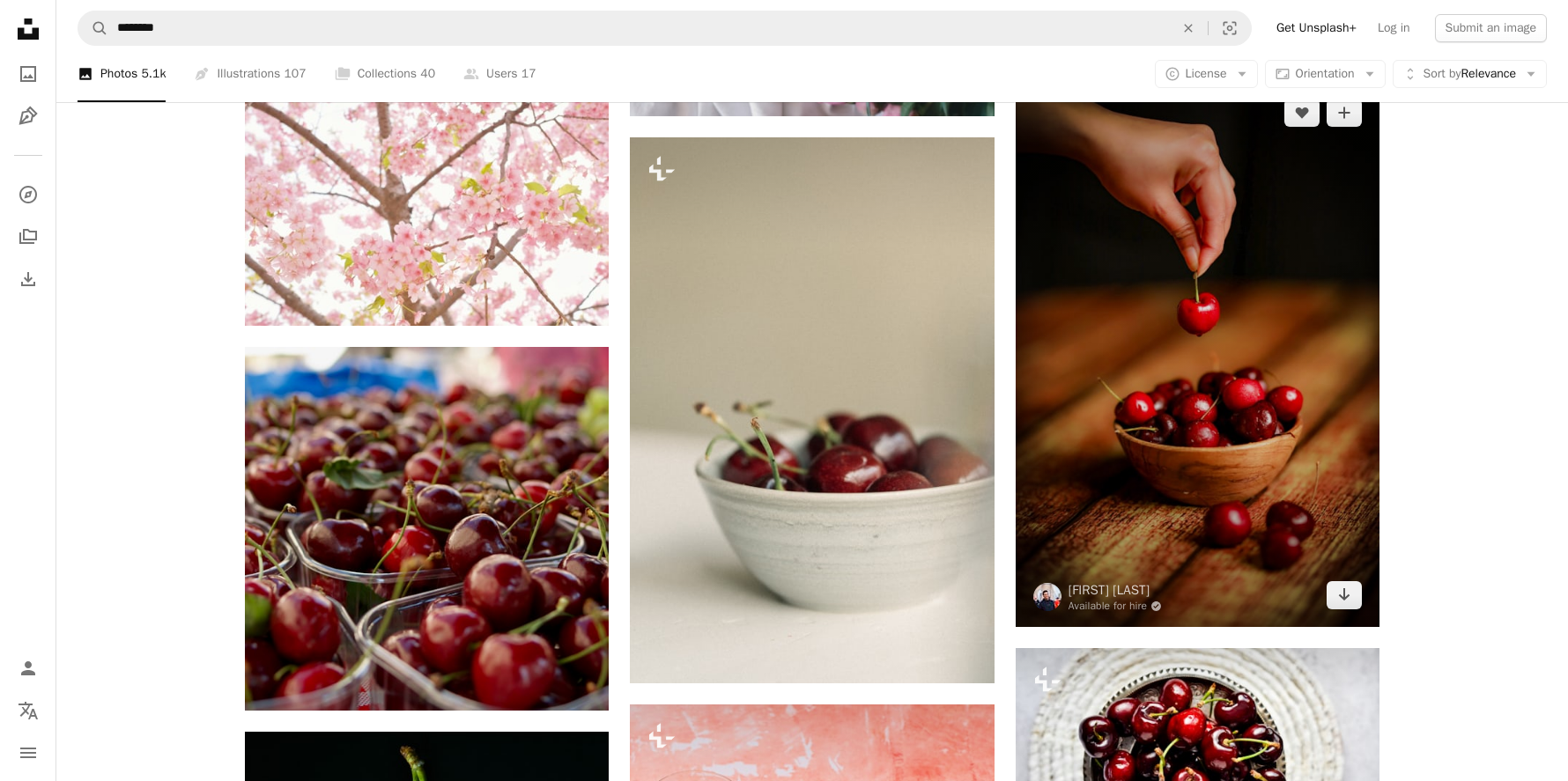 click at bounding box center [1197, 354] 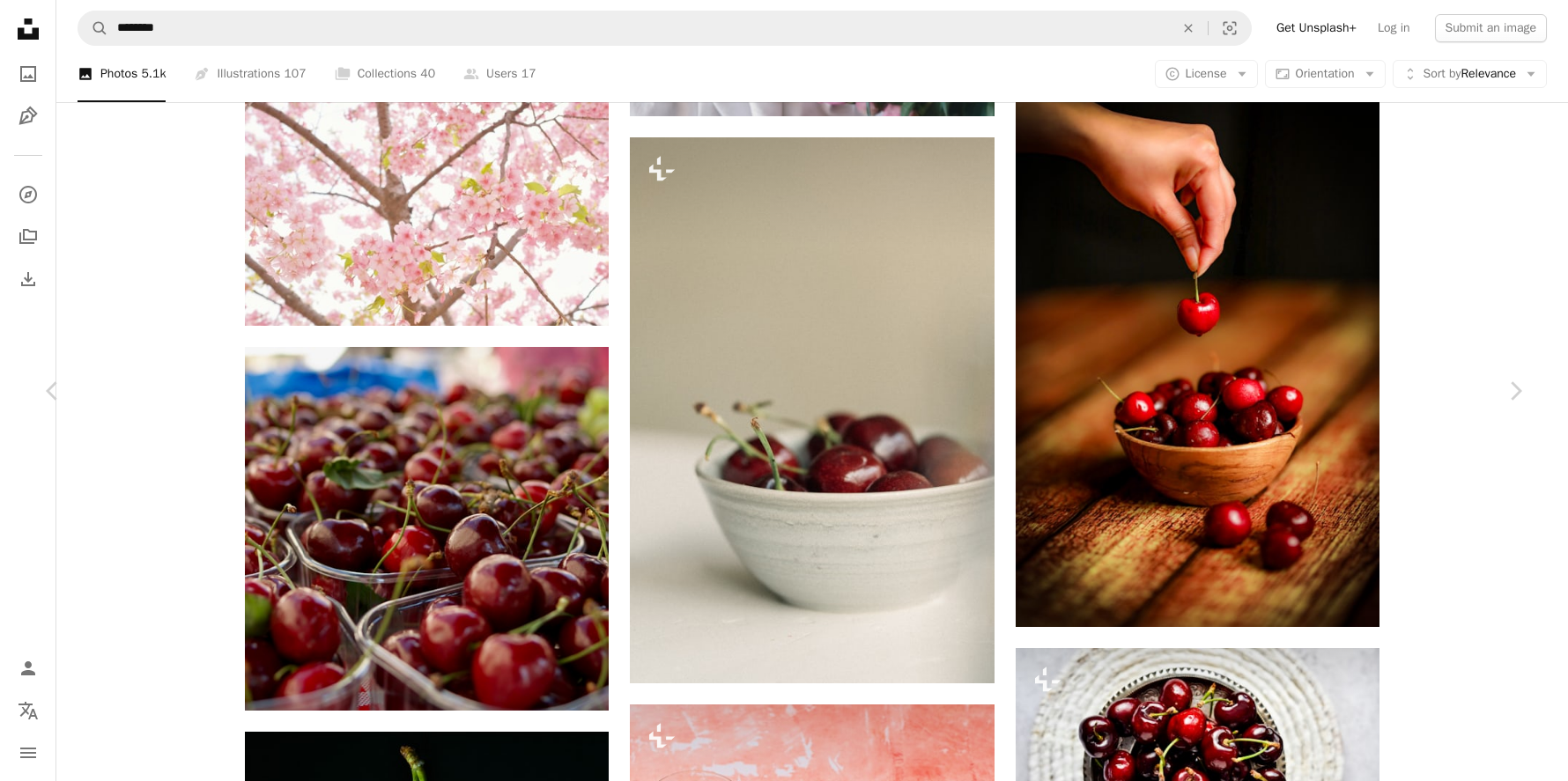 click on "Download free" at bounding box center (1349, 3333) 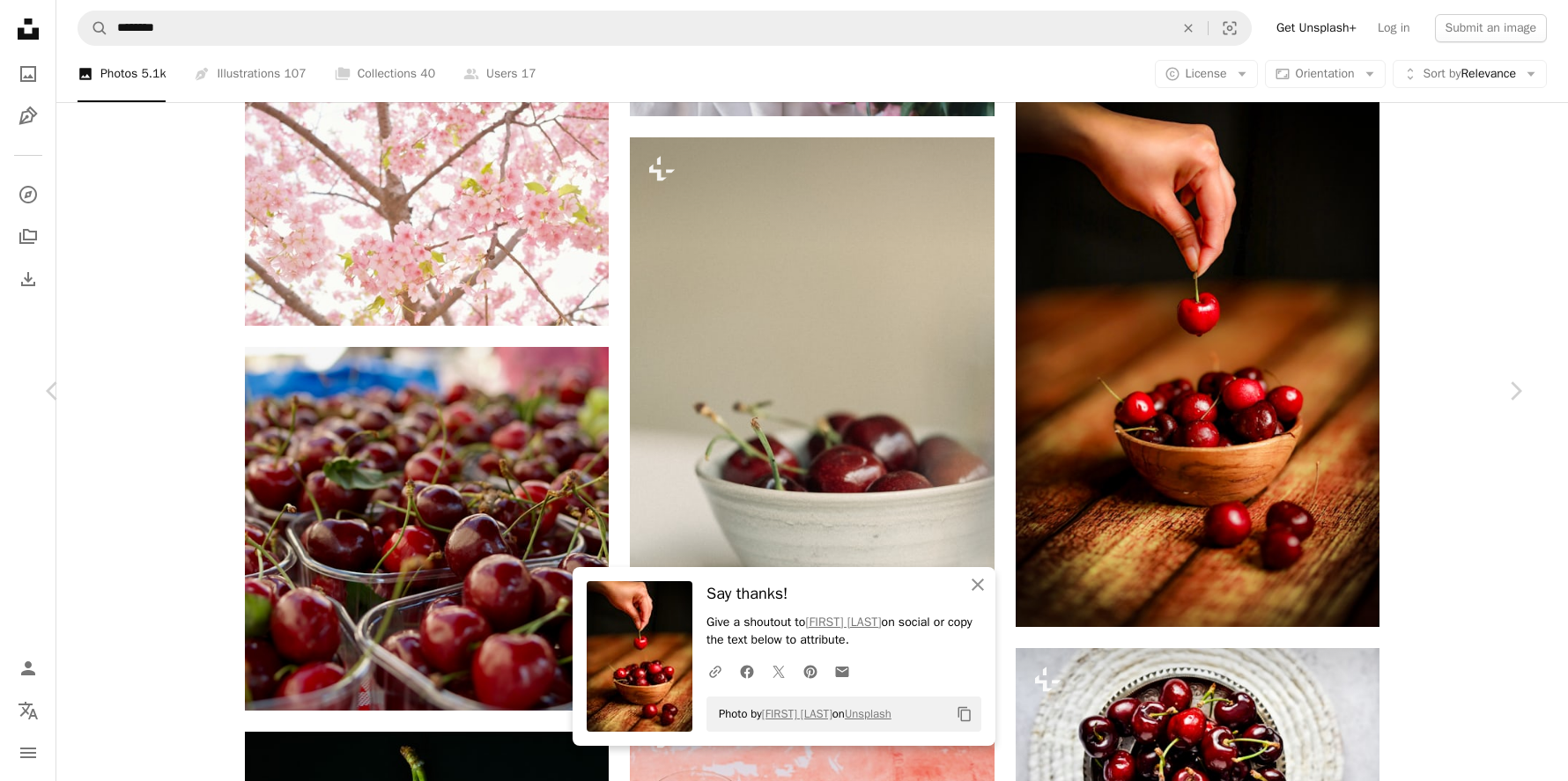 click 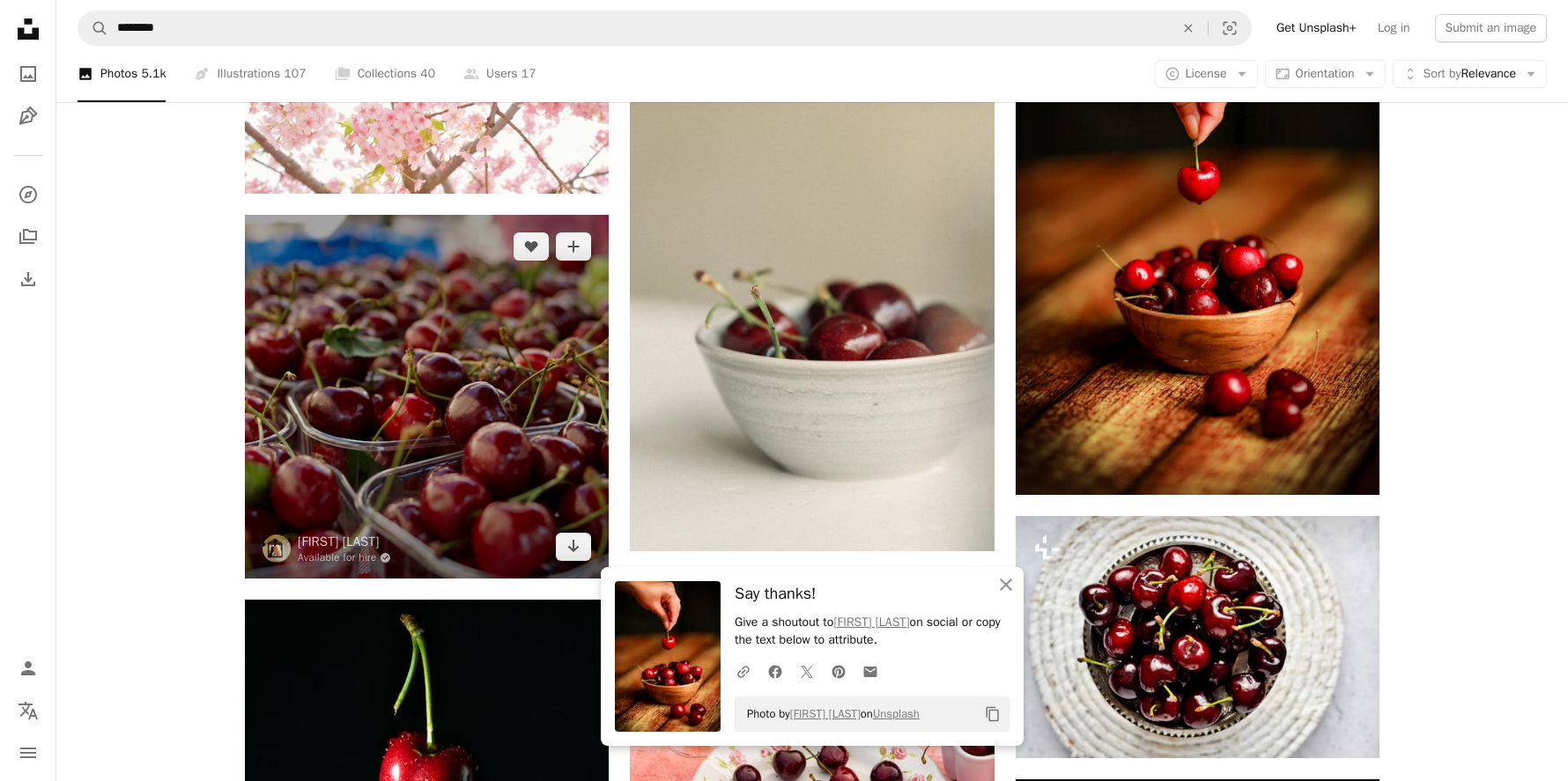 scroll, scrollTop: 28260, scrollLeft: 0, axis: vertical 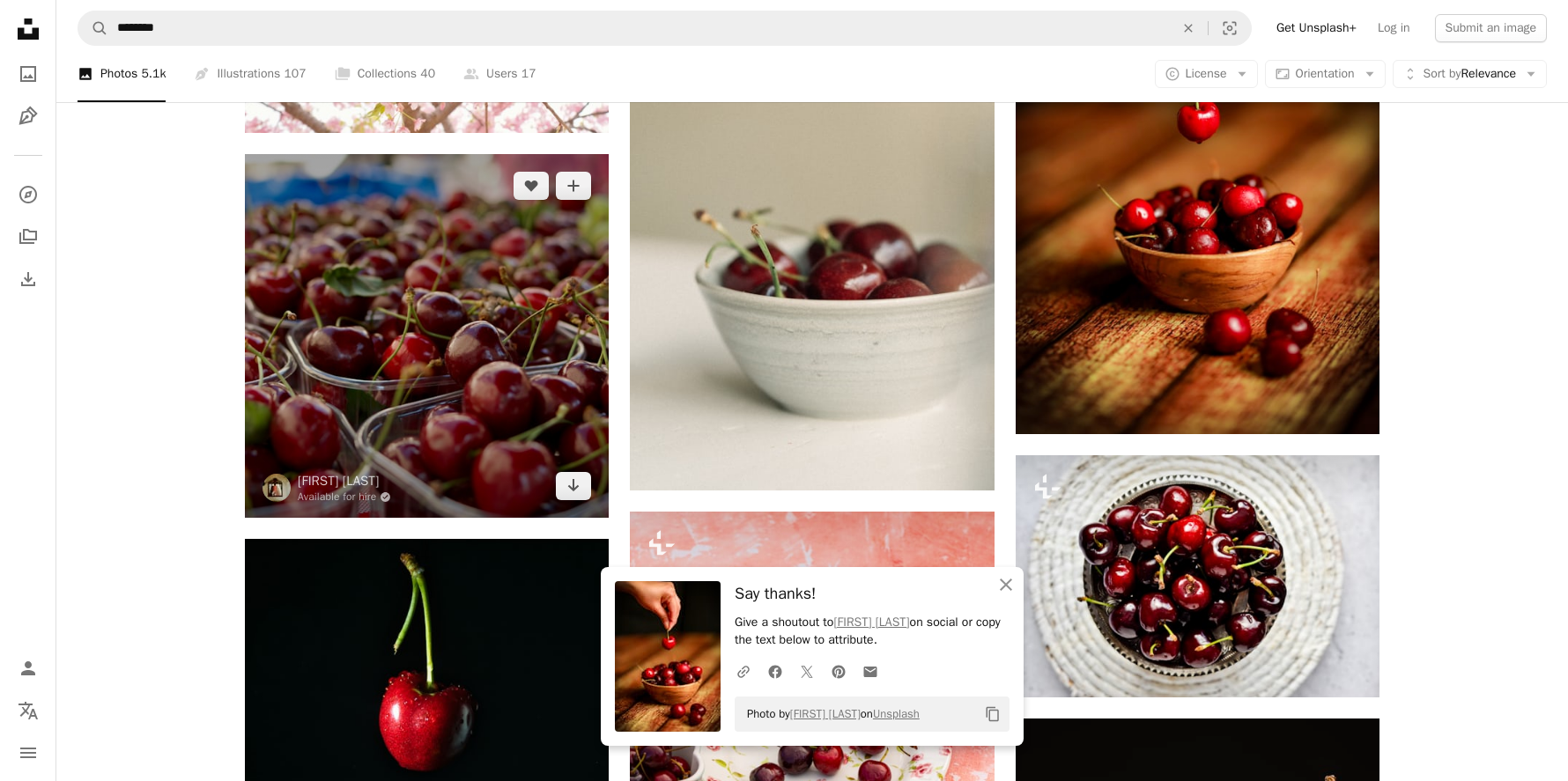 click at bounding box center (426, 335) 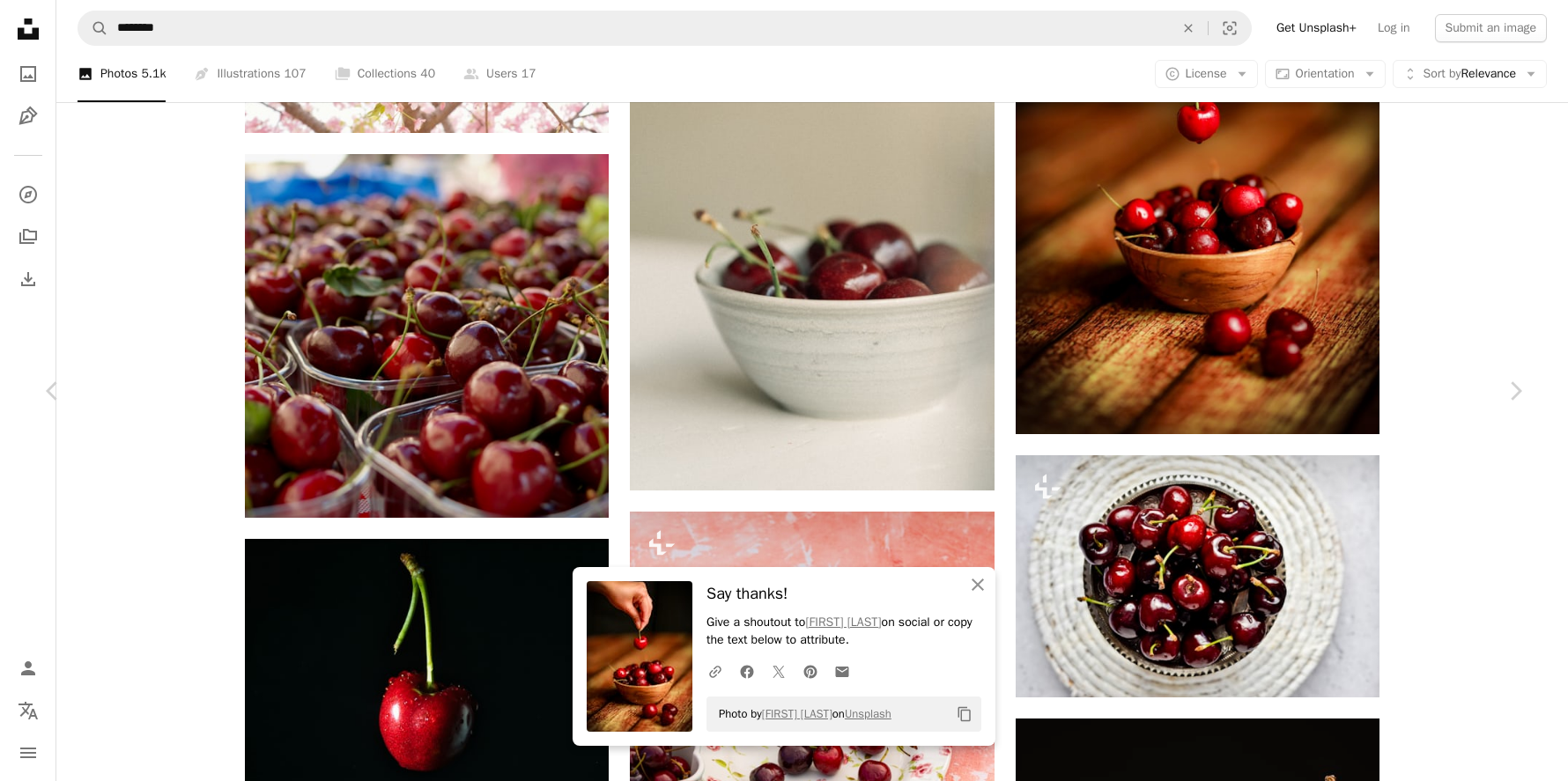click on "Chevron down" 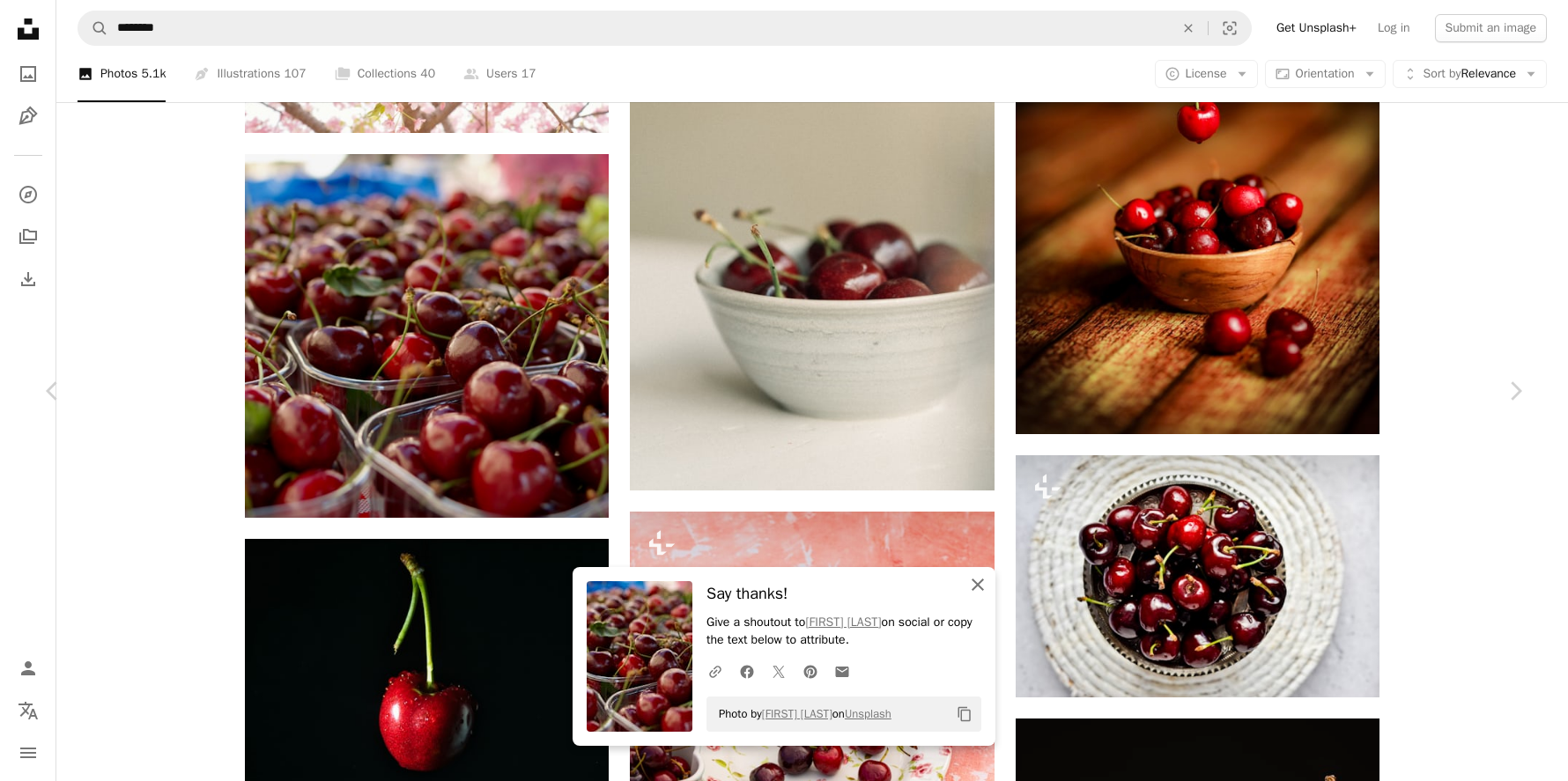 click 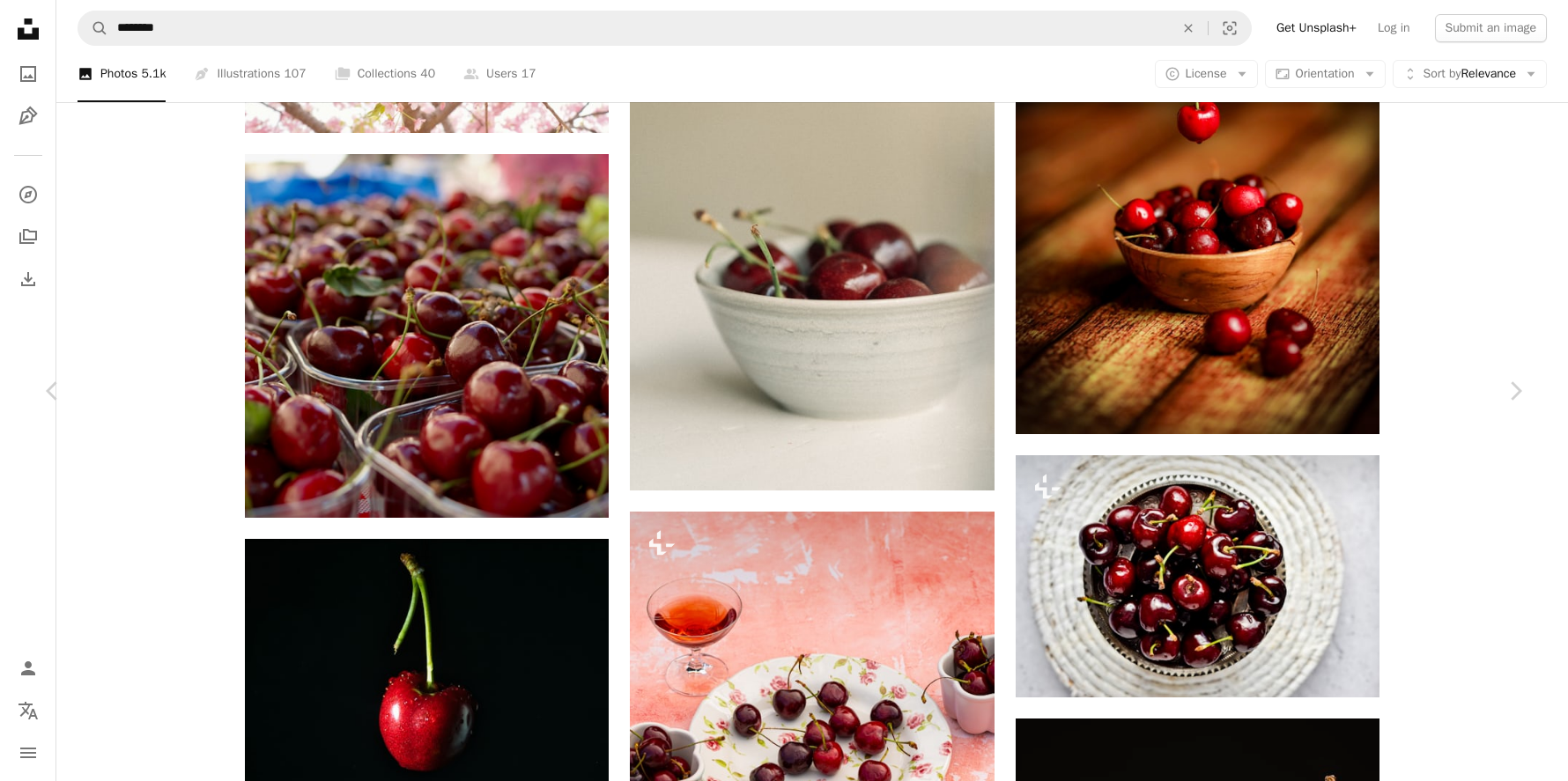 click on "An X shape" at bounding box center (18, 18) 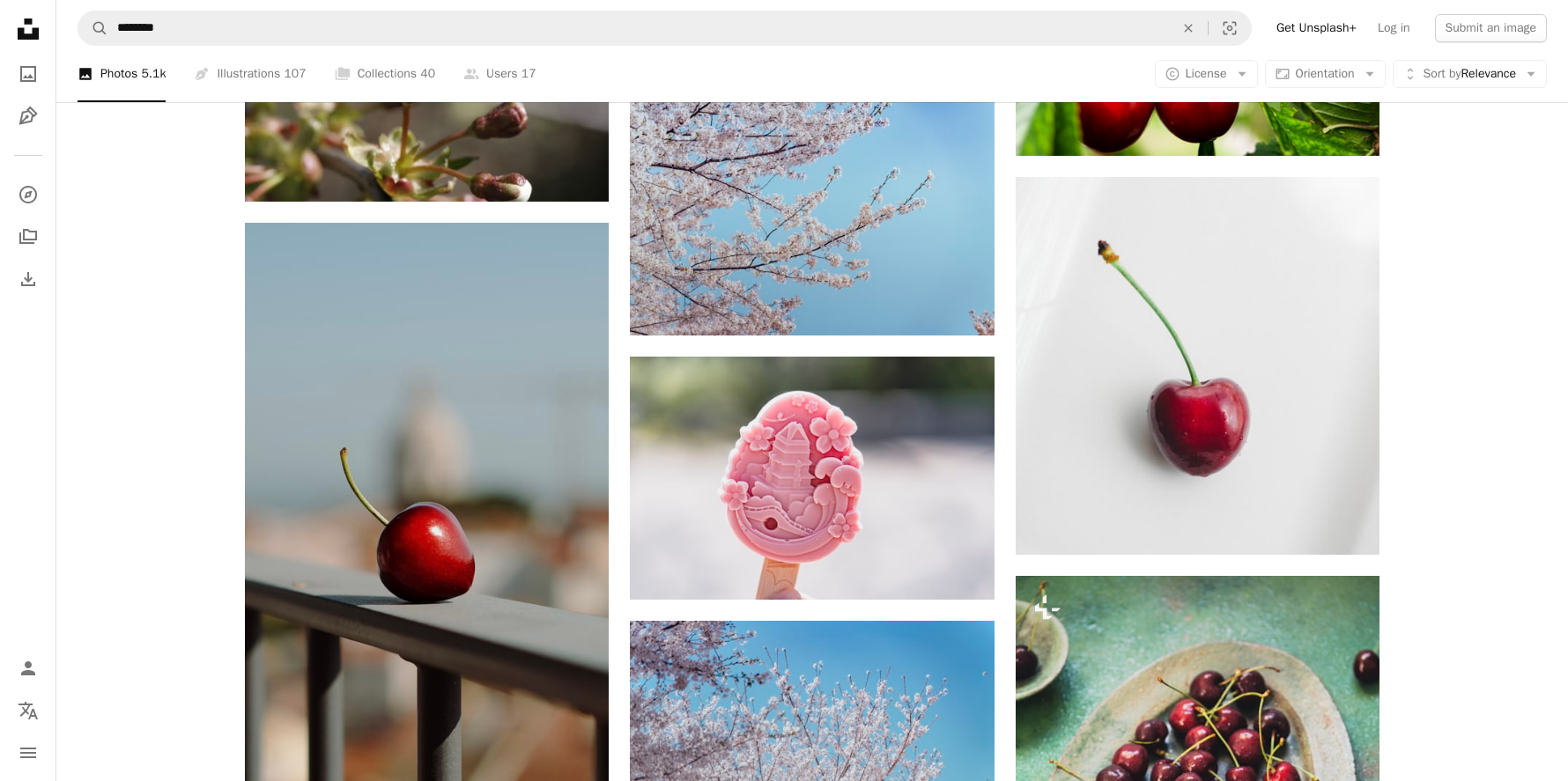 scroll, scrollTop: 31200, scrollLeft: 0, axis: vertical 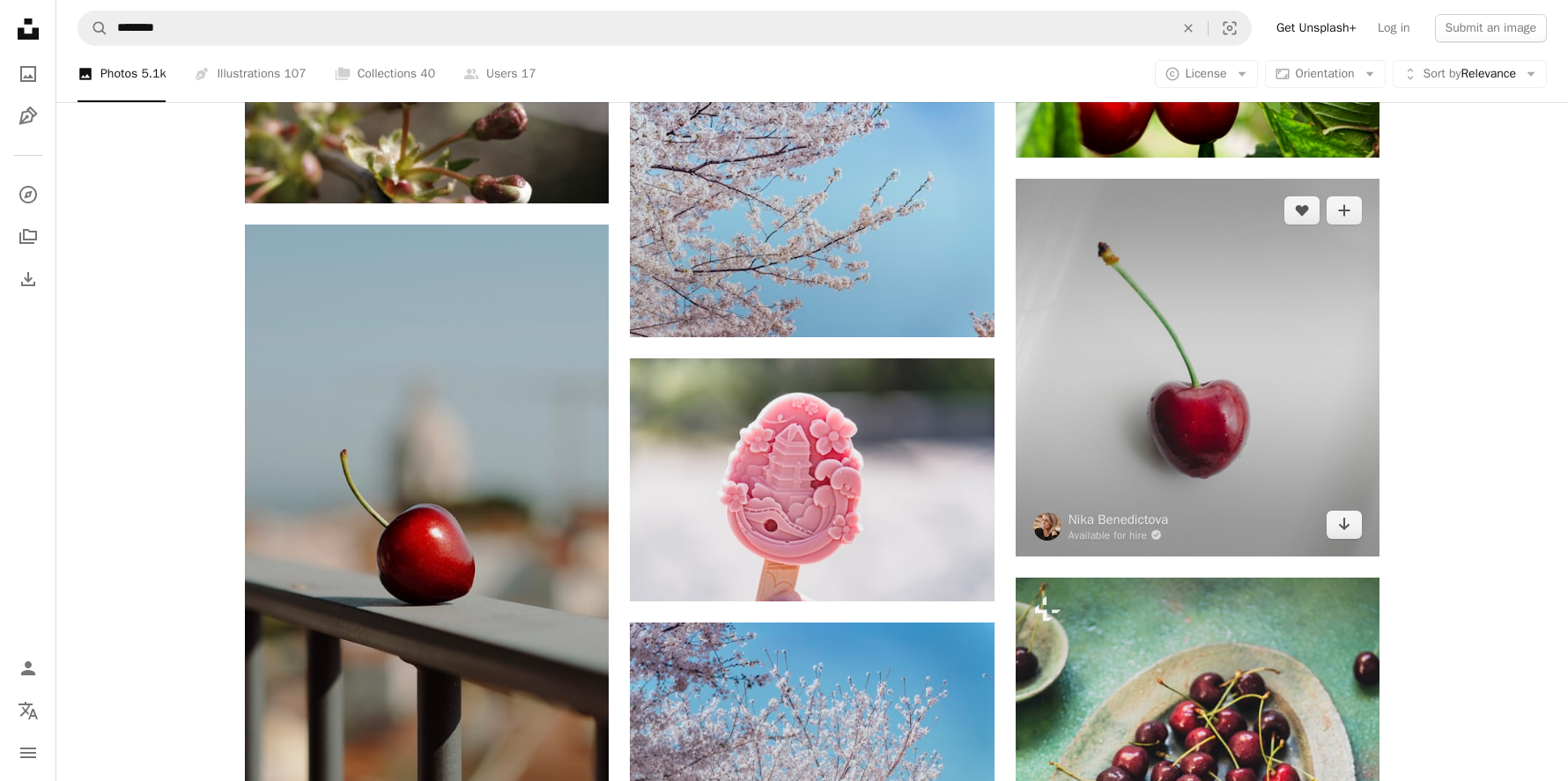 click at bounding box center [1197, 367] 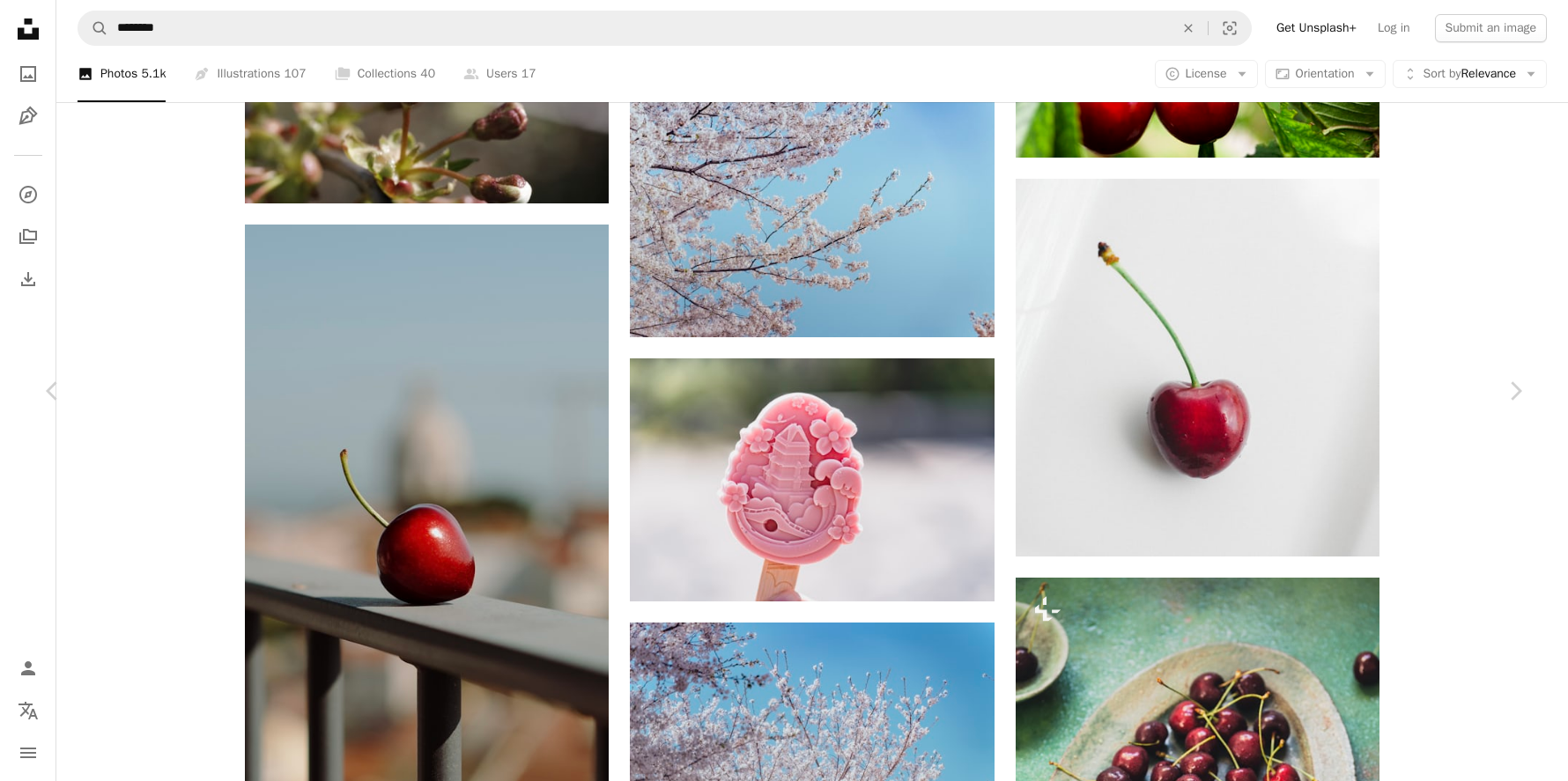 click on "Chevron down" 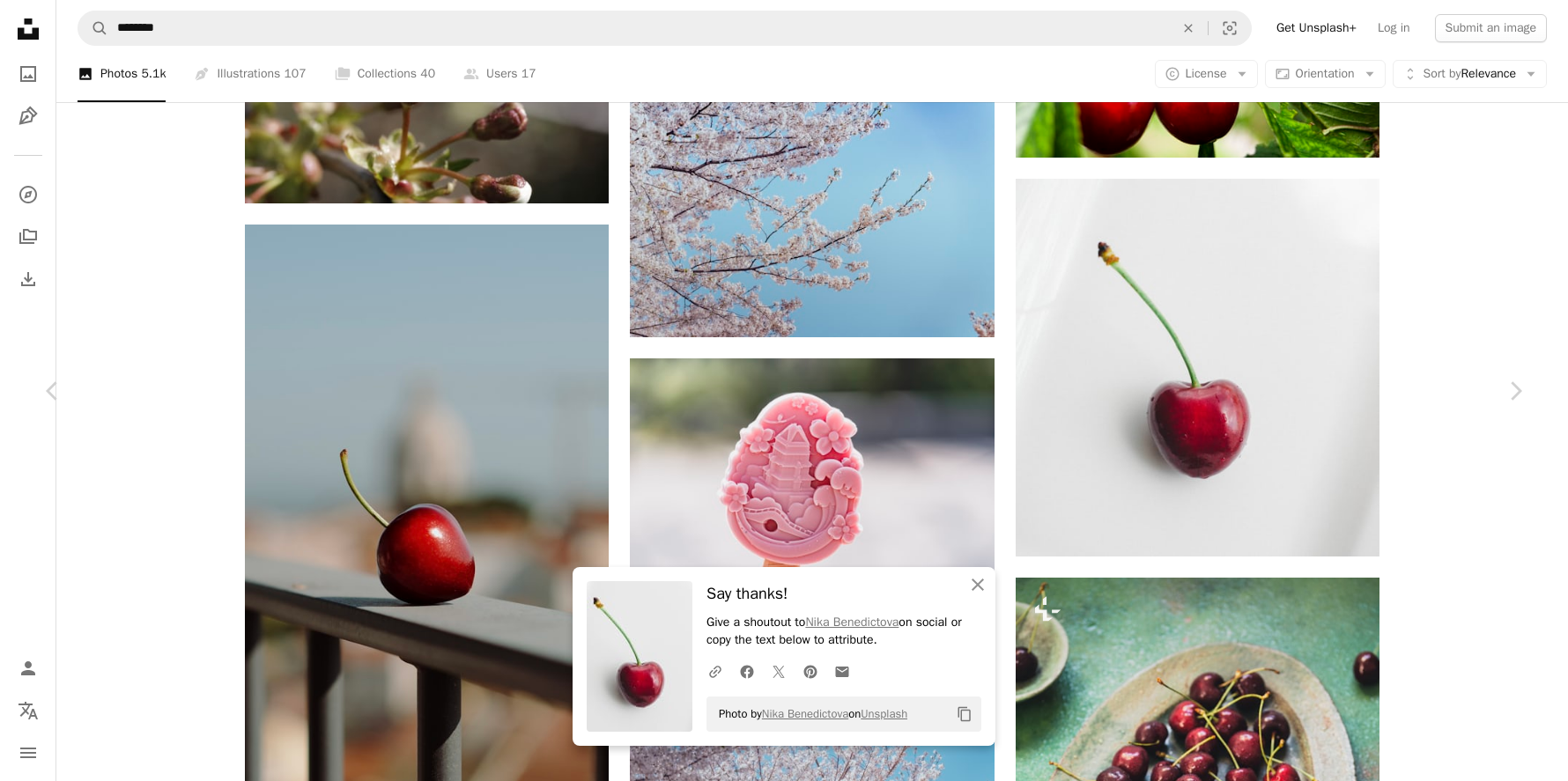 click on "An X shape" at bounding box center [18, 18] 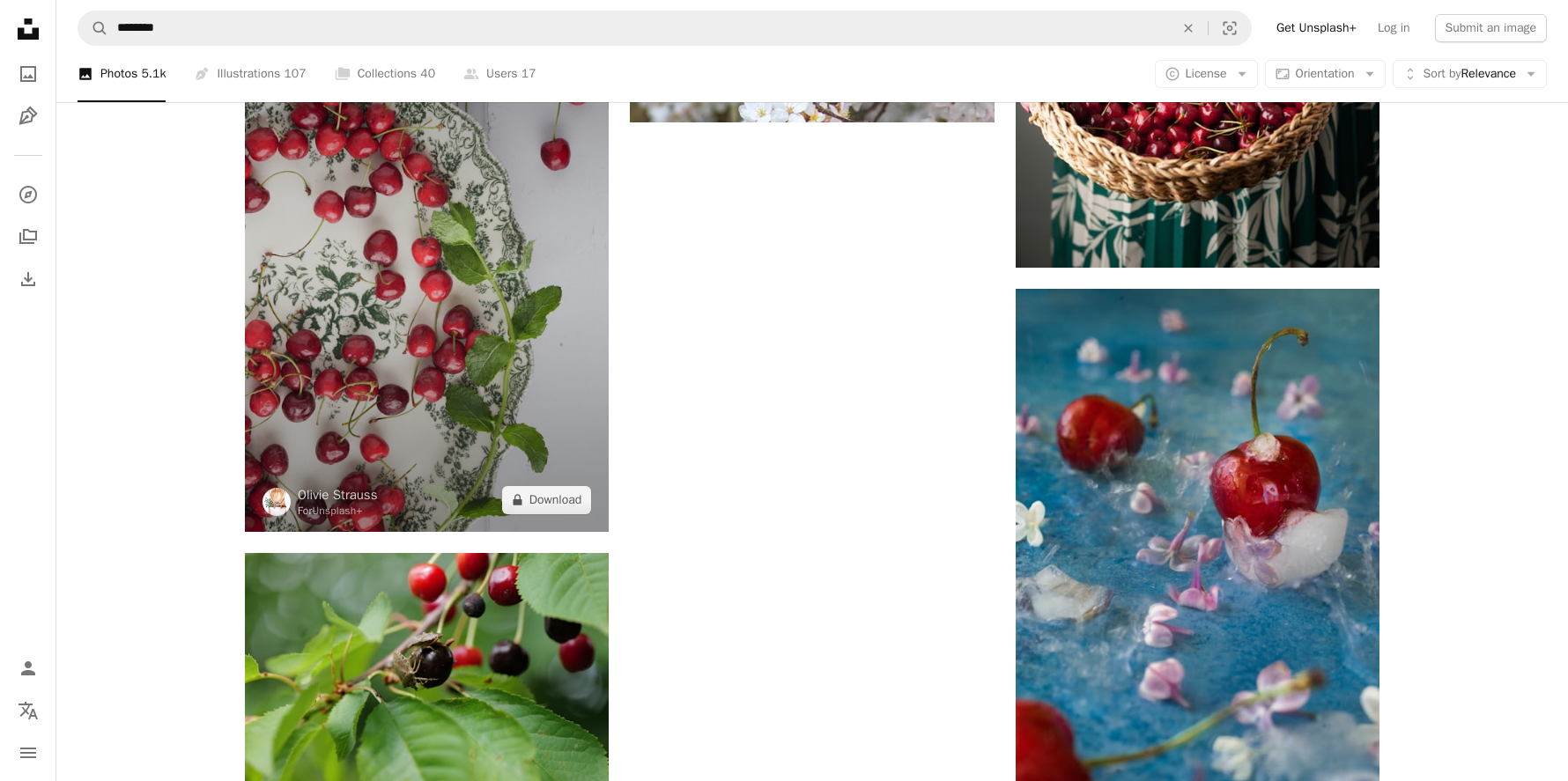 scroll, scrollTop: 37995, scrollLeft: 0, axis: vertical 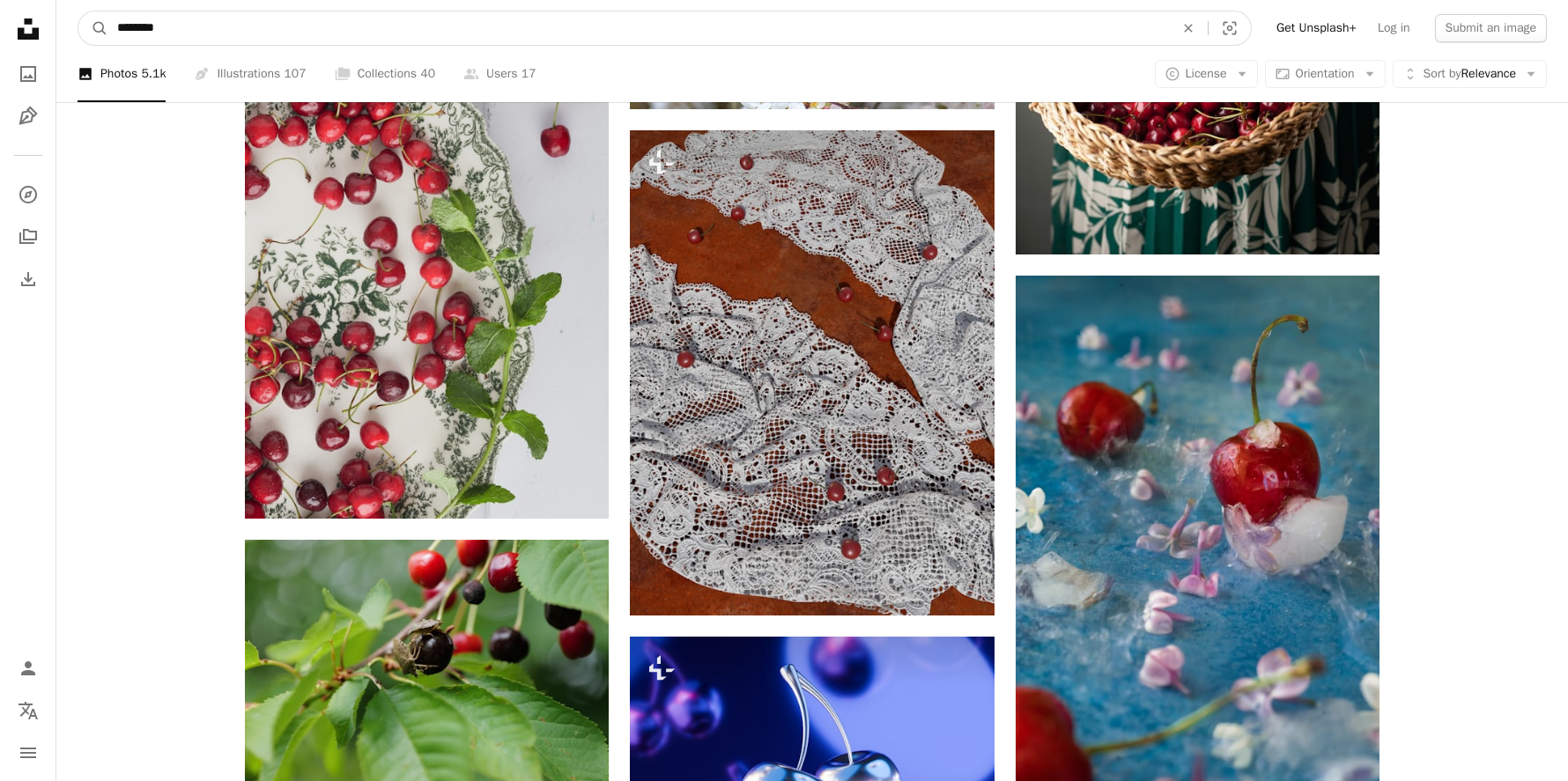 drag, startPoint x: 178, startPoint y: 30, endPoint x: 148, endPoint y: 30, distance: 30 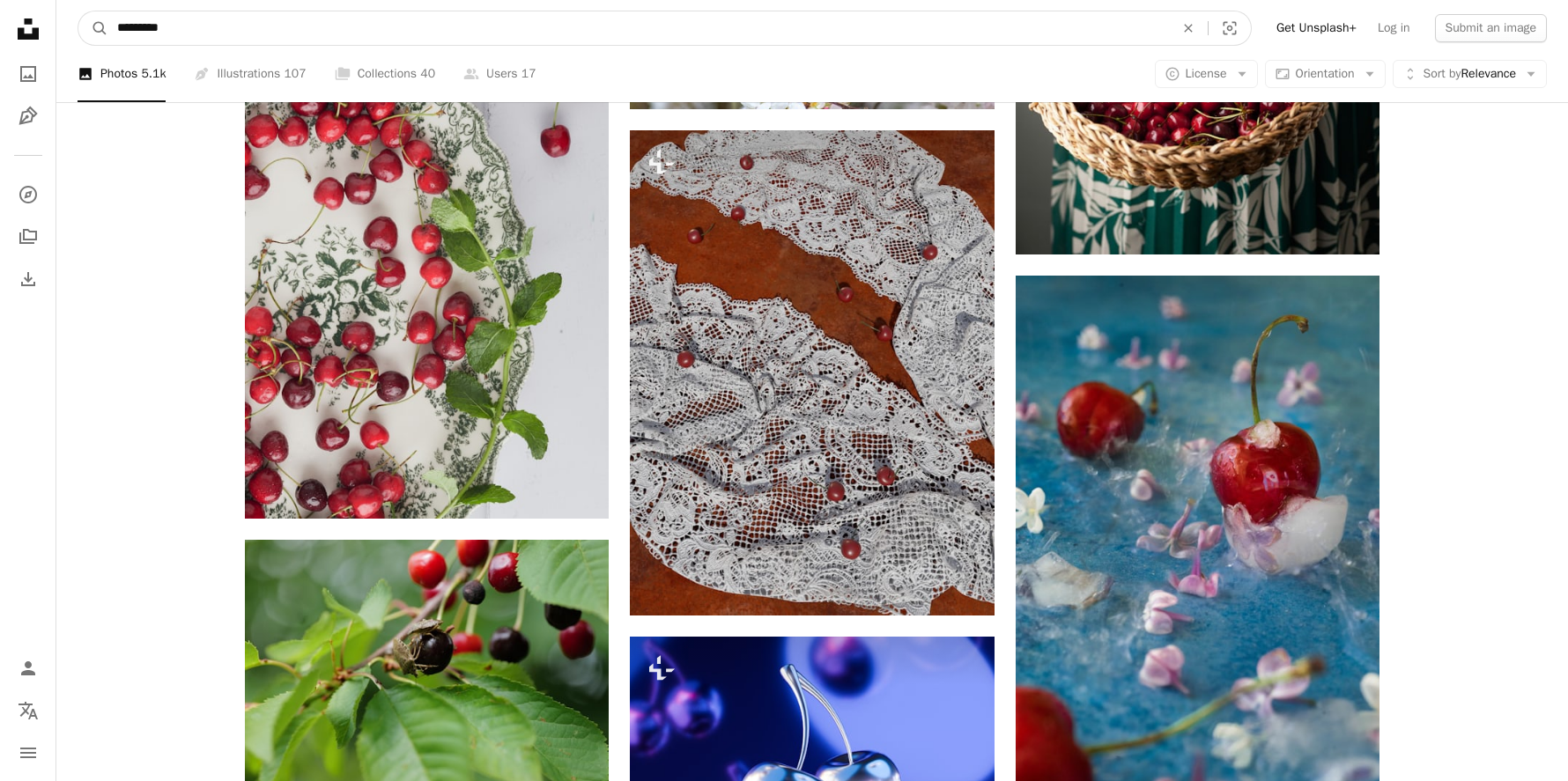 type on "**********" 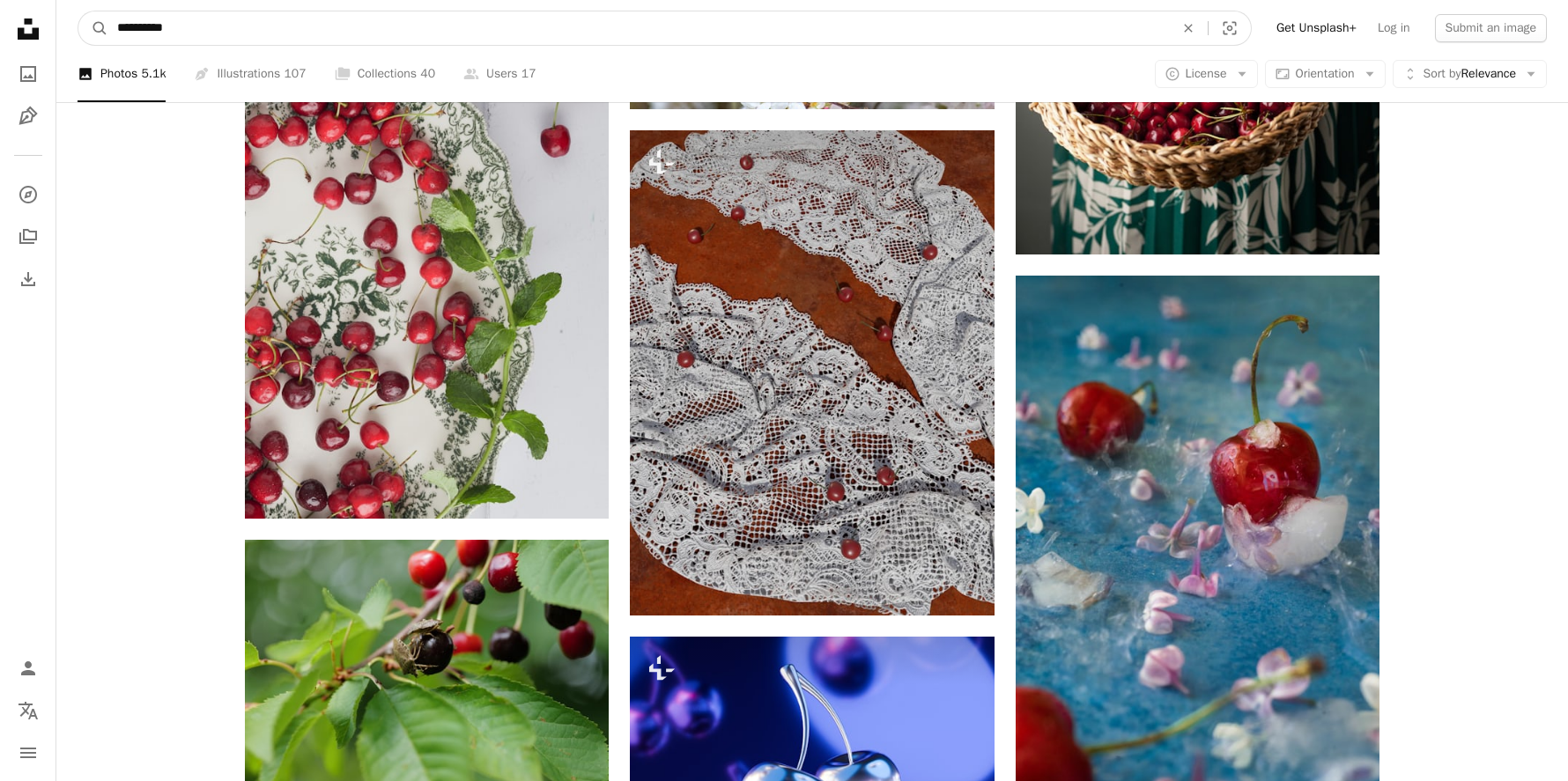 click on "A magnifying glass" at bounding box center [93, 28] 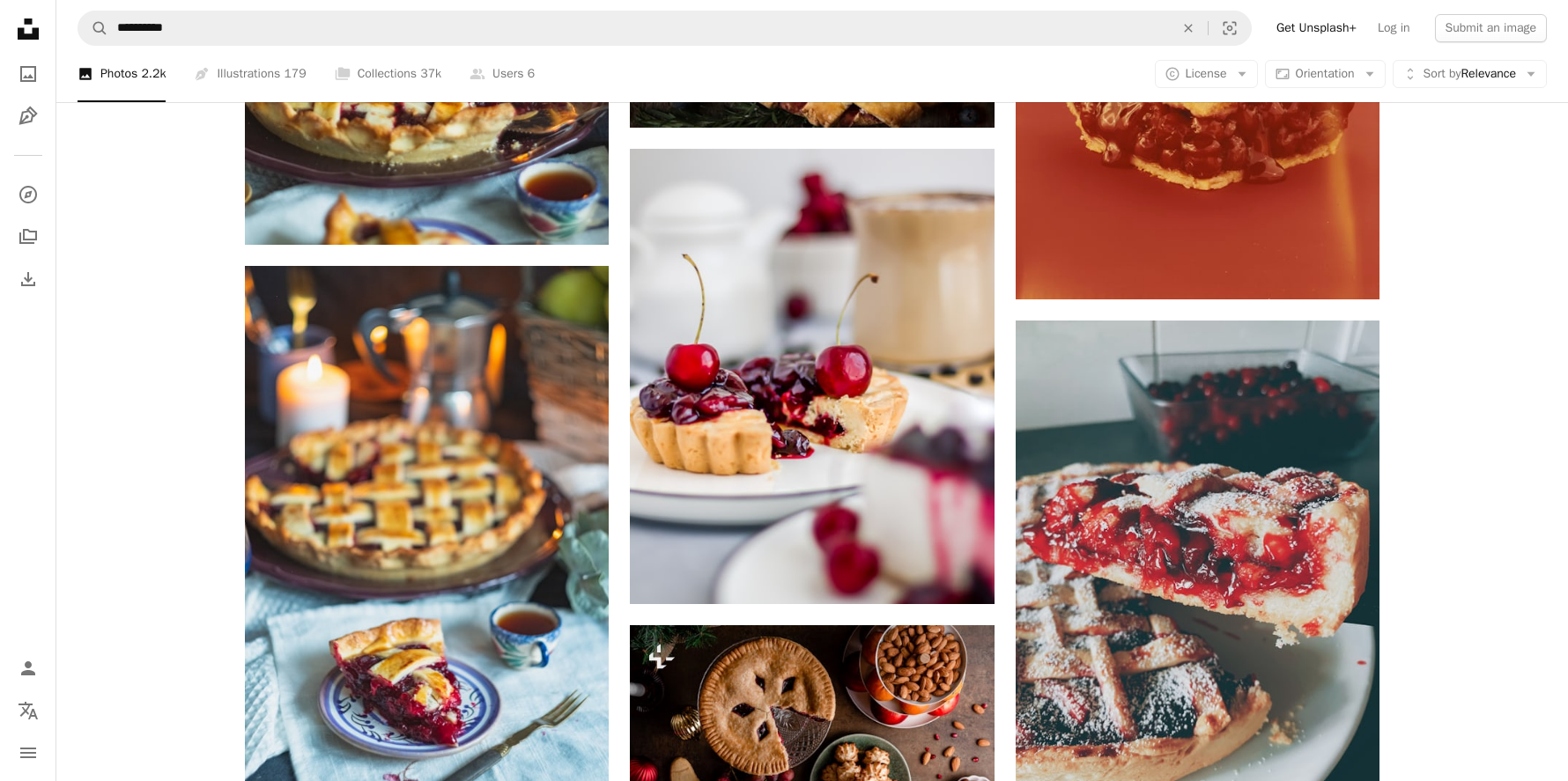scroll, scrollTop: 2274, scrollLeft: 0, axis: vertical 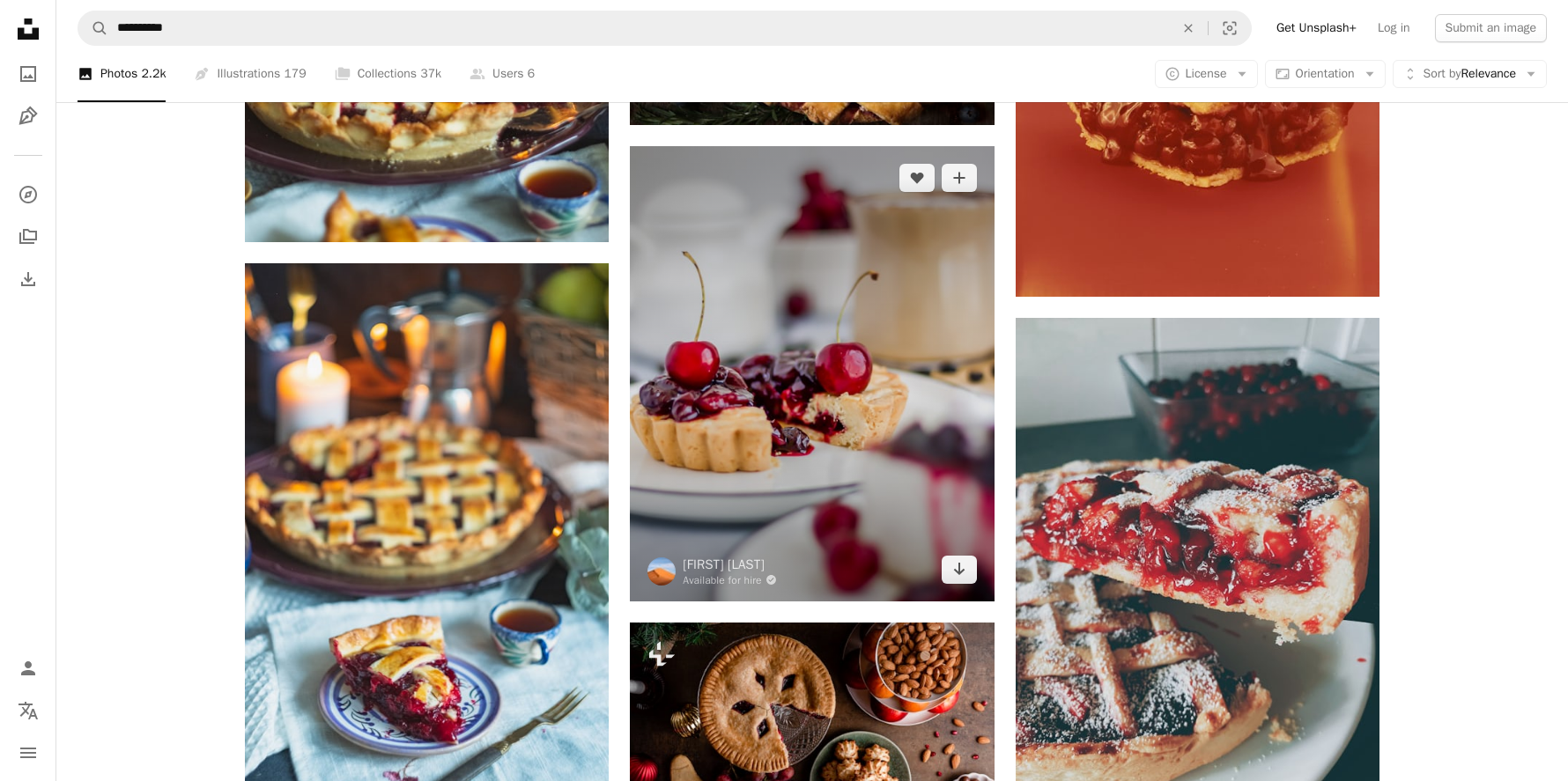 click at bounding box center [811, 373] 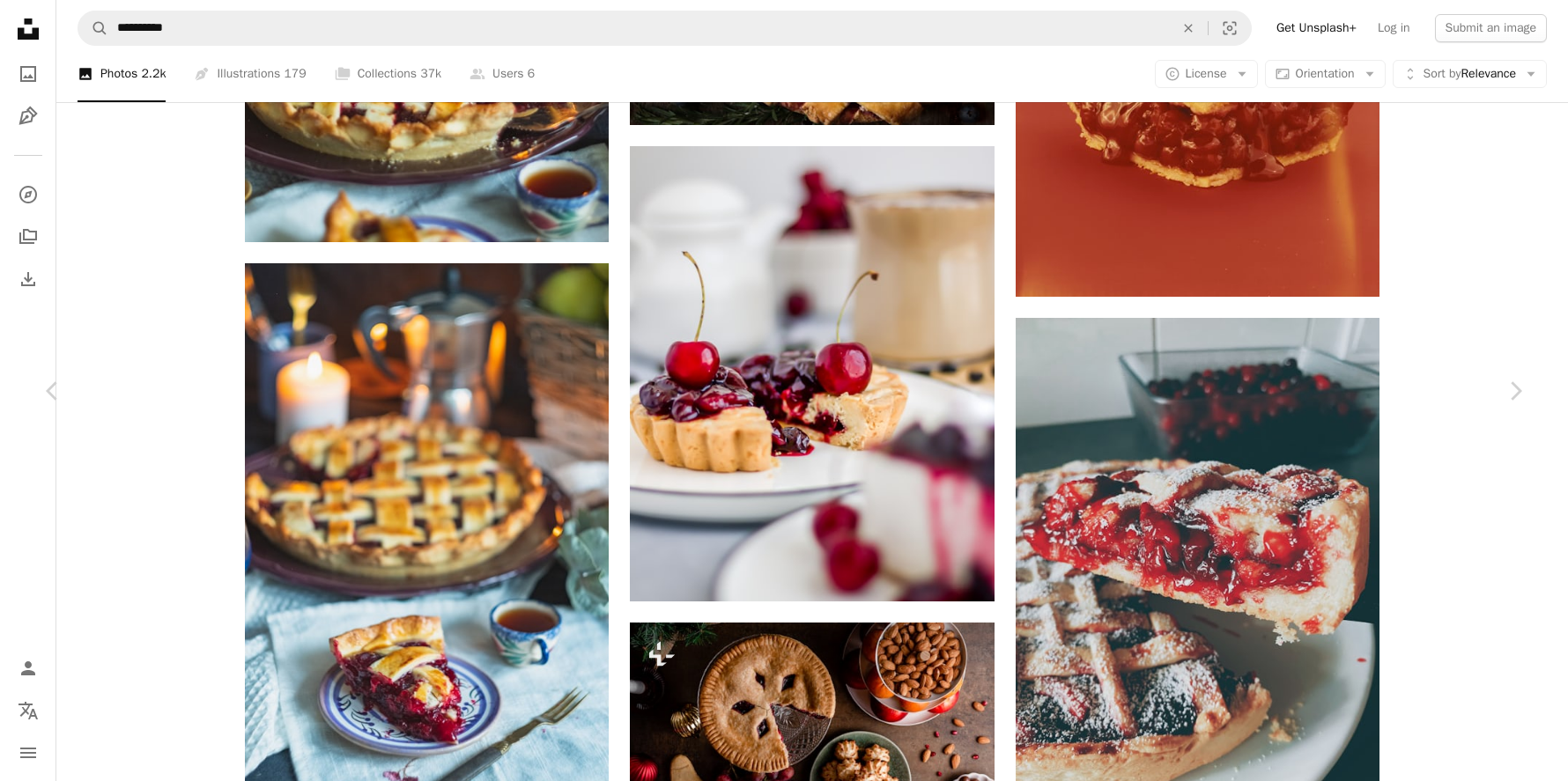 click on "Chevron down" 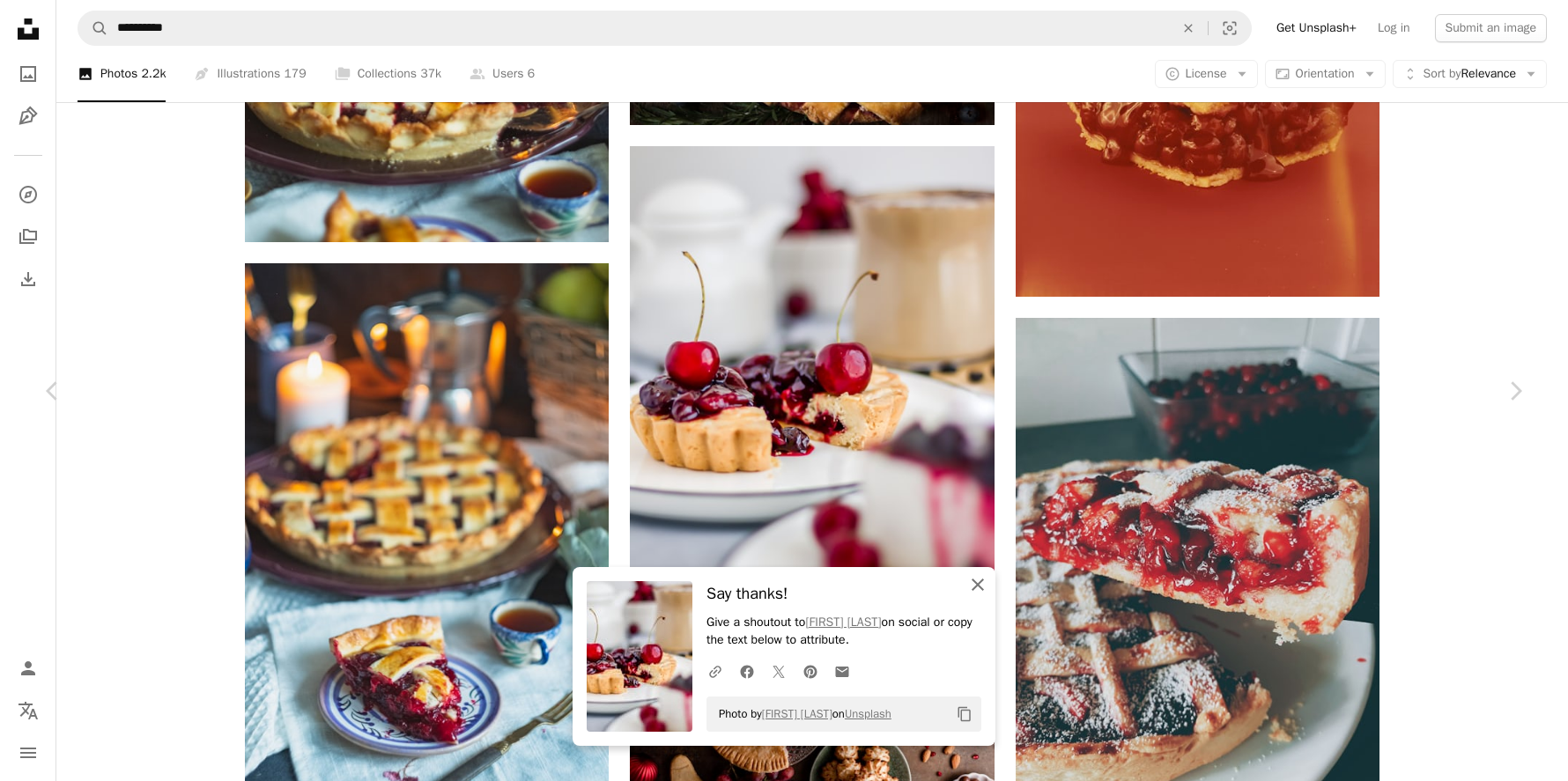 click on "An X shape" 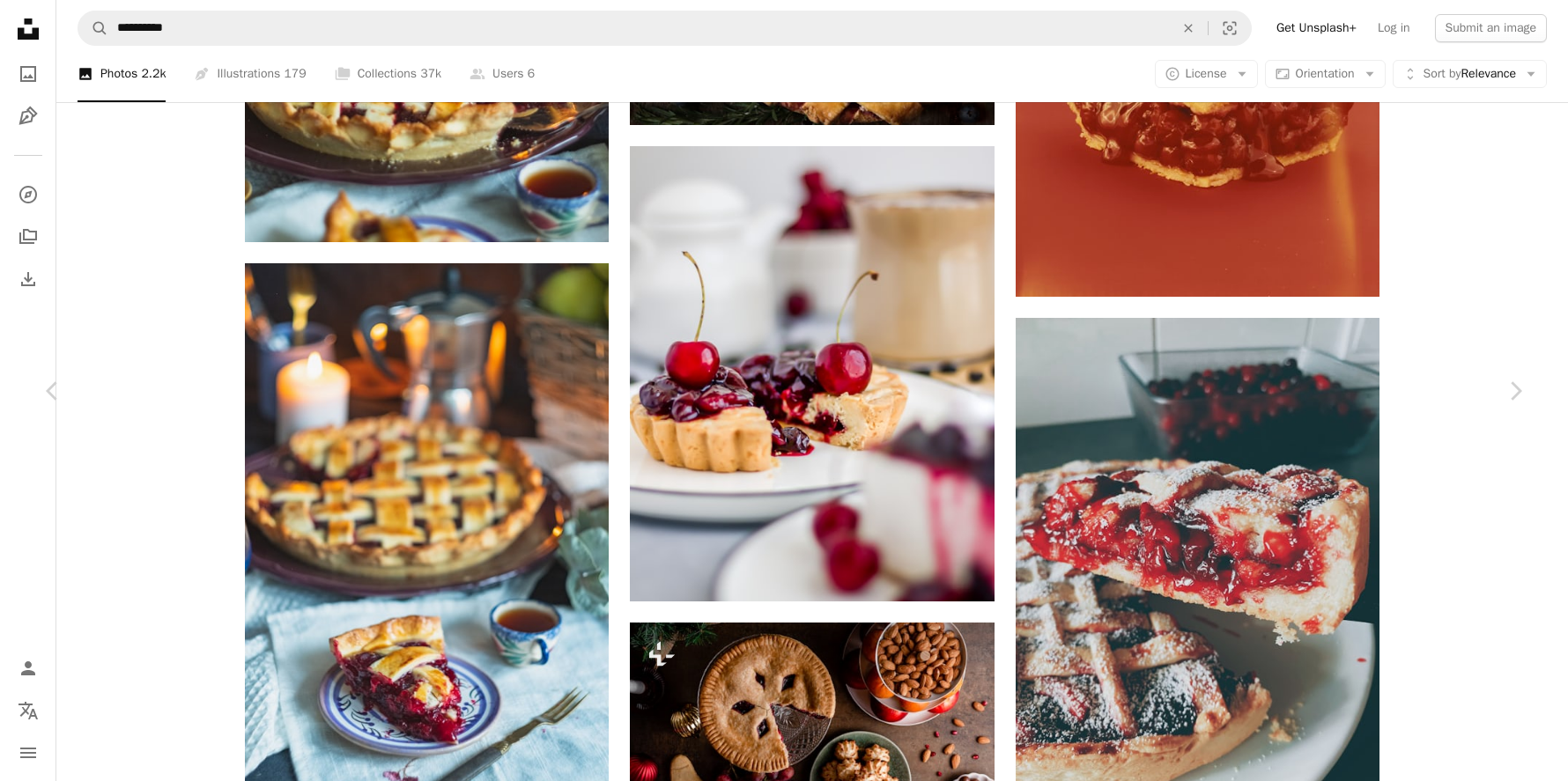click on "An X shape" at bounding box center (18, 18) 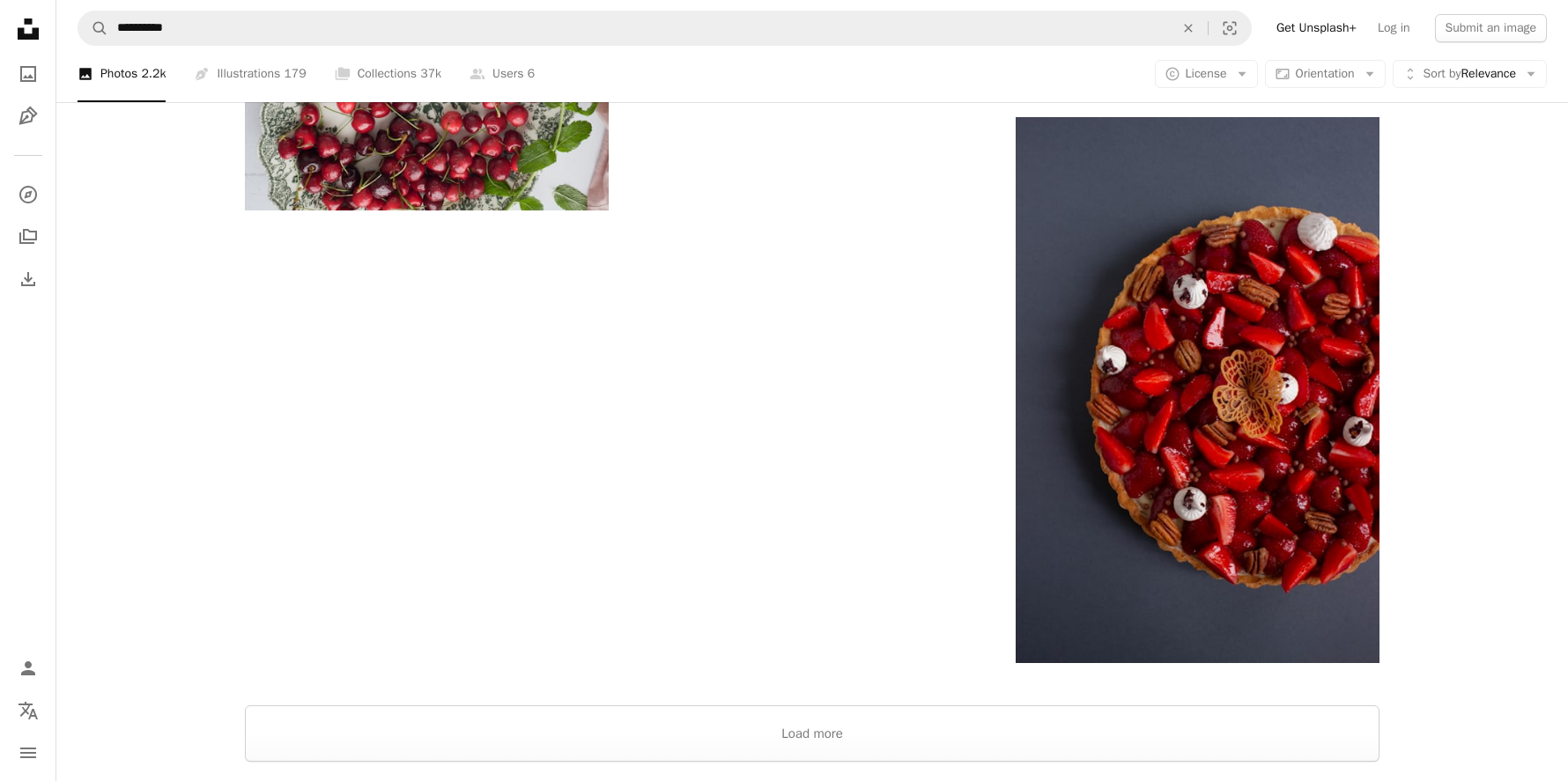 scroll, scrollTop: 6234, scrollLeft: 0, axis: vertical 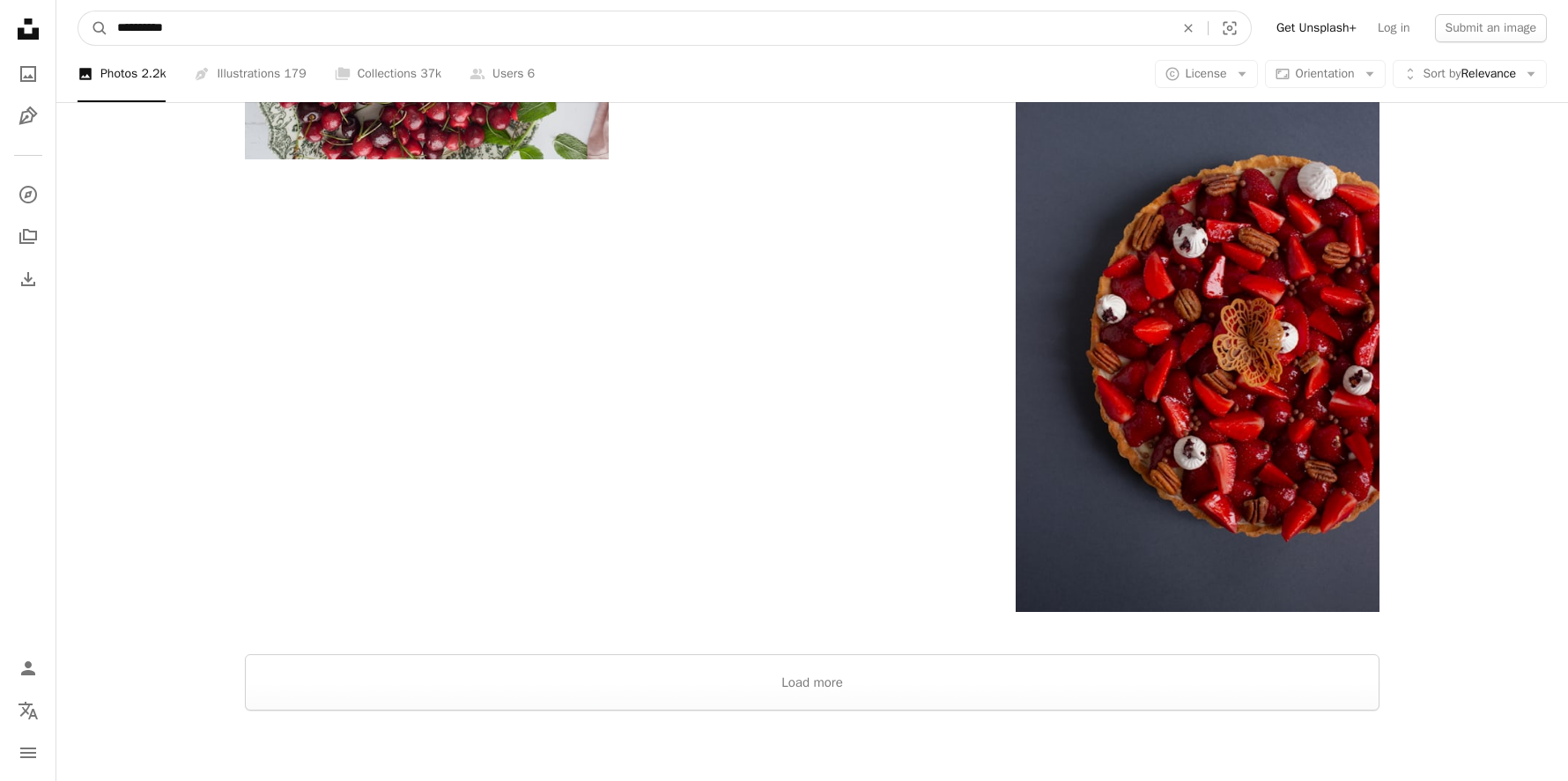 drag, startPoint x: 195, startPoint y: 30, endPoint x: 158, endPoint y: 27, distance: 37.121422 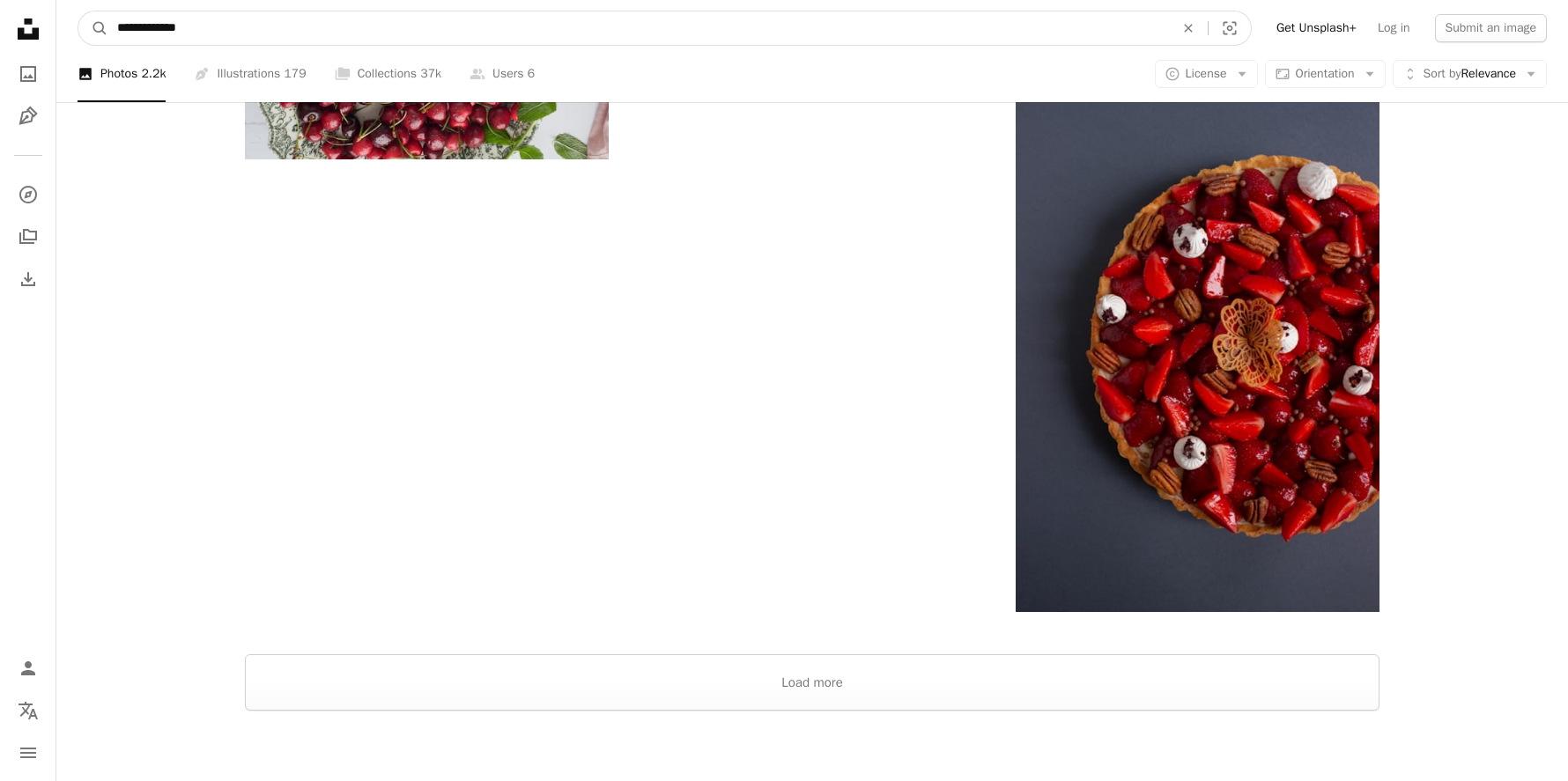 type on "**********" 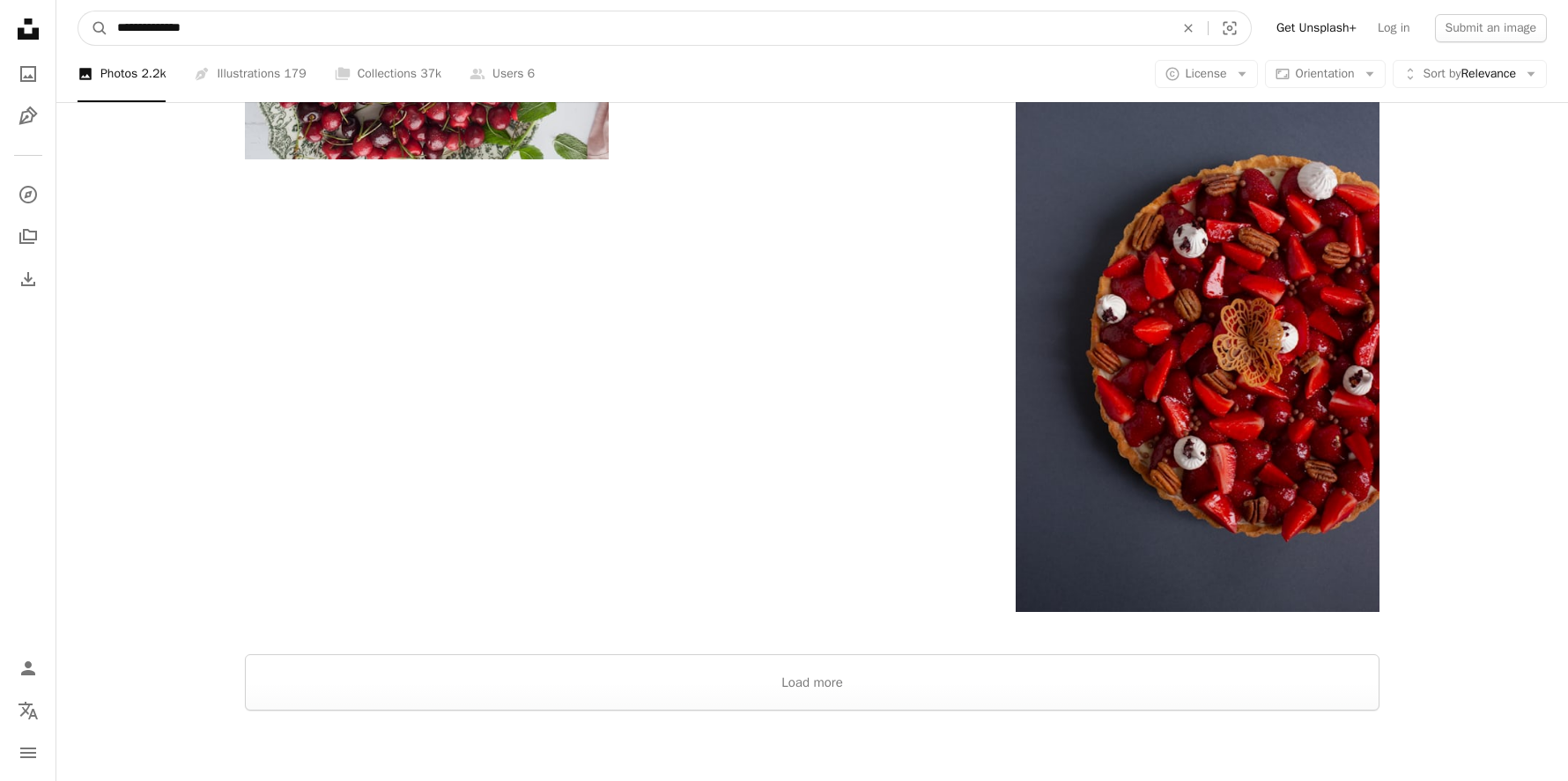 click on "A magnifying glass" at bounding box center (93, 28) 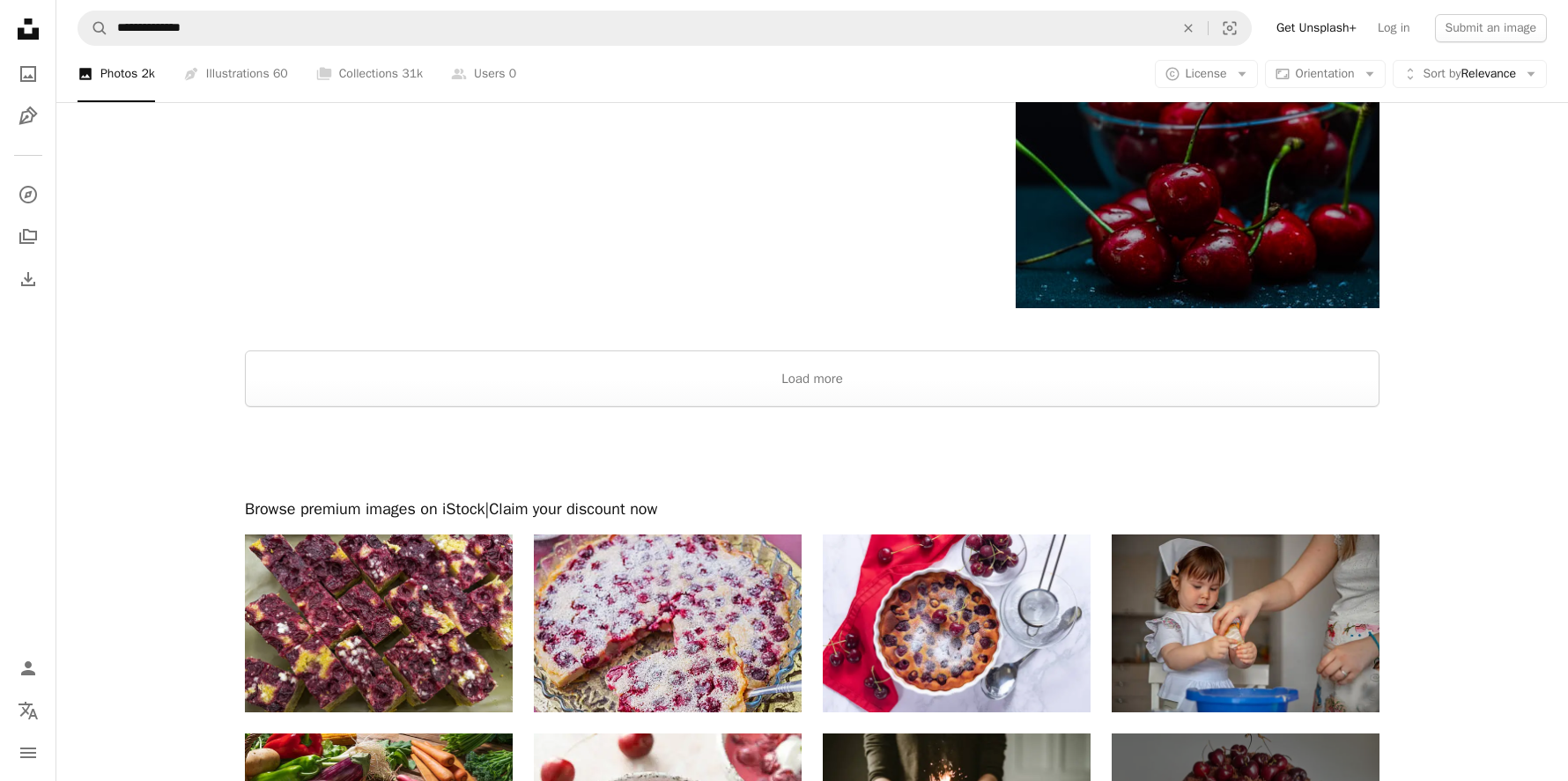 scroll, scrollTop: 3165, scrollLeft: 0, axis: vertical 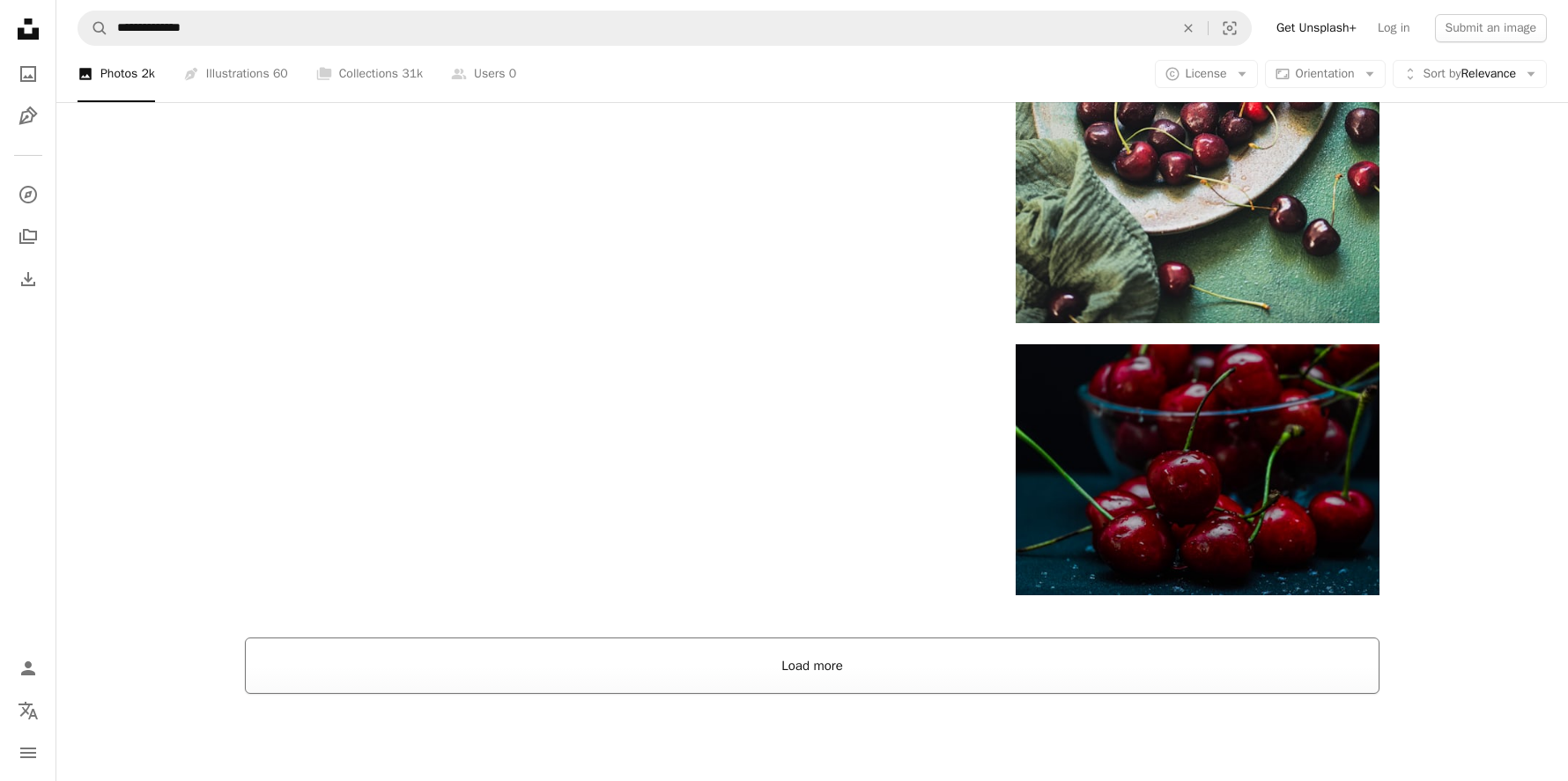 click on "Load more" at bounding box center (812, 666) 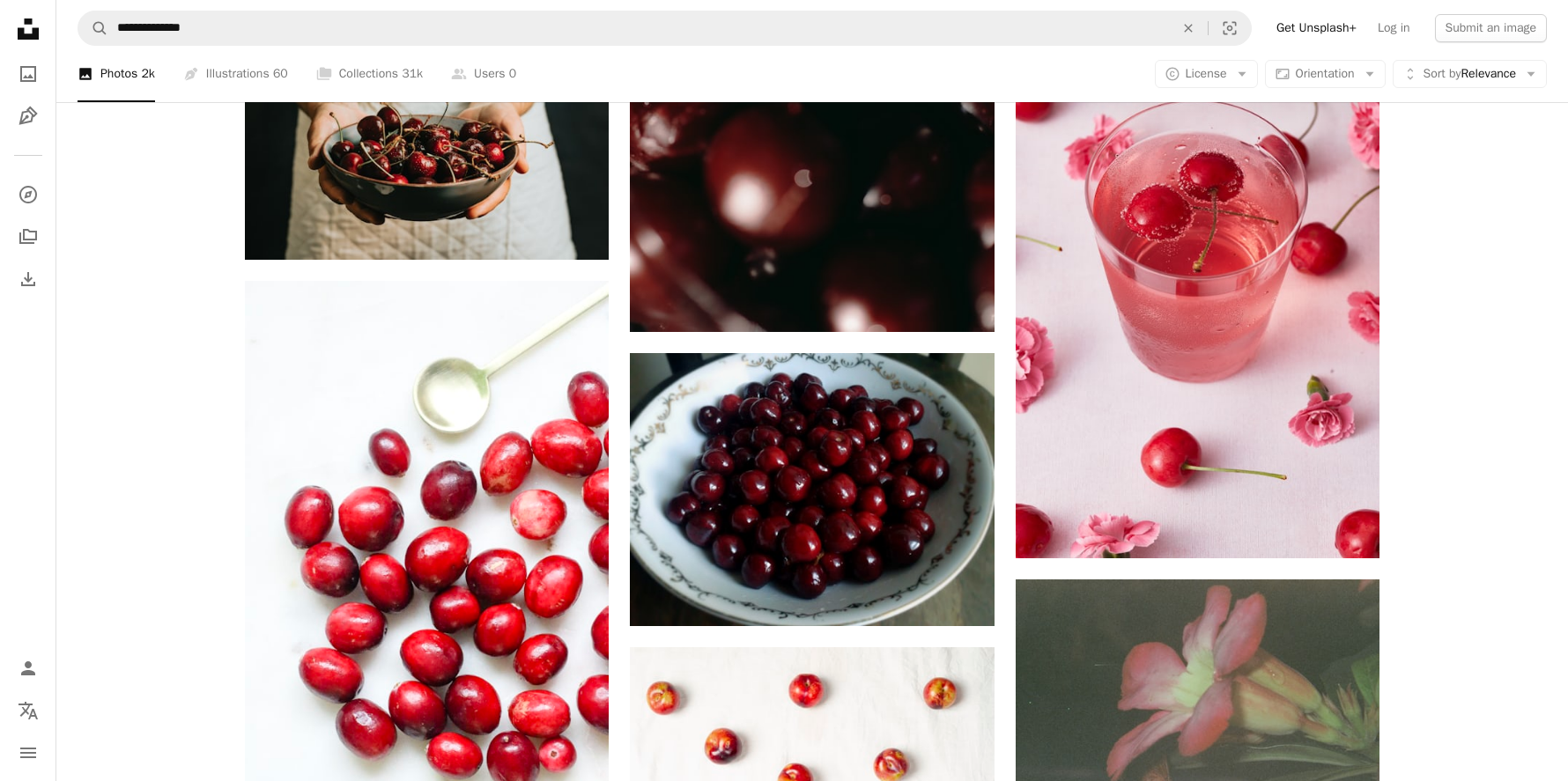 scroll, scrollTop: 11832, scrollLeft: 0, axis: vertical 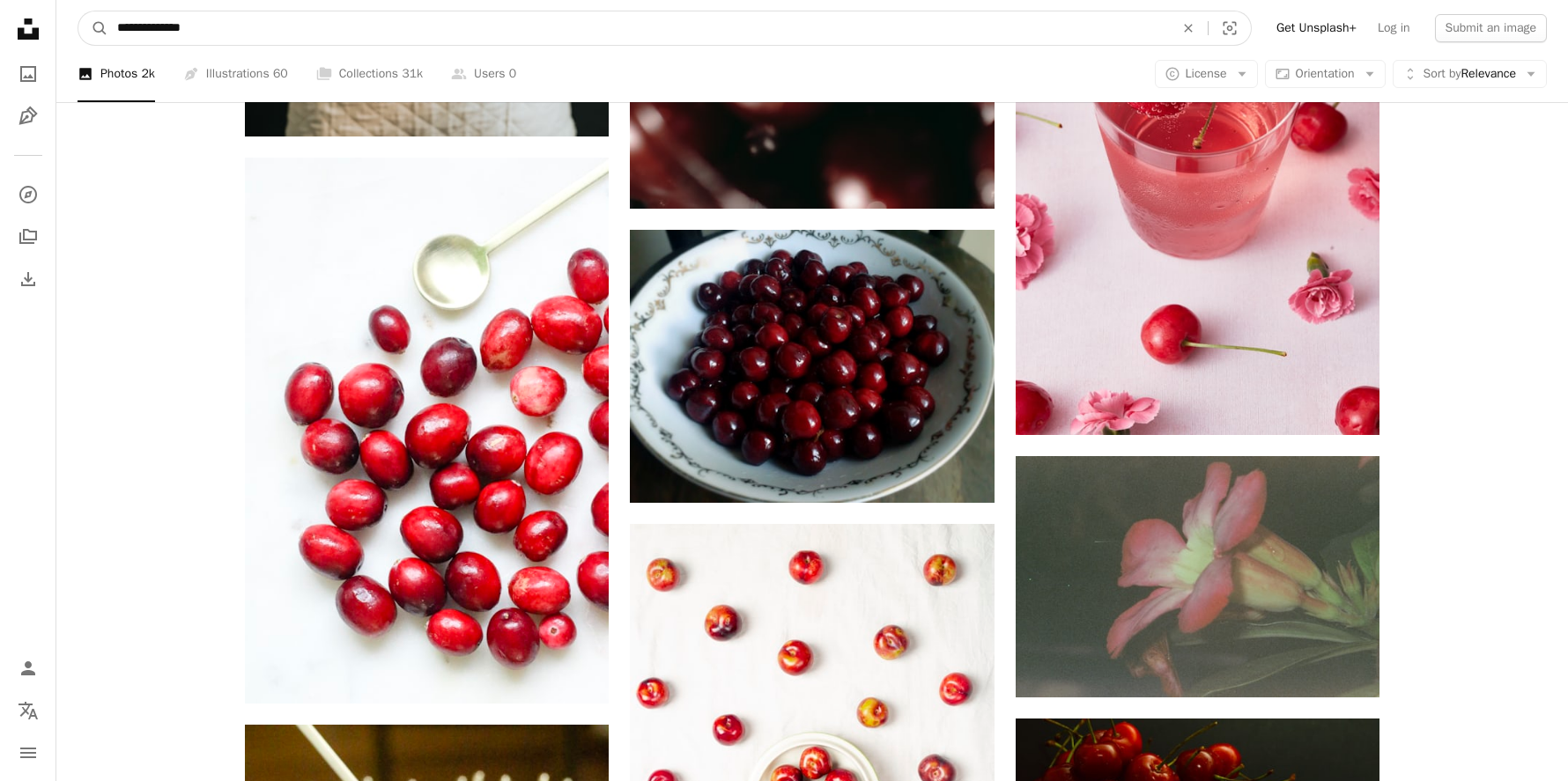 click on "**********" at bounding box center (639, 28) 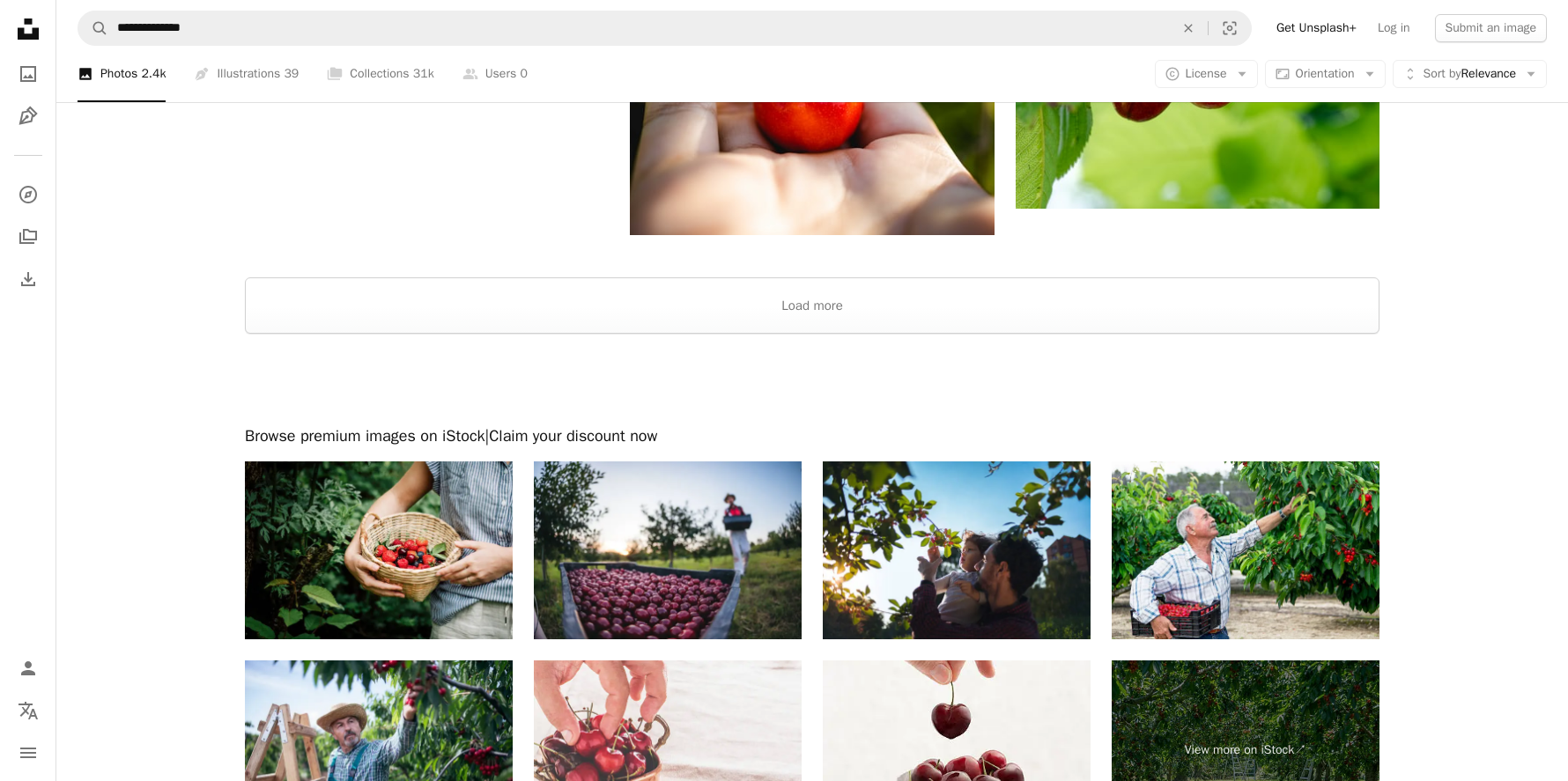 scroll, scrollTop: 3147, scrollLeft: 0, axis: vertical 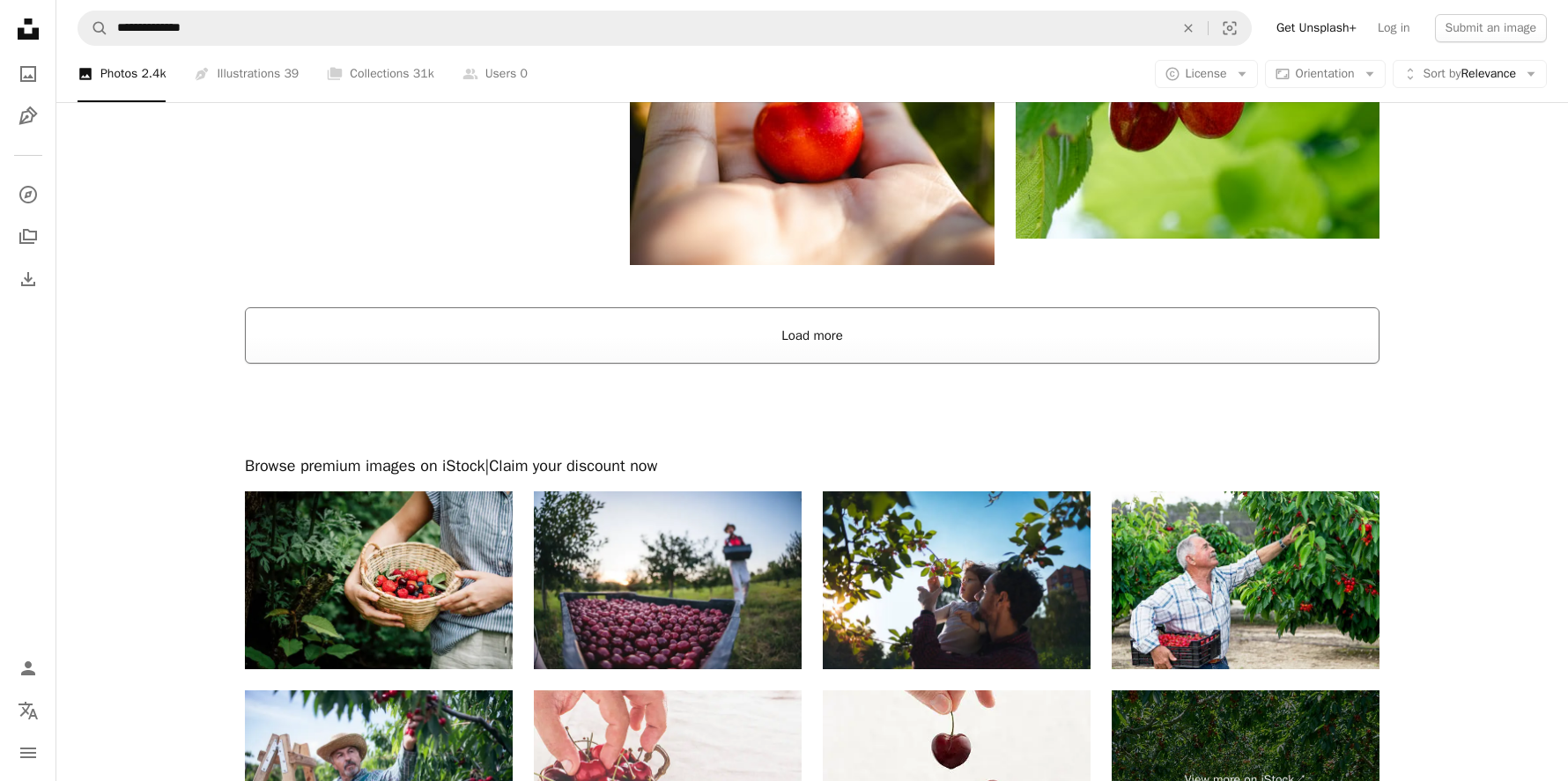 click on "Load more" at bounding box center [812, 335] 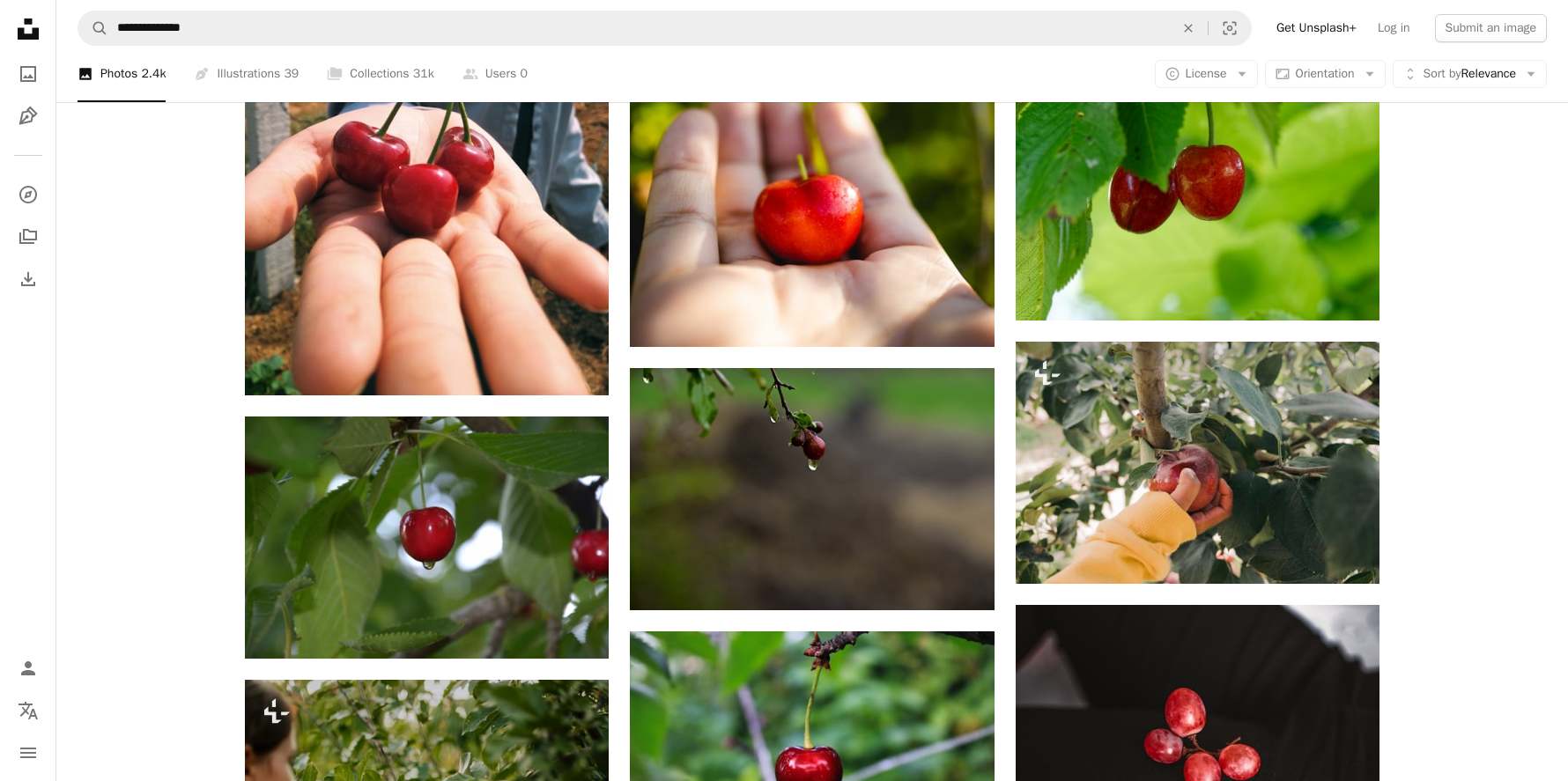 scroll, scrollTop: 3050, scrollLeft: 0, axis: vertical 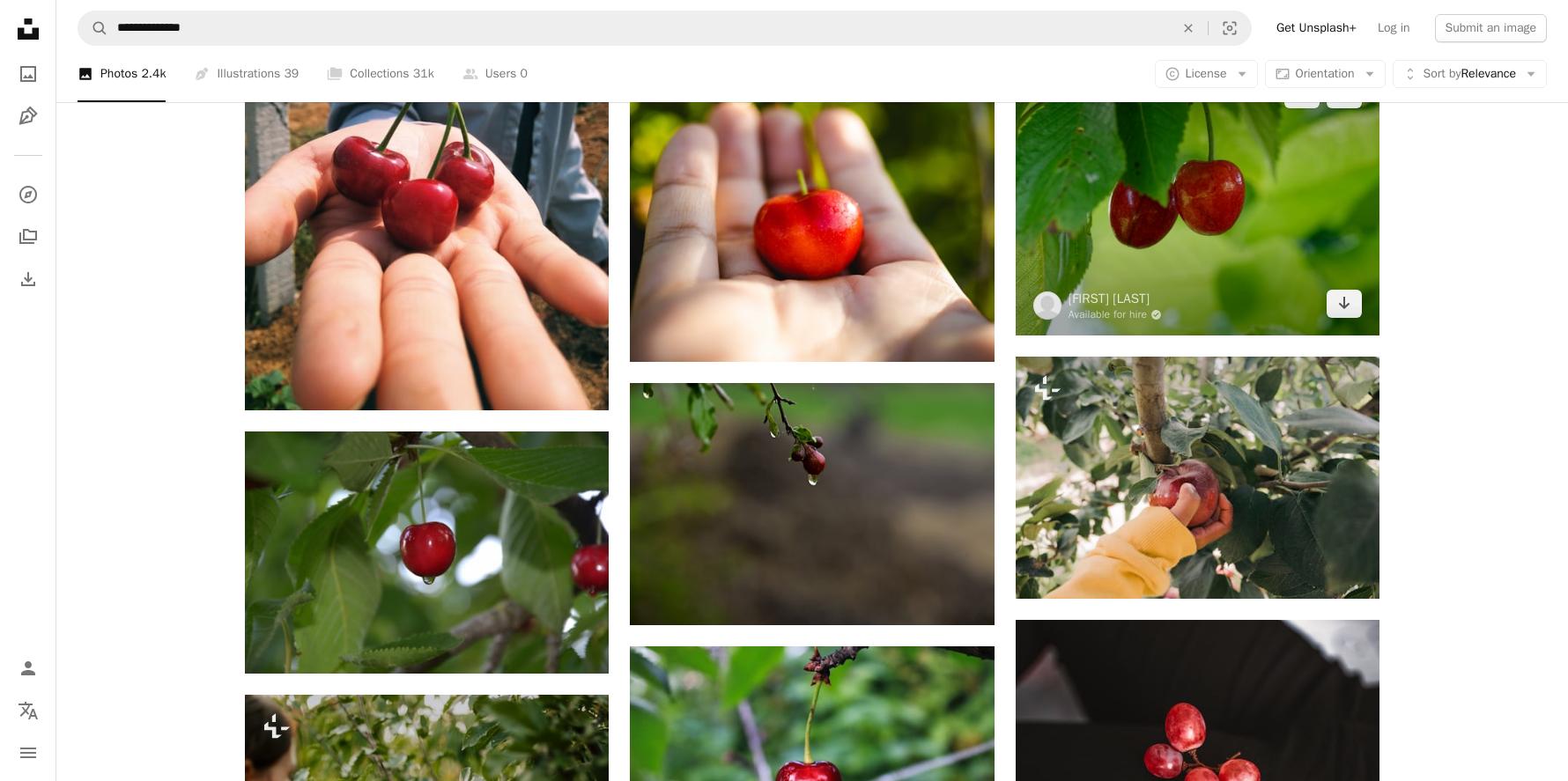click at bounding box center (1197, 199) 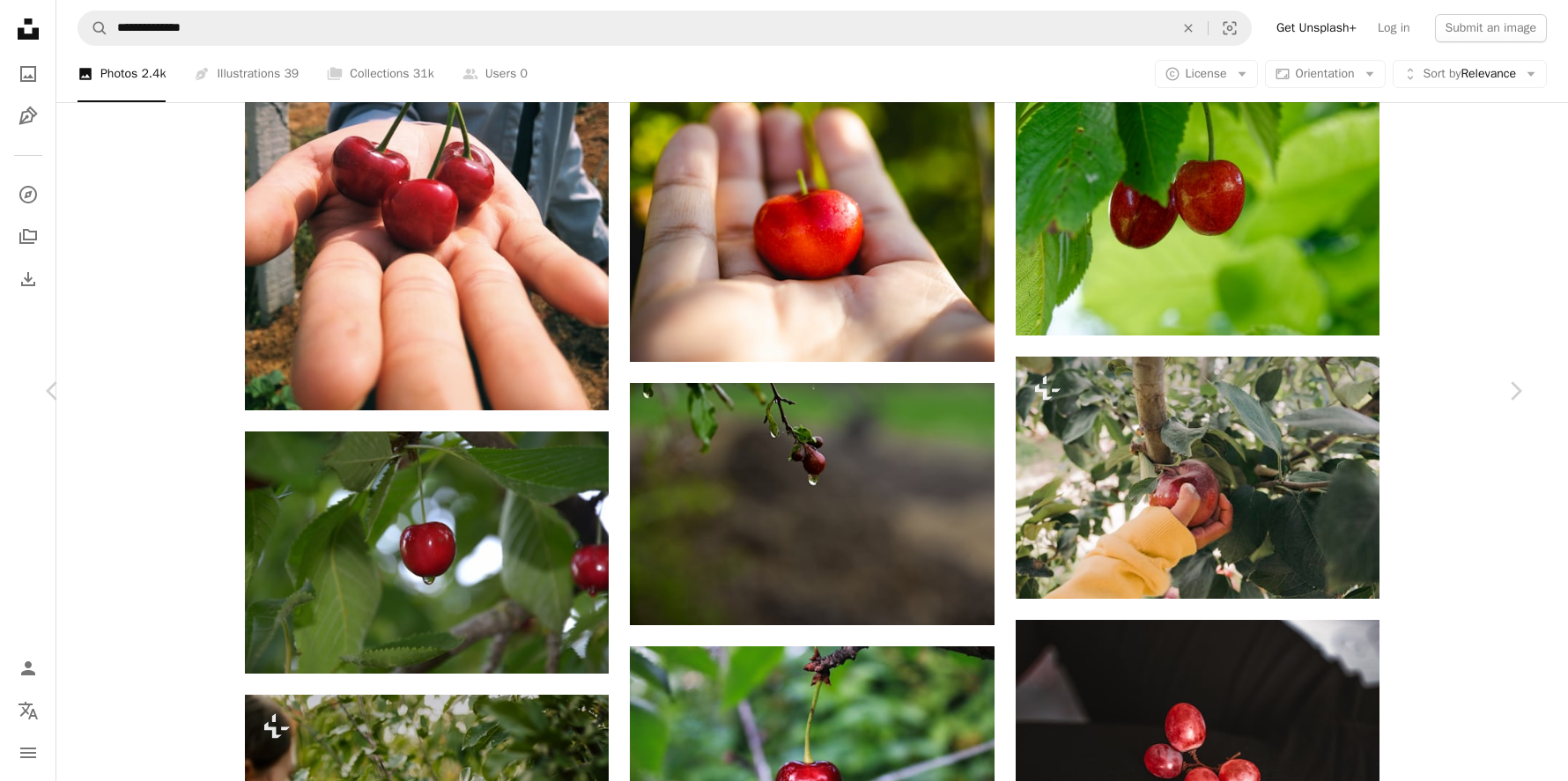 click on "Chevron down" 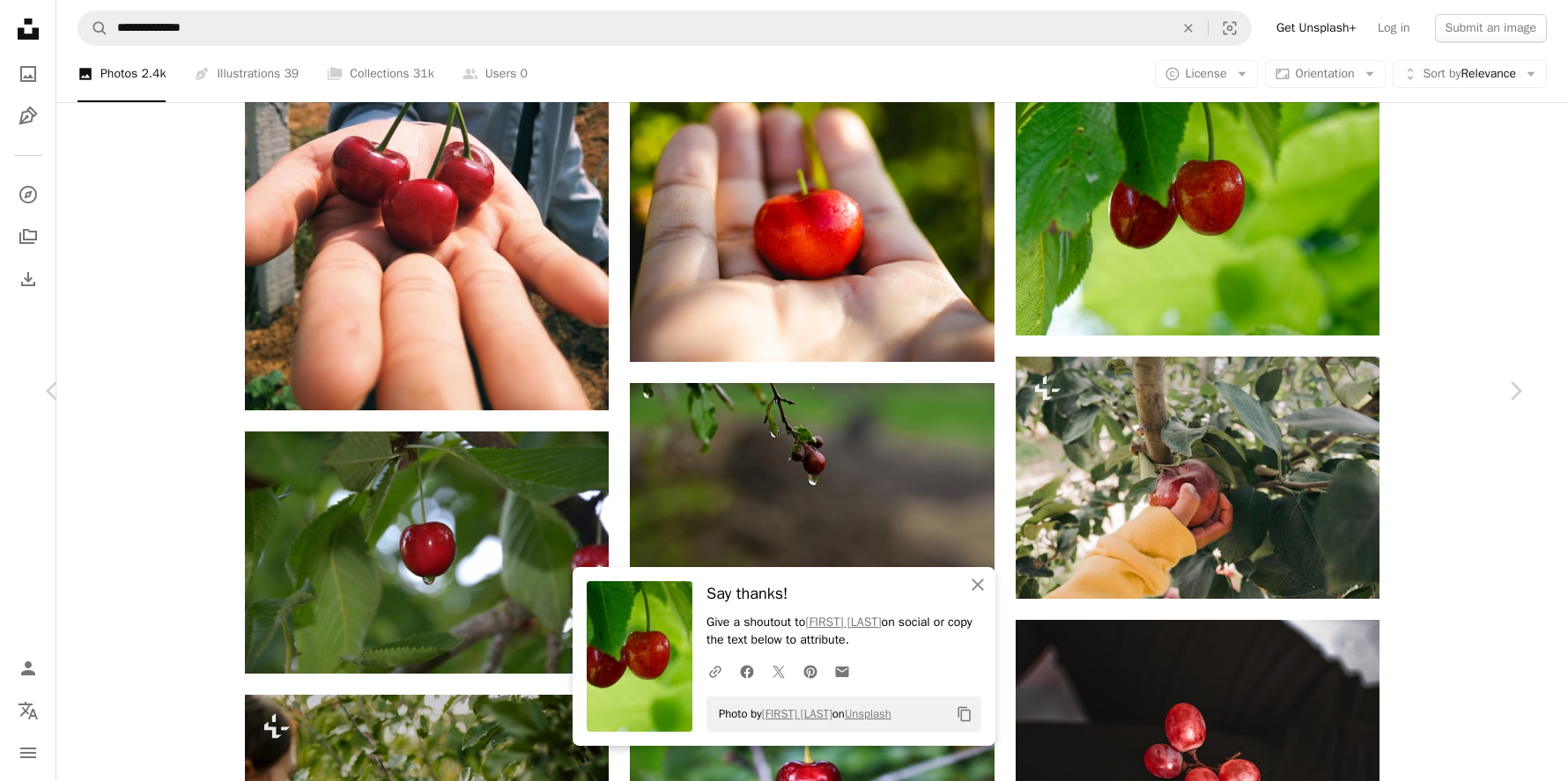 click on "An X shape" at bounding box center (18, 18) 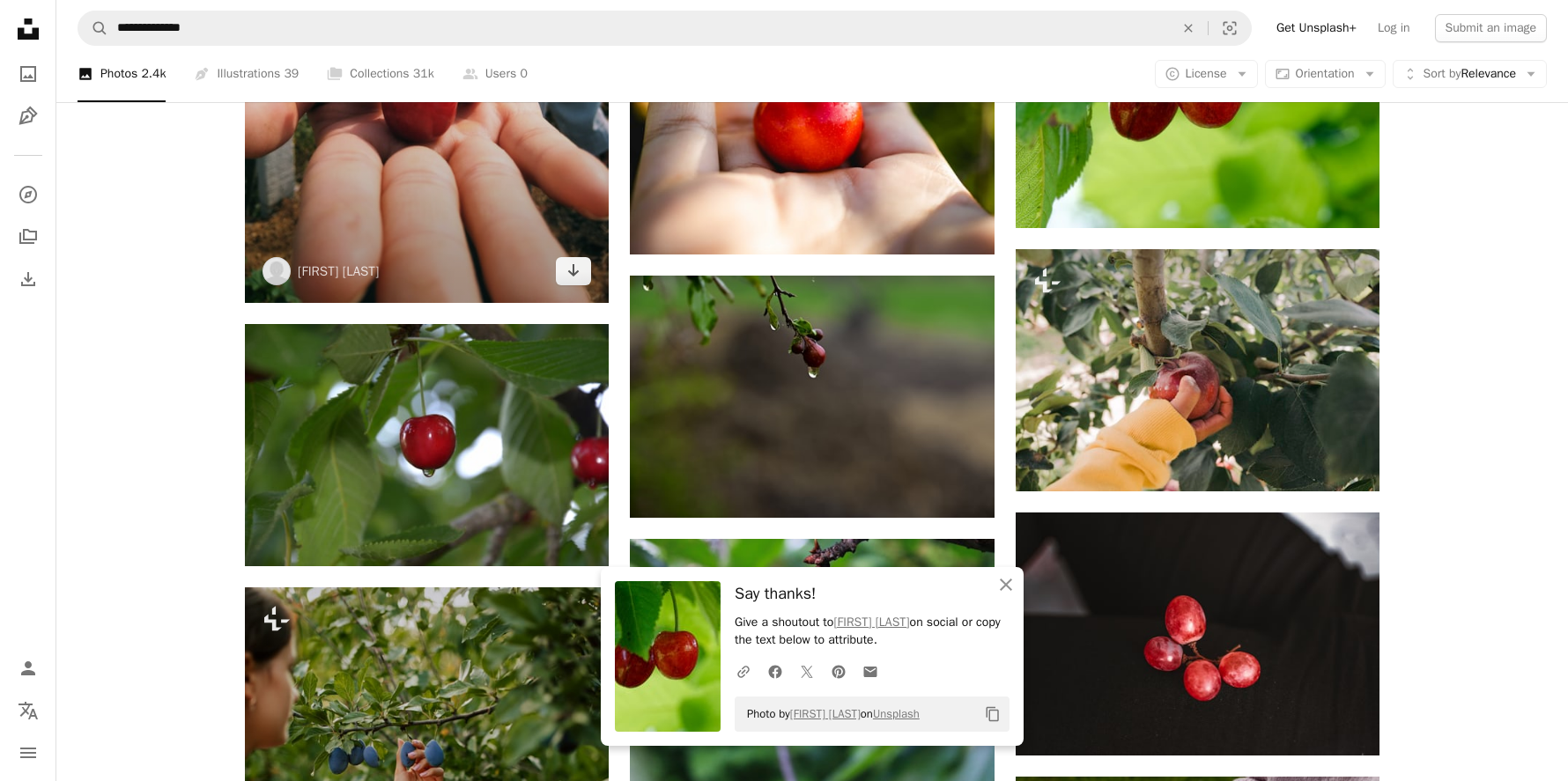 scroll, scrollTop: 3315, scrollLeft: 0, axis: vertical 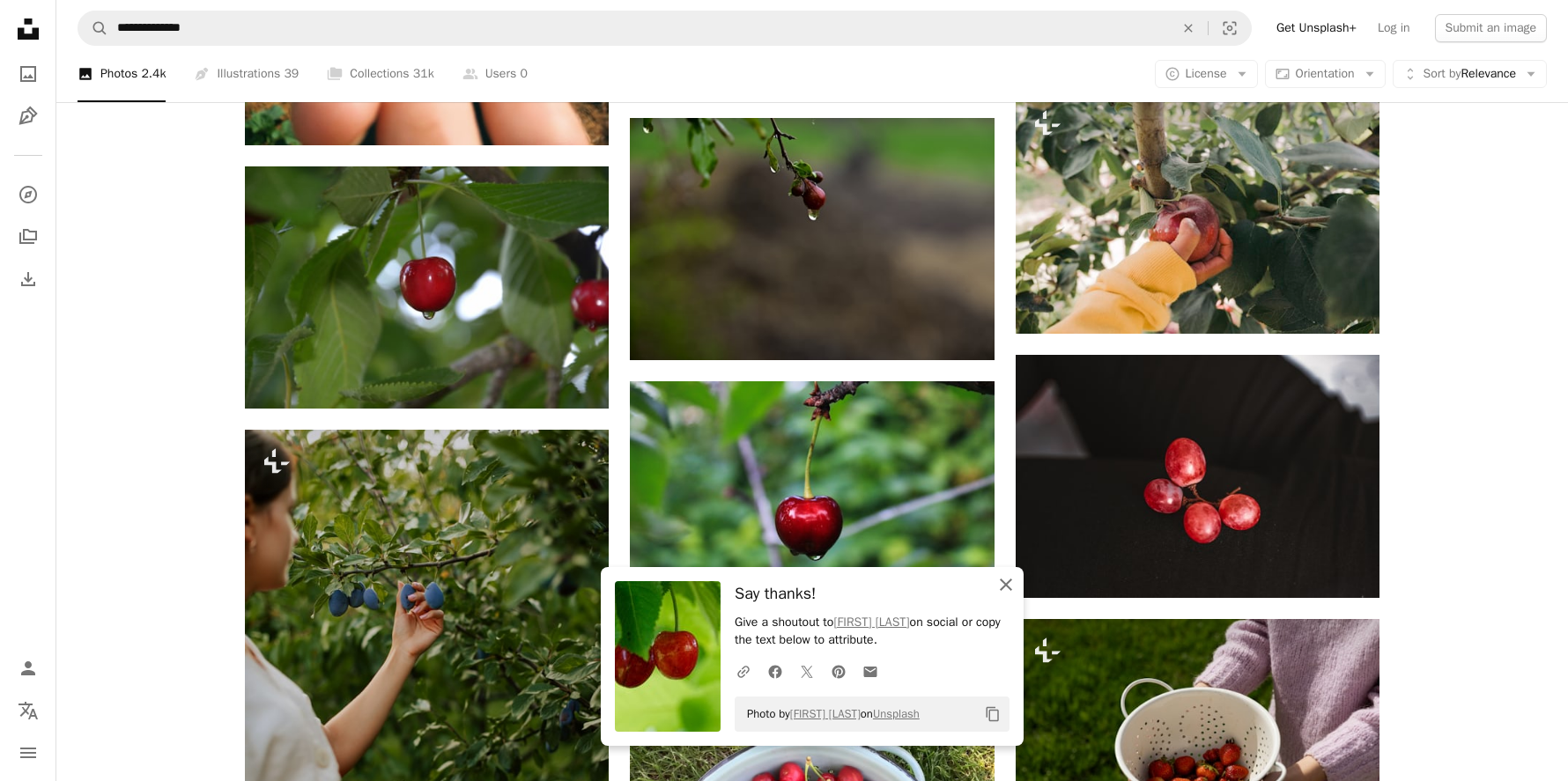 click 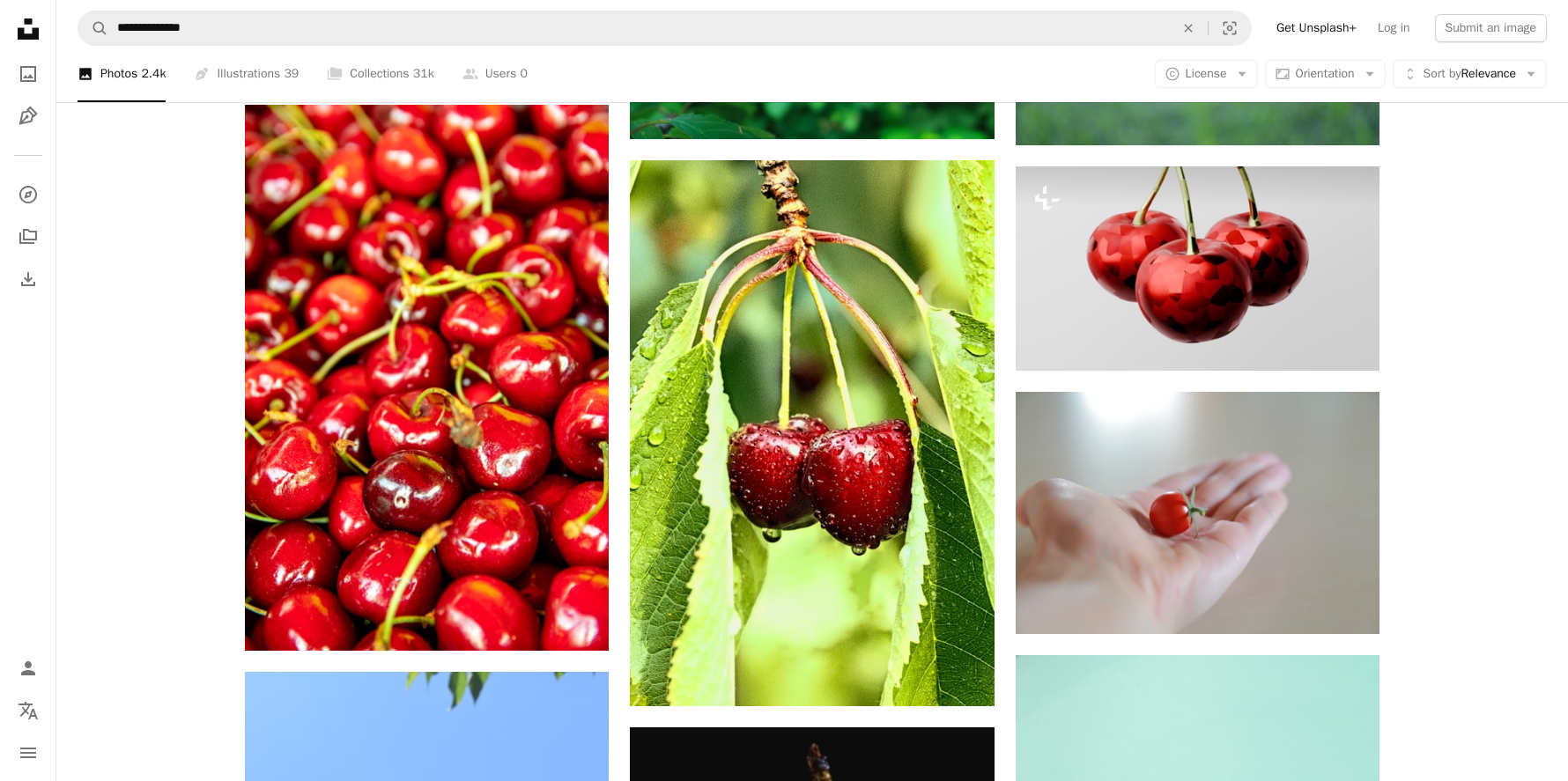 scroll, scrollTop: 8103, scrollLeft: 0, axis: vertical 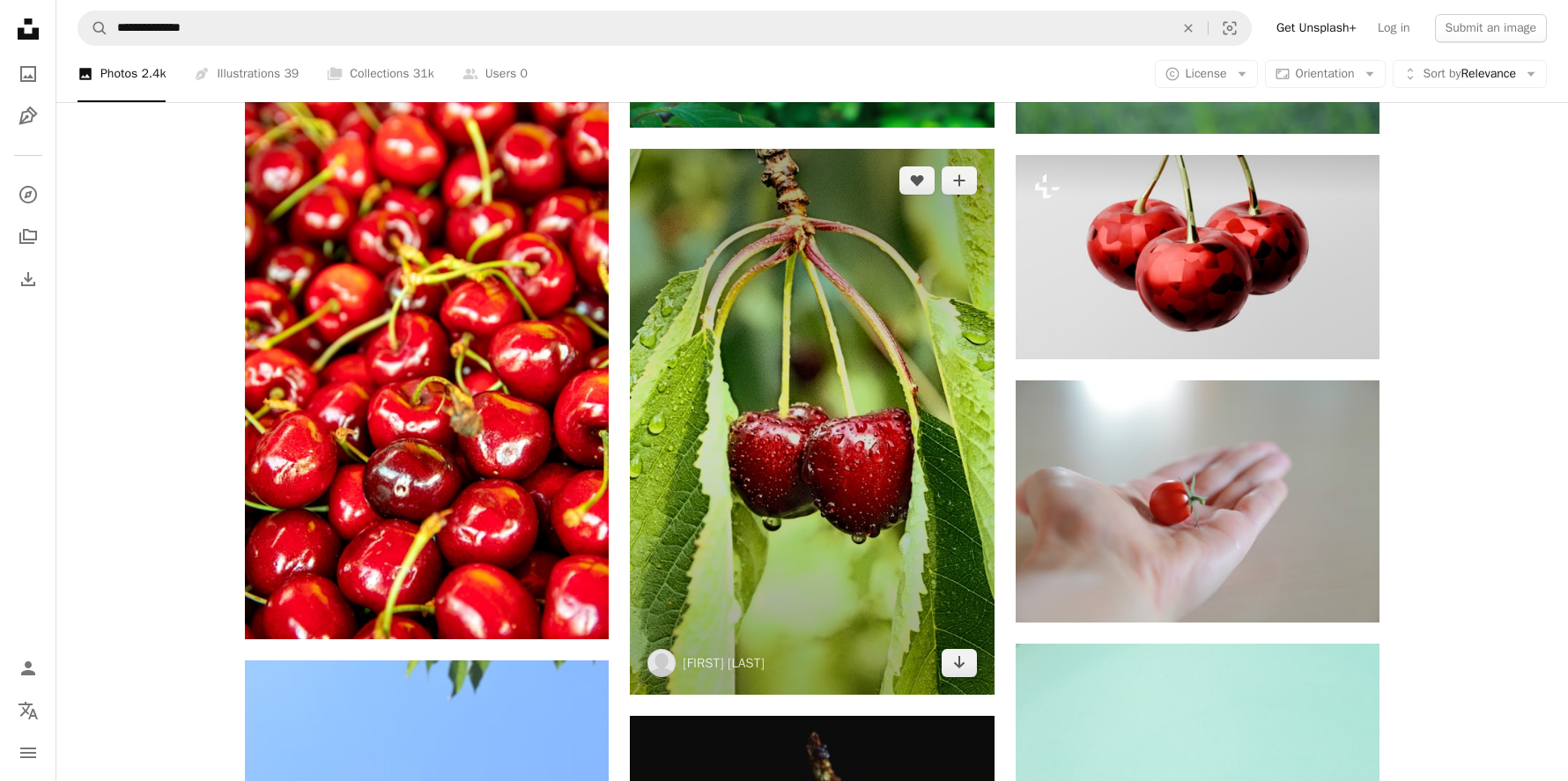 click at bounding box center [811, 422] 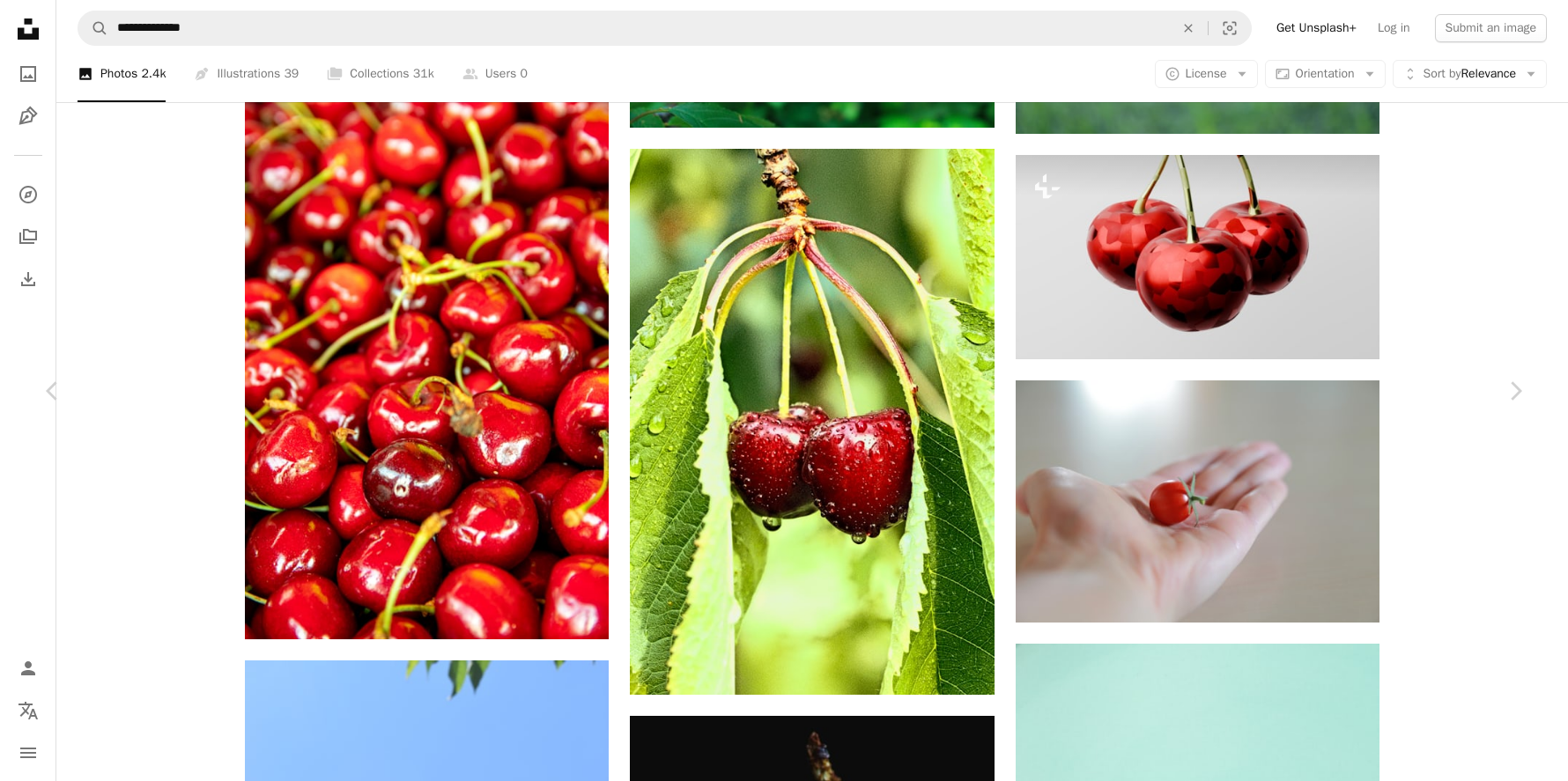 click on "Chevron down" 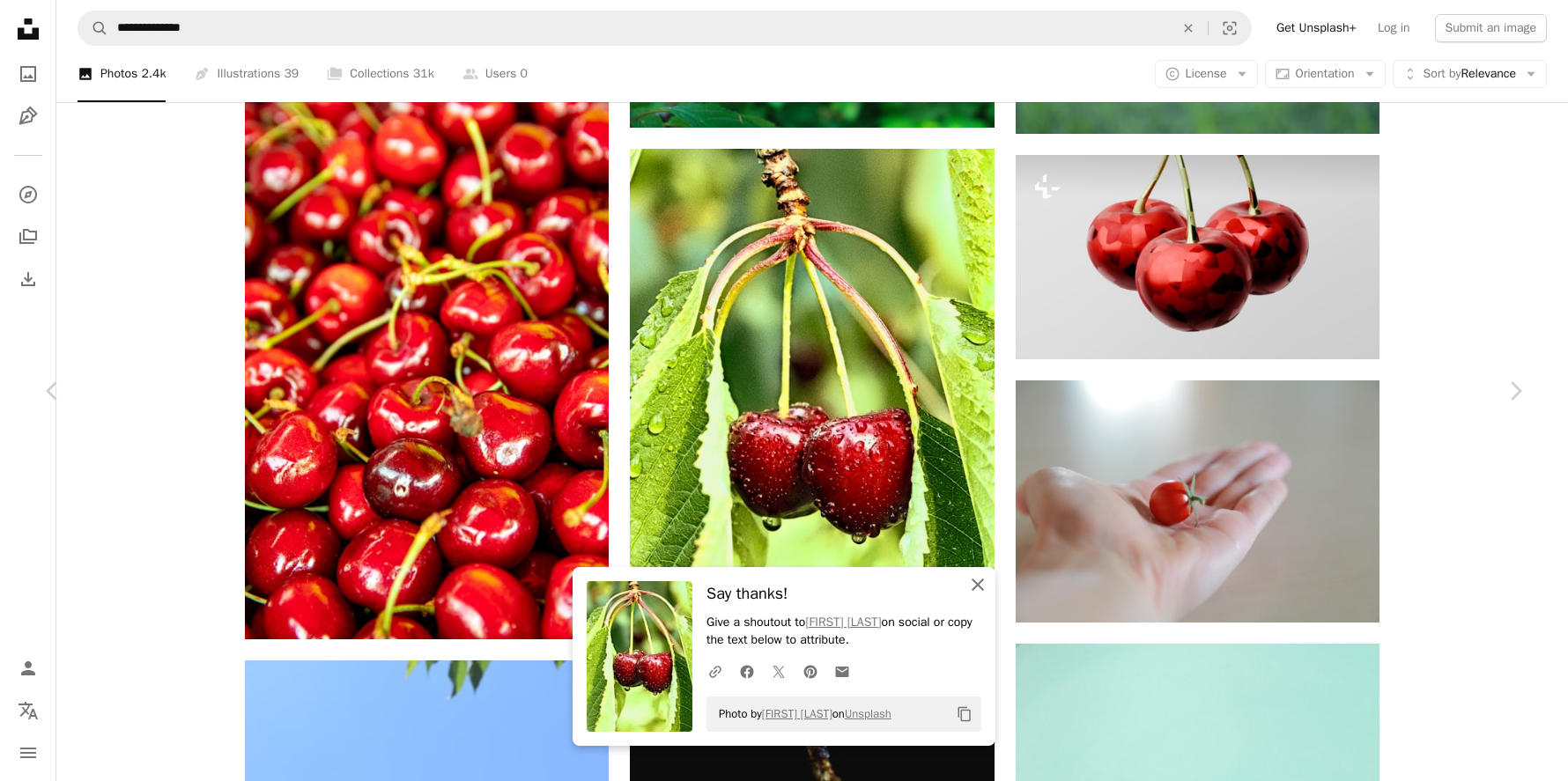 click 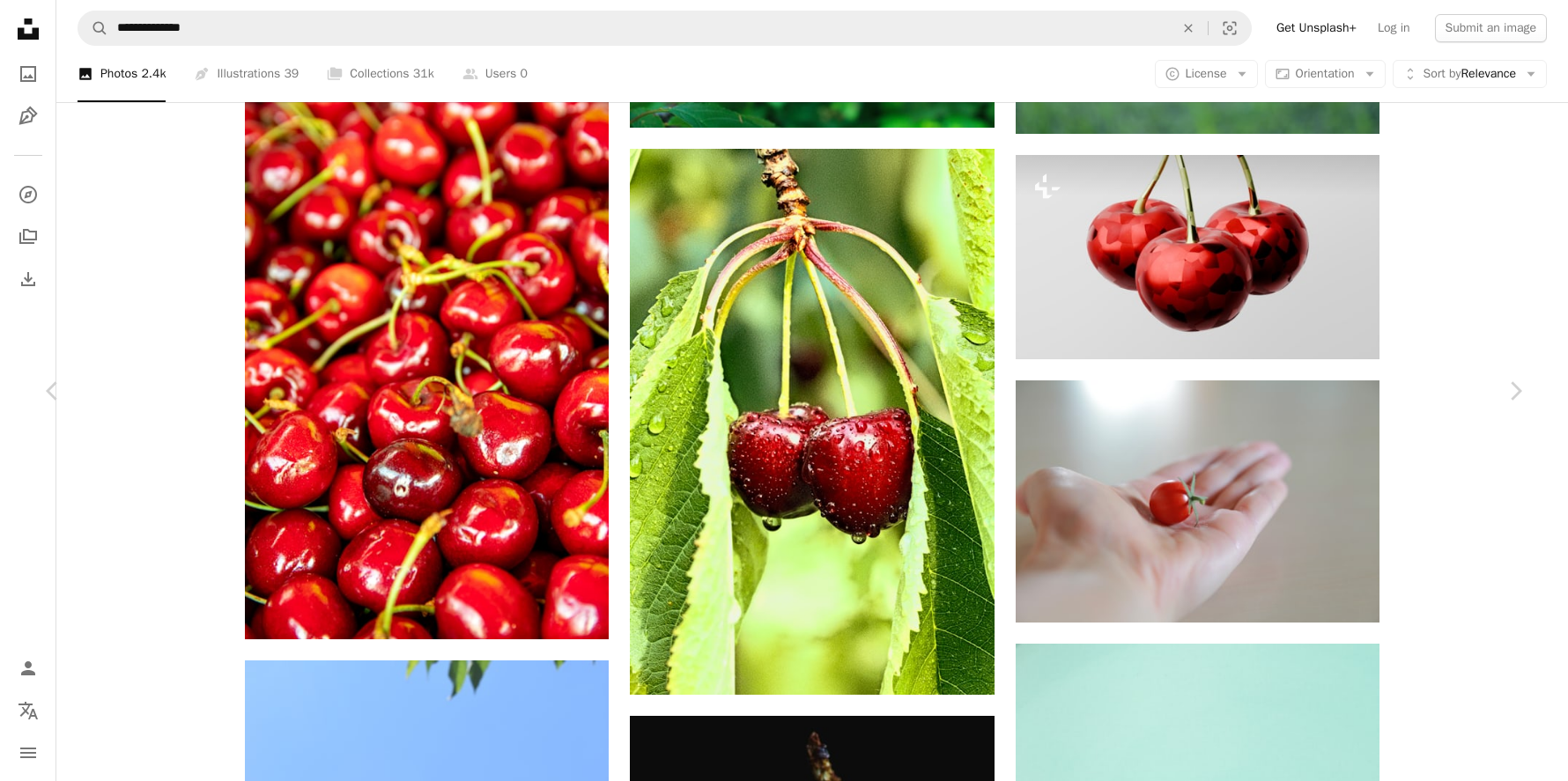 click on "An X shape" at bounding box center (18, 18) 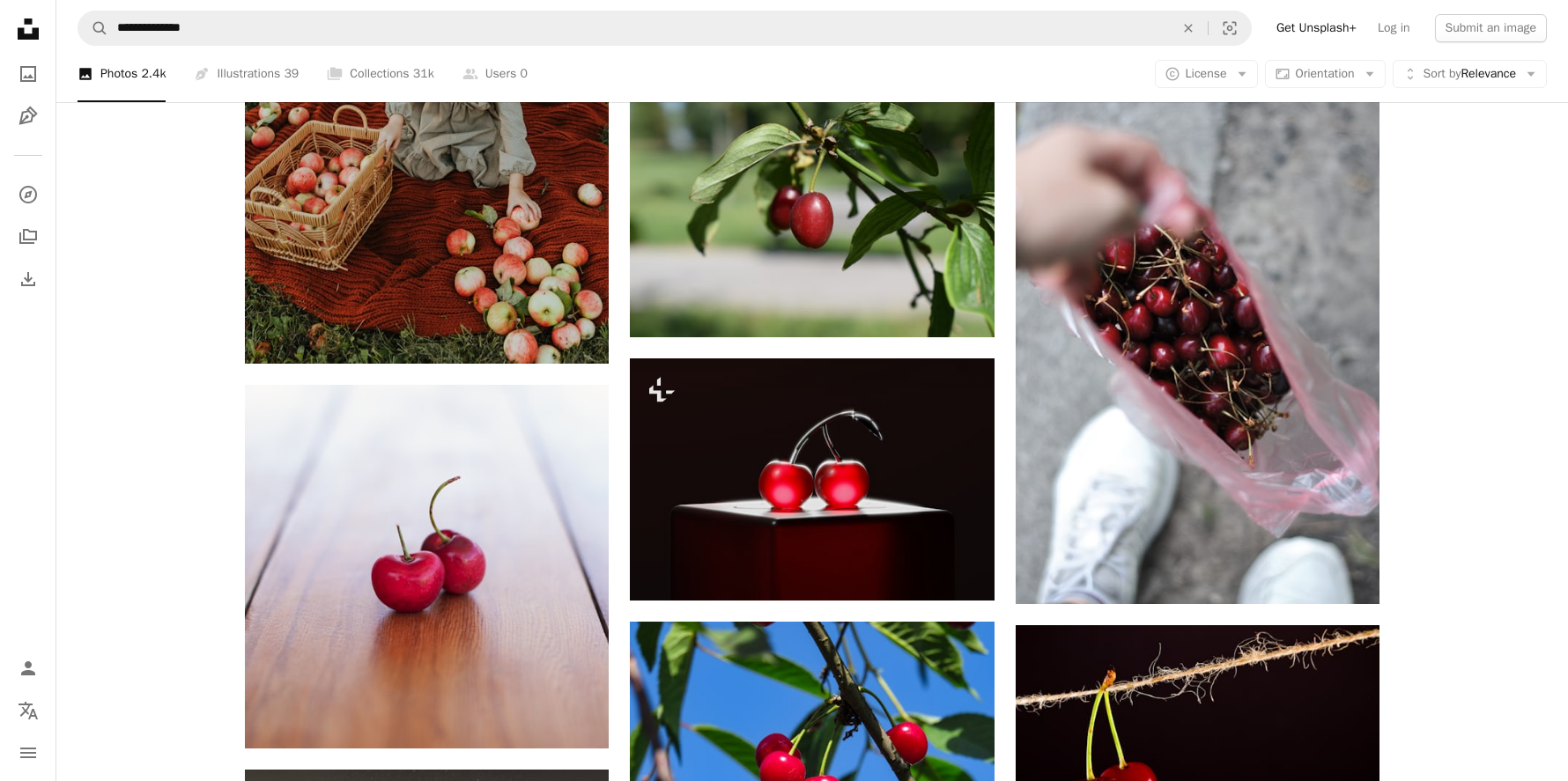 scroll, scrollTop: 17575, scrollLeft: 0, axis: vertical 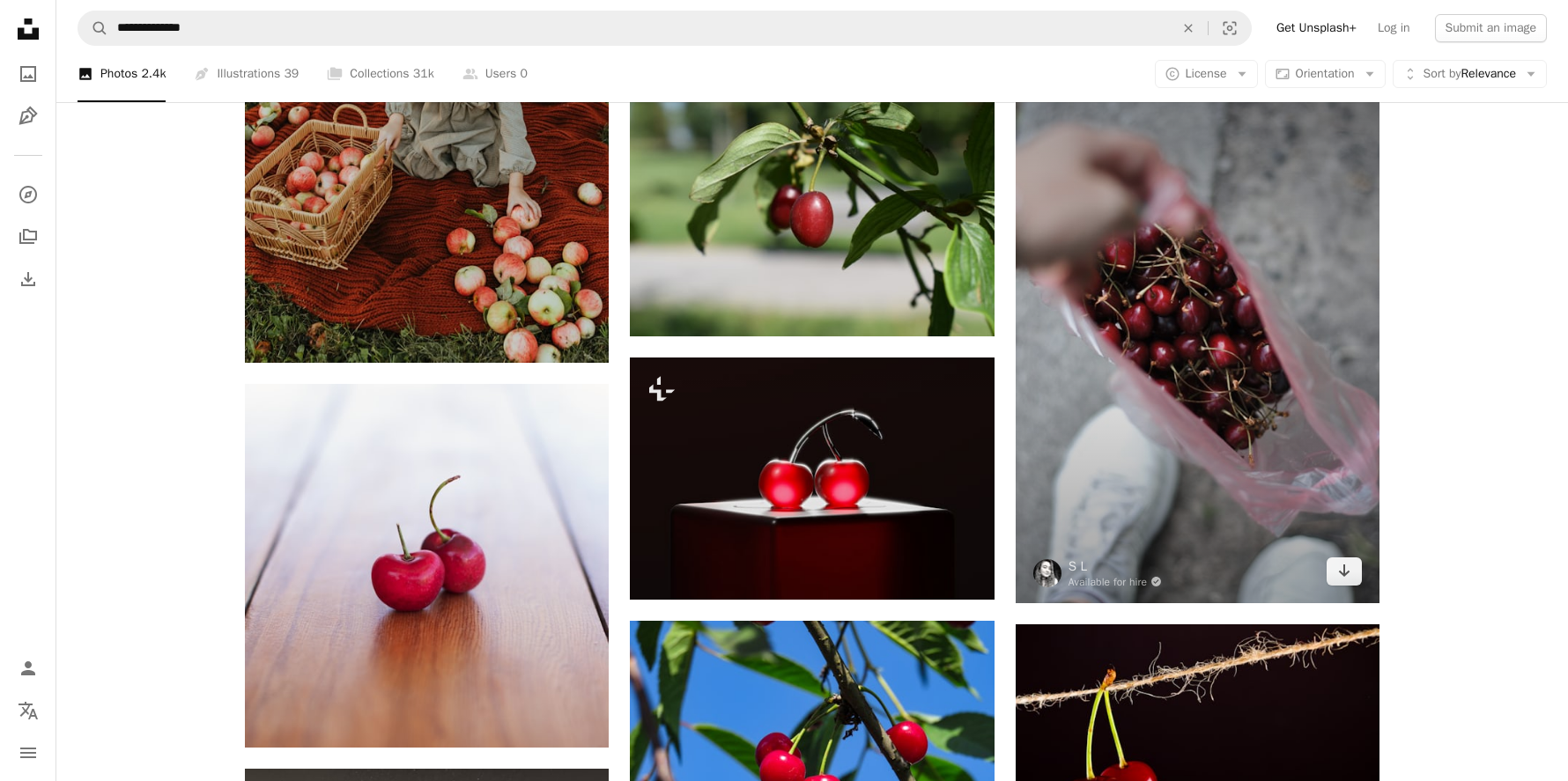 click at bounding box center (1197, 328) 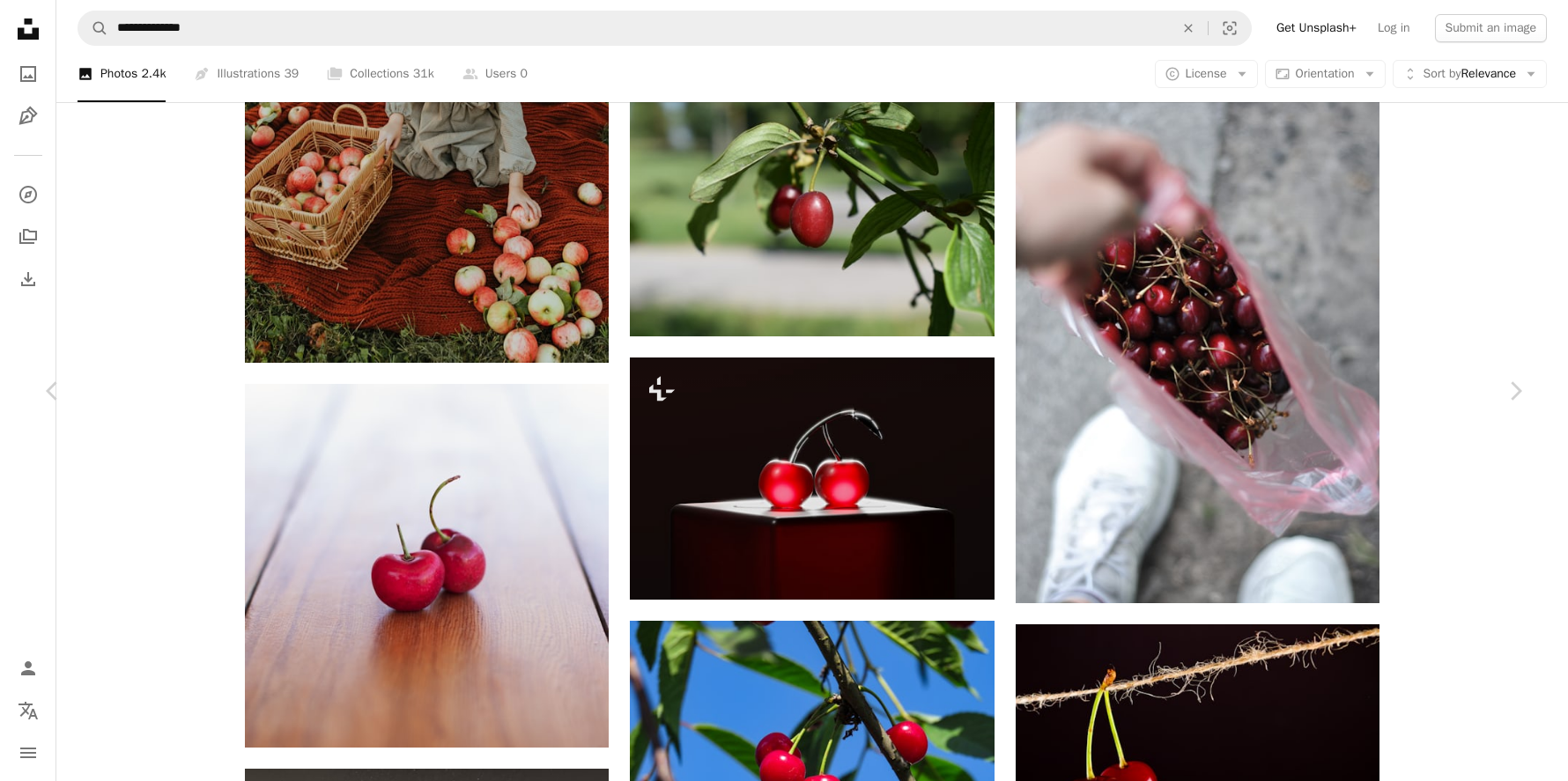 click on "Chevron down" 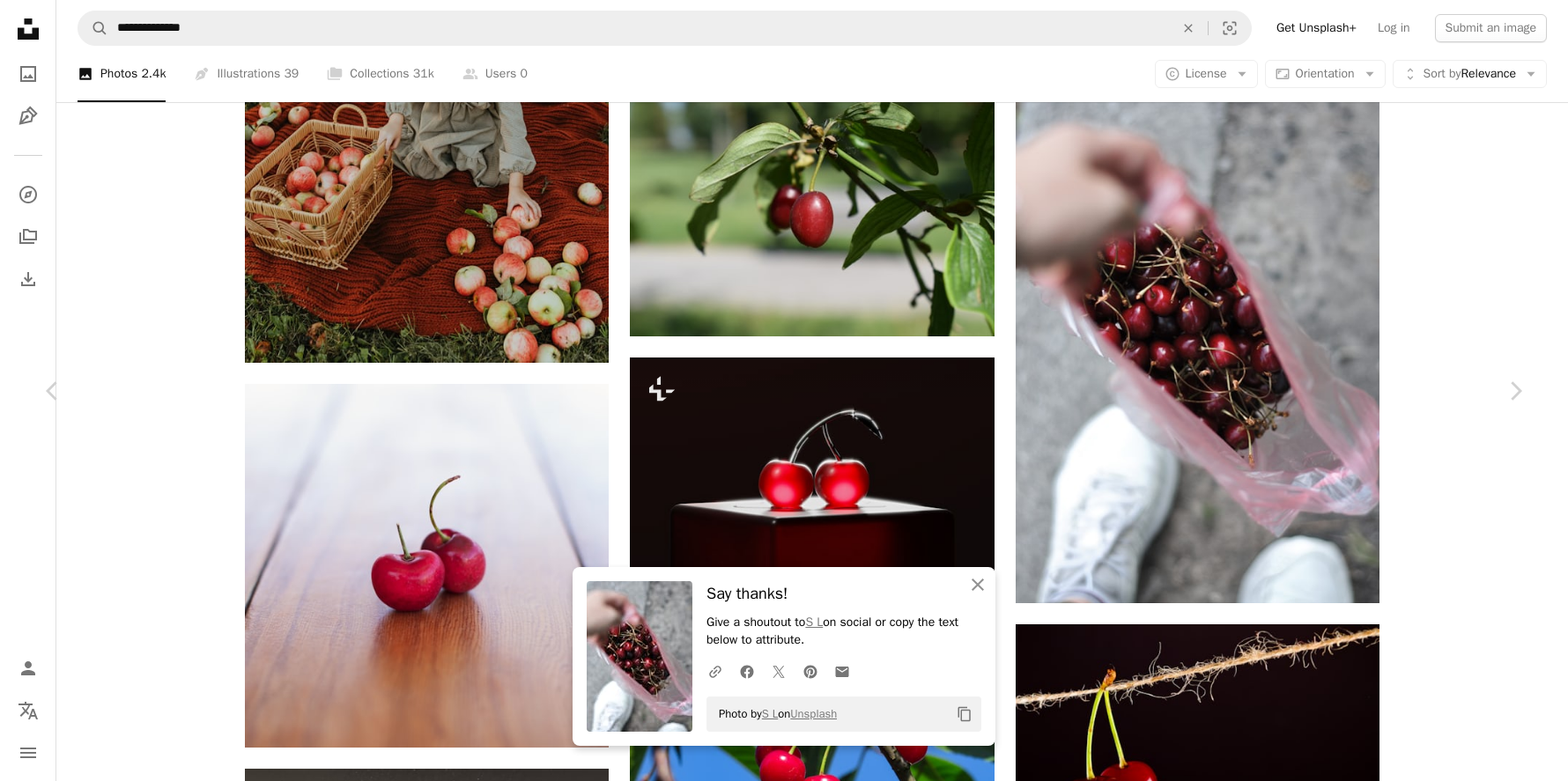 click on "An X shape" at bounding box center (18, 18) 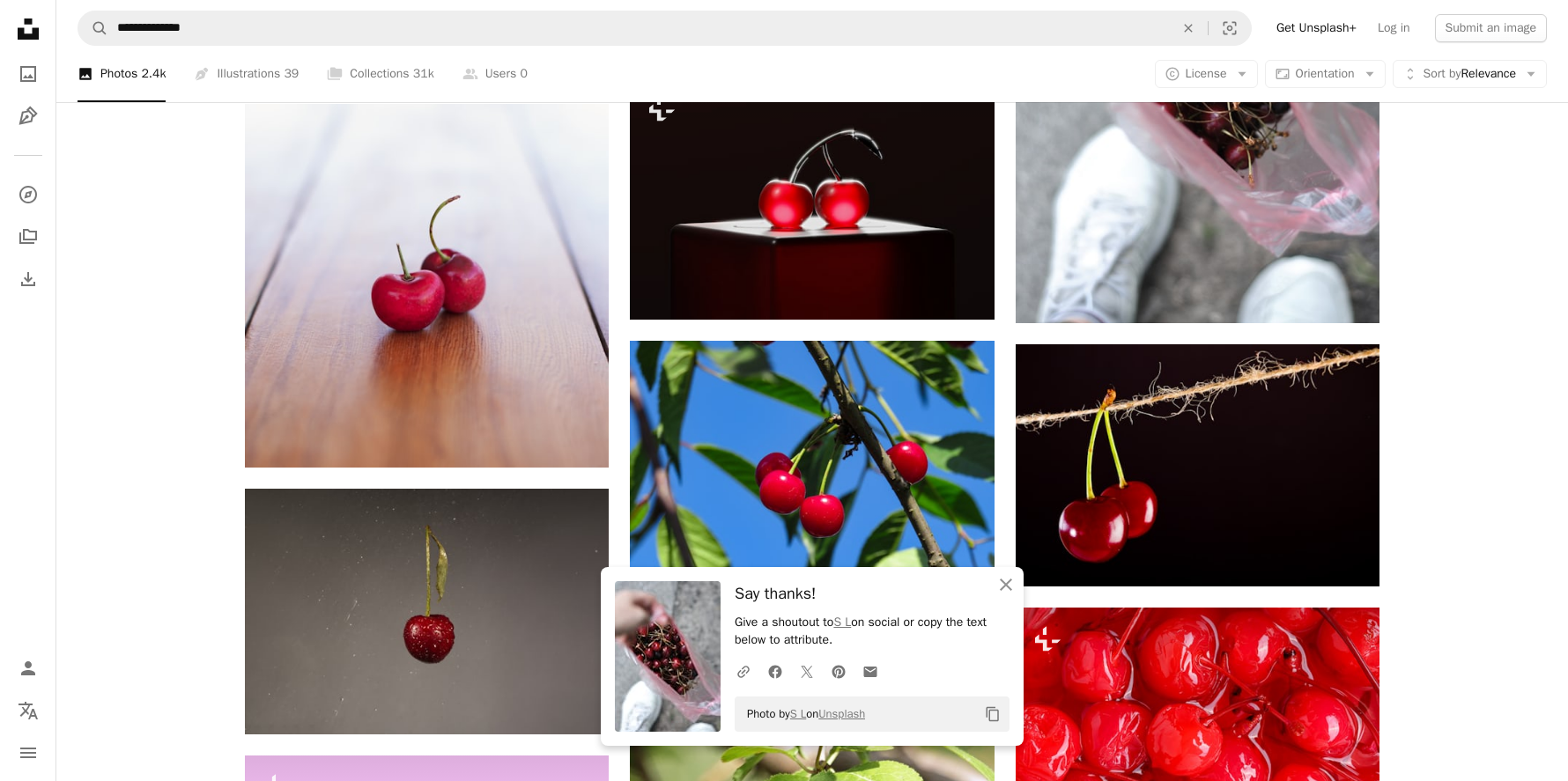 scroll, scrollTop: 17989, scrollLeft: 0, axis: vertical 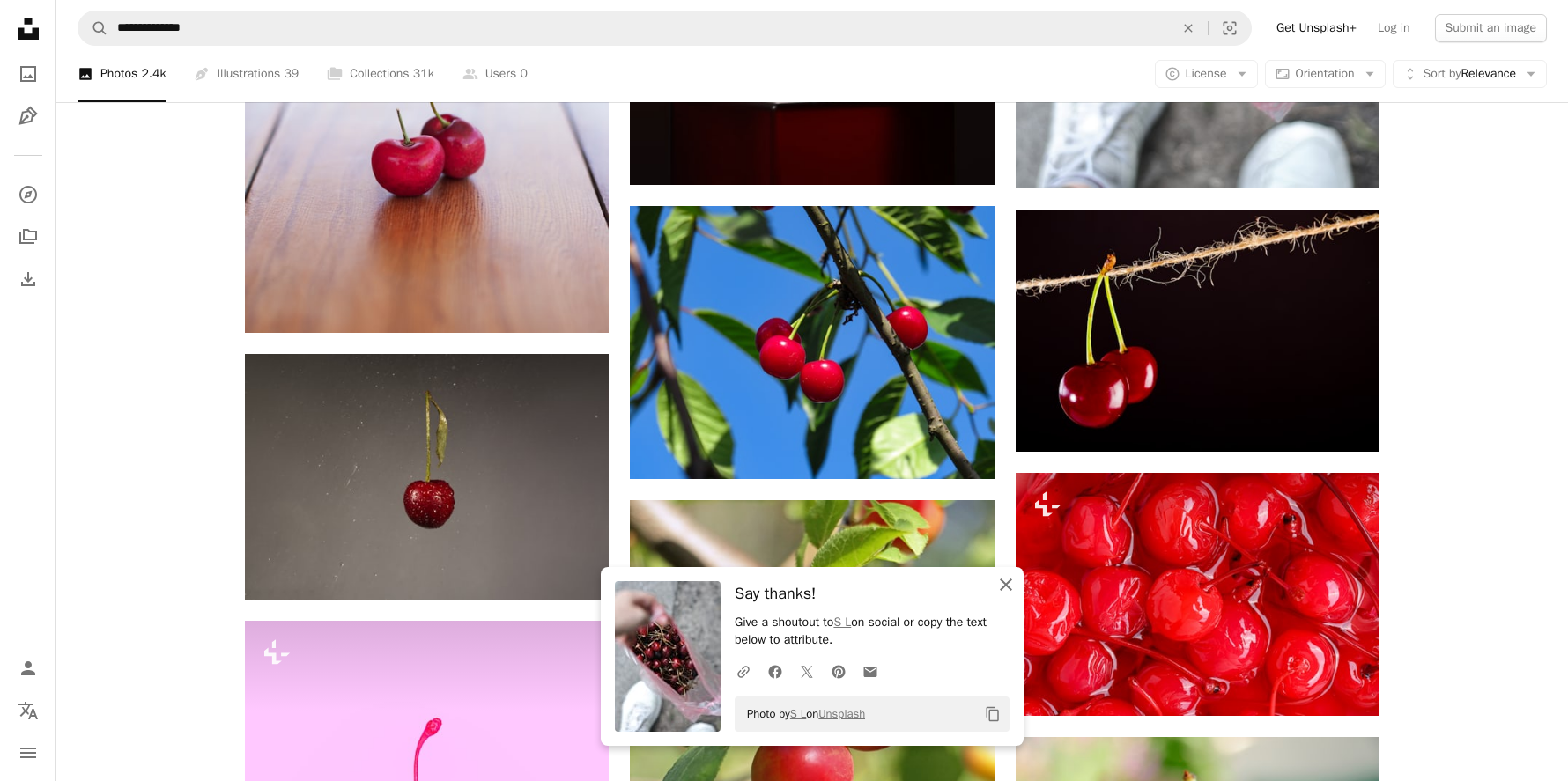 click on "An X shape" 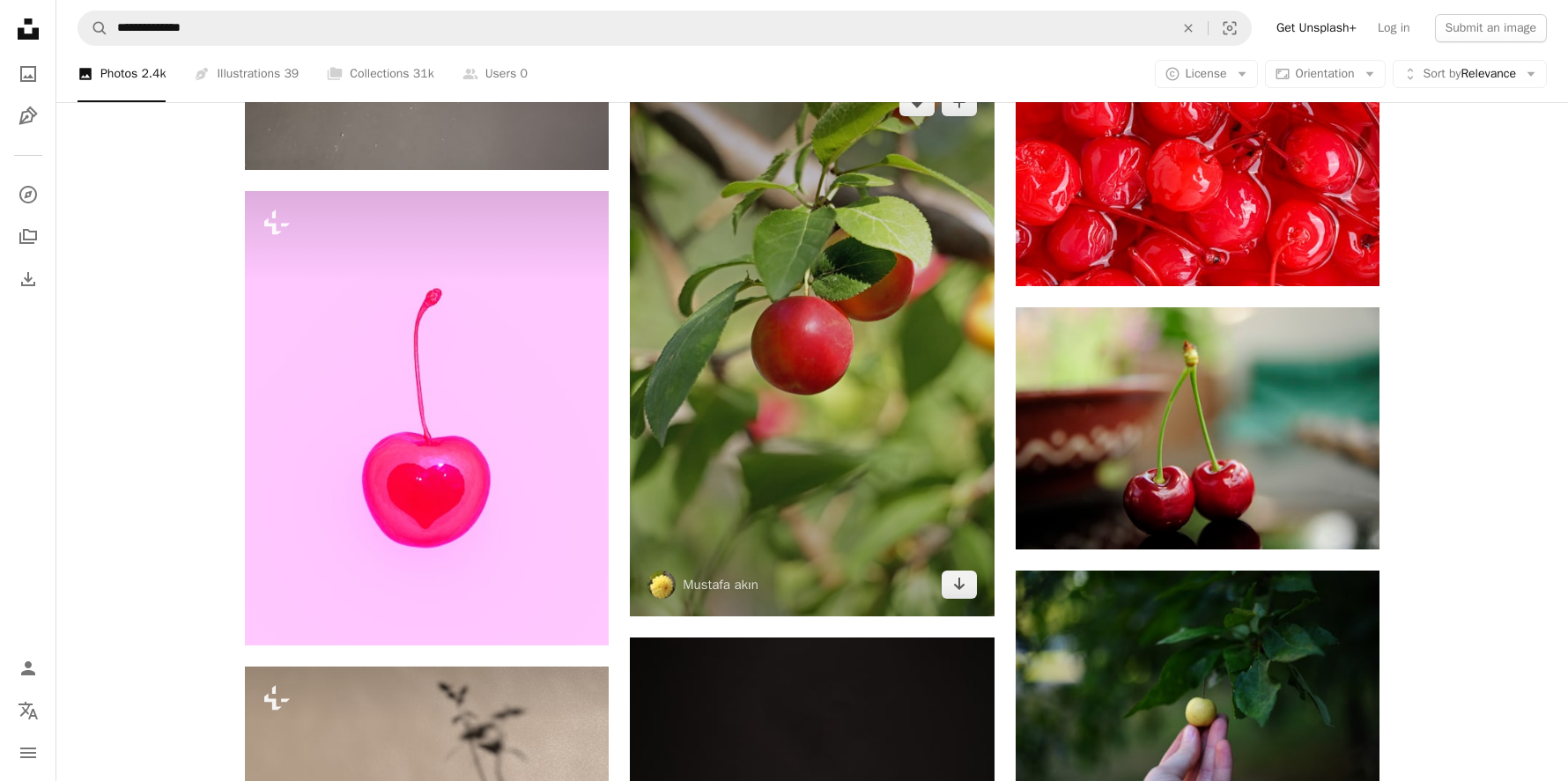 scroll, scrollTop: 18606, scrollLeft: 0, axis: vertical 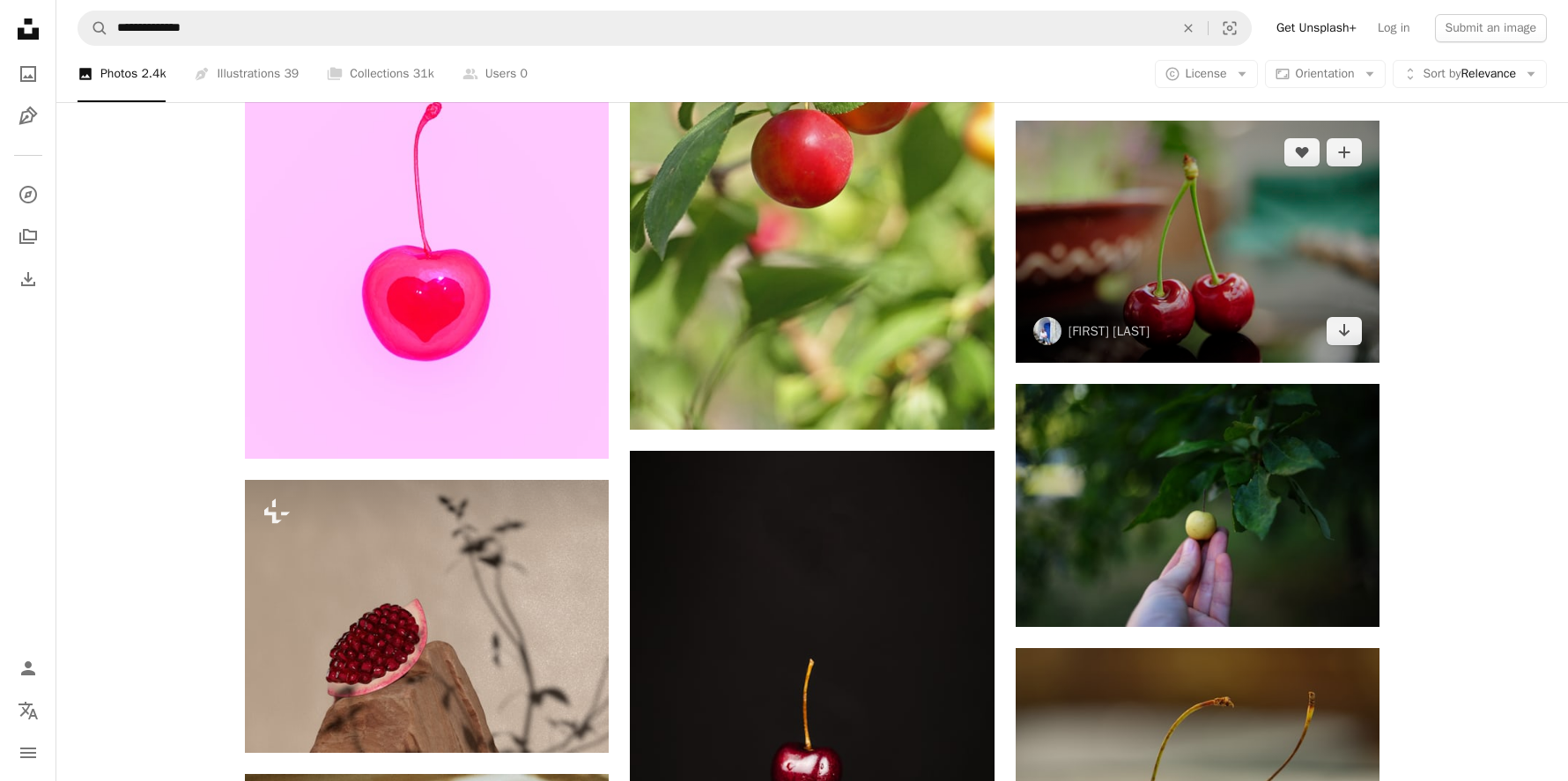 click at bounding box center [1197, 241] 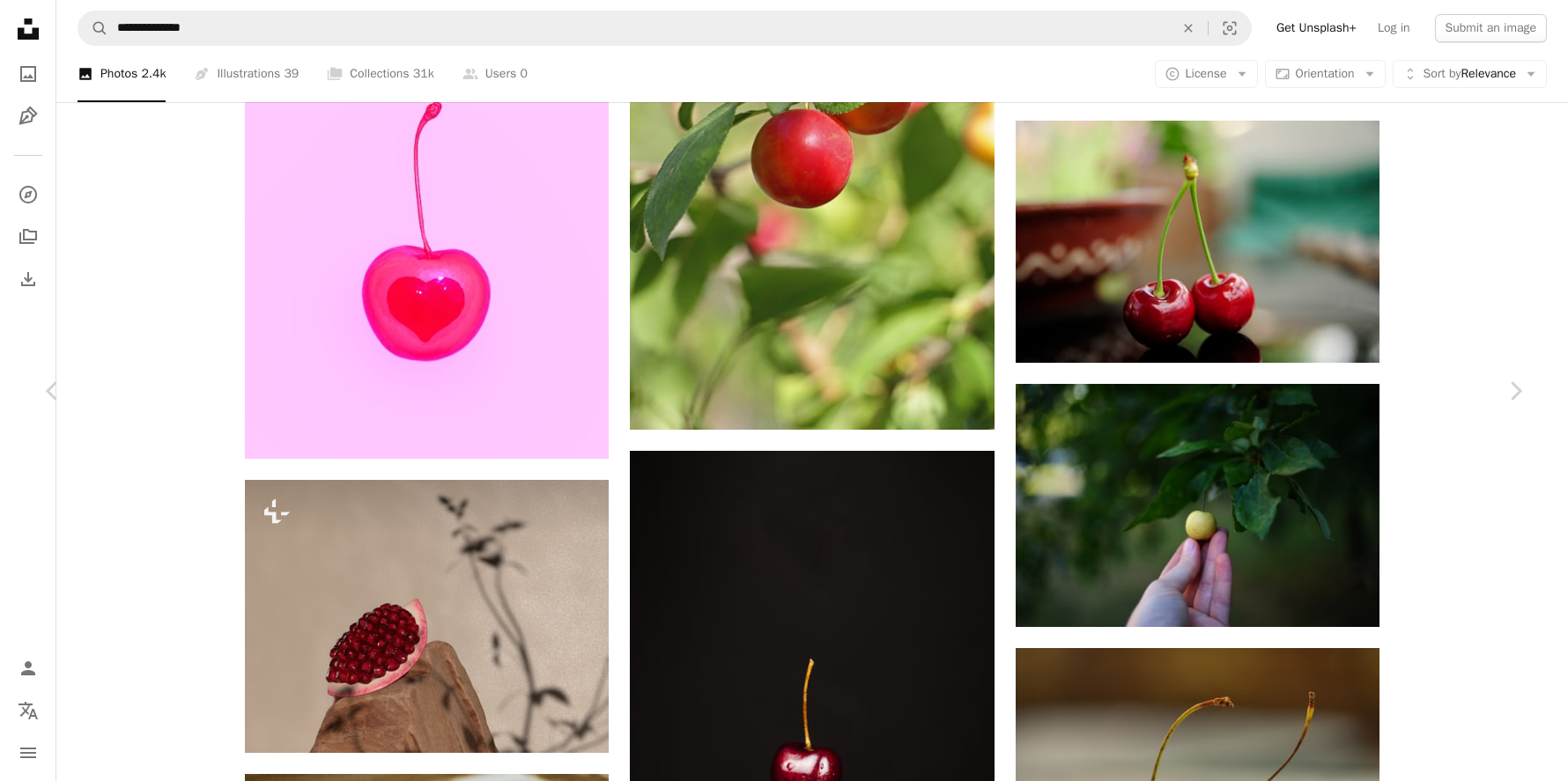 click 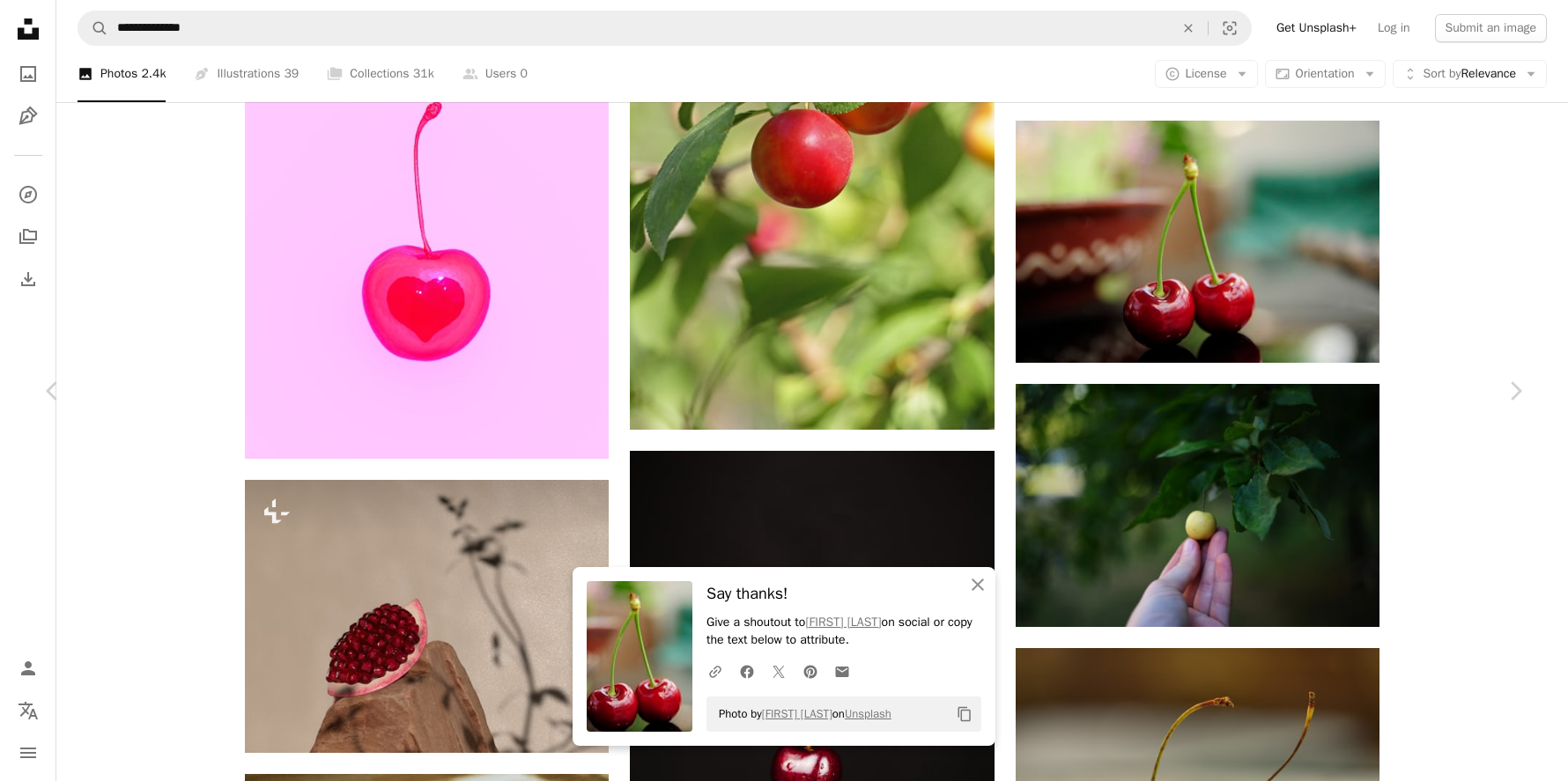 click on "An X shape" at bounding box center [18, 18] 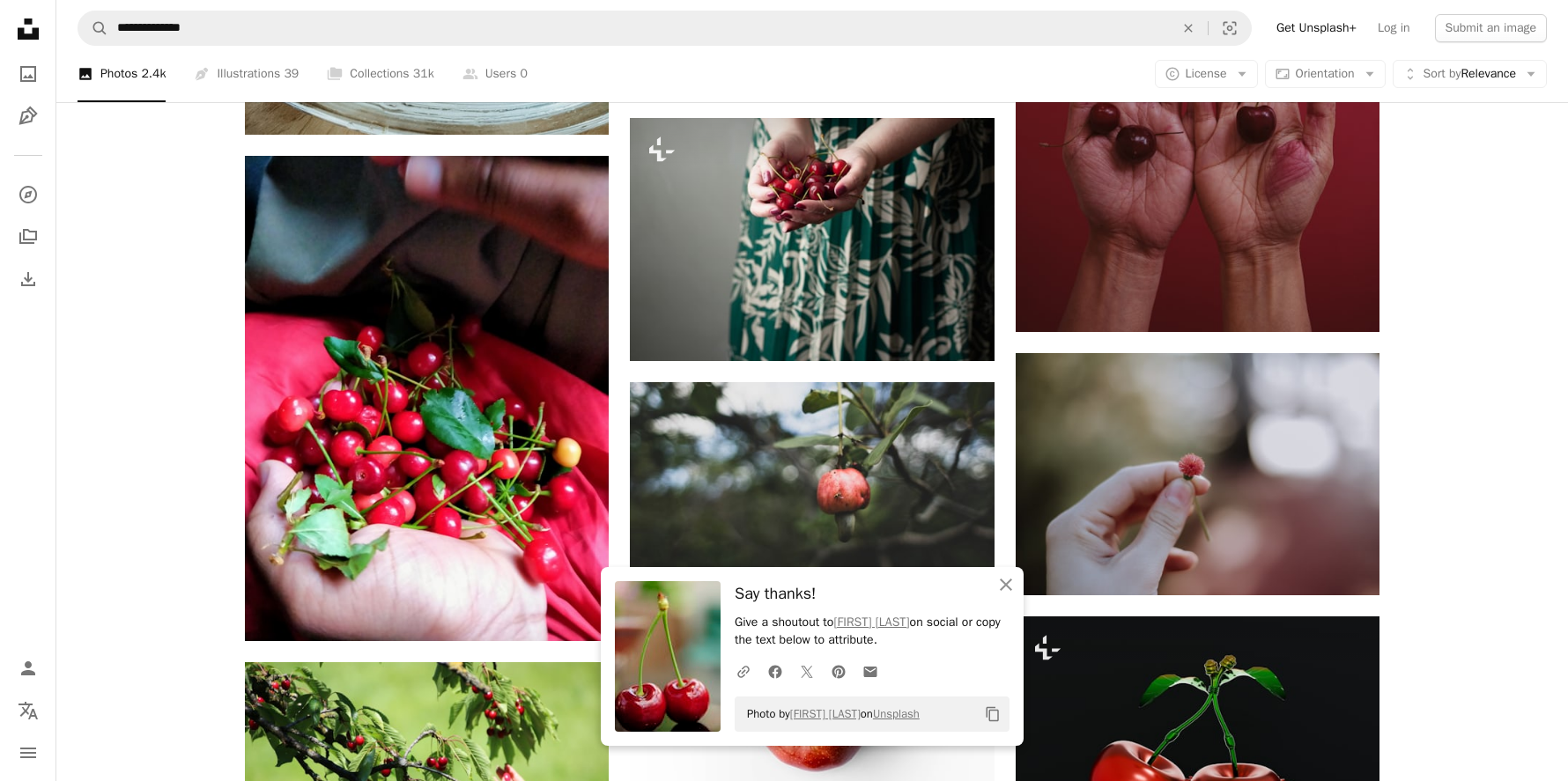 scroll, scrollTop: 19772, scrollLeft: 0, axis: vertical 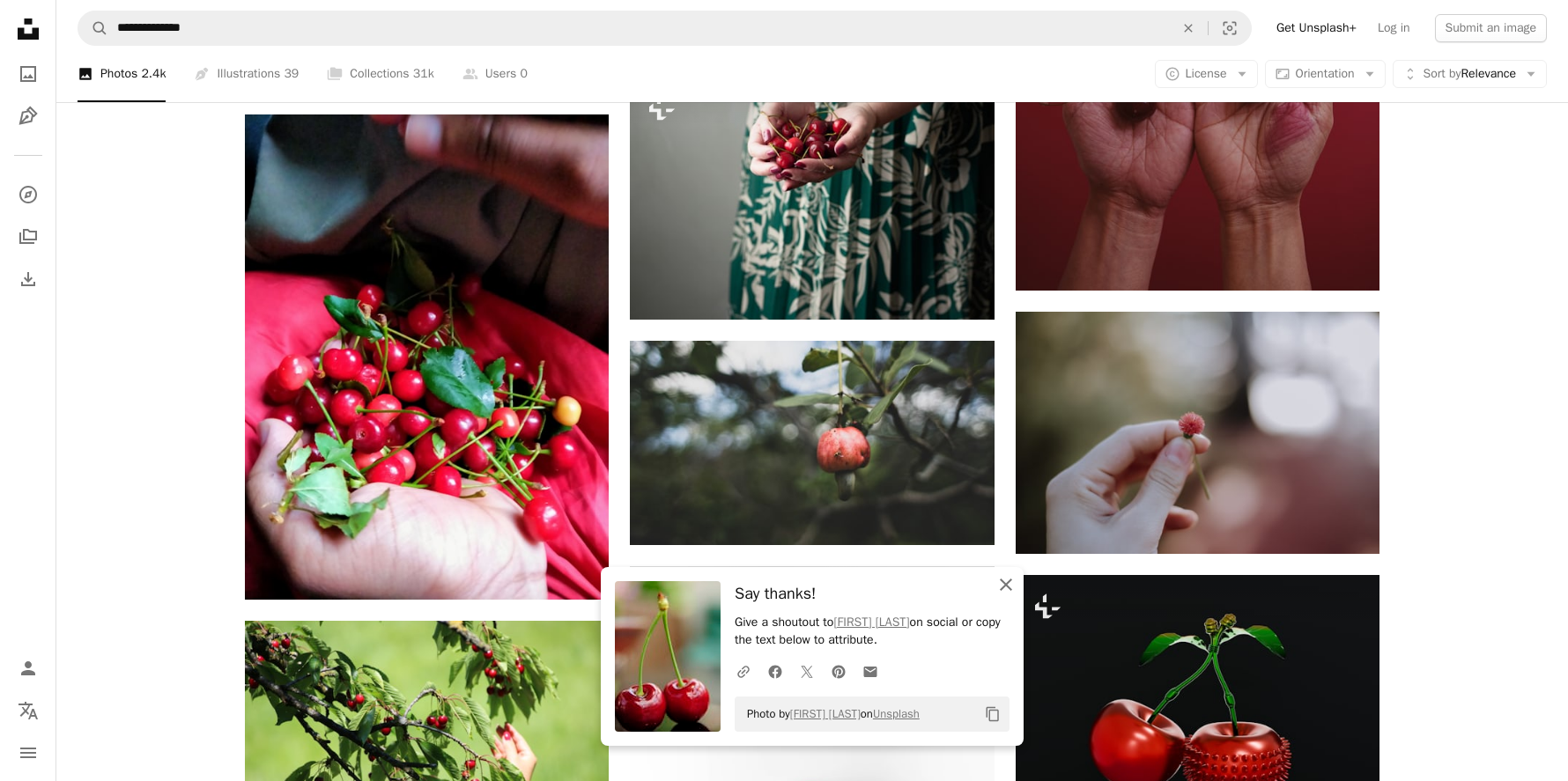 click 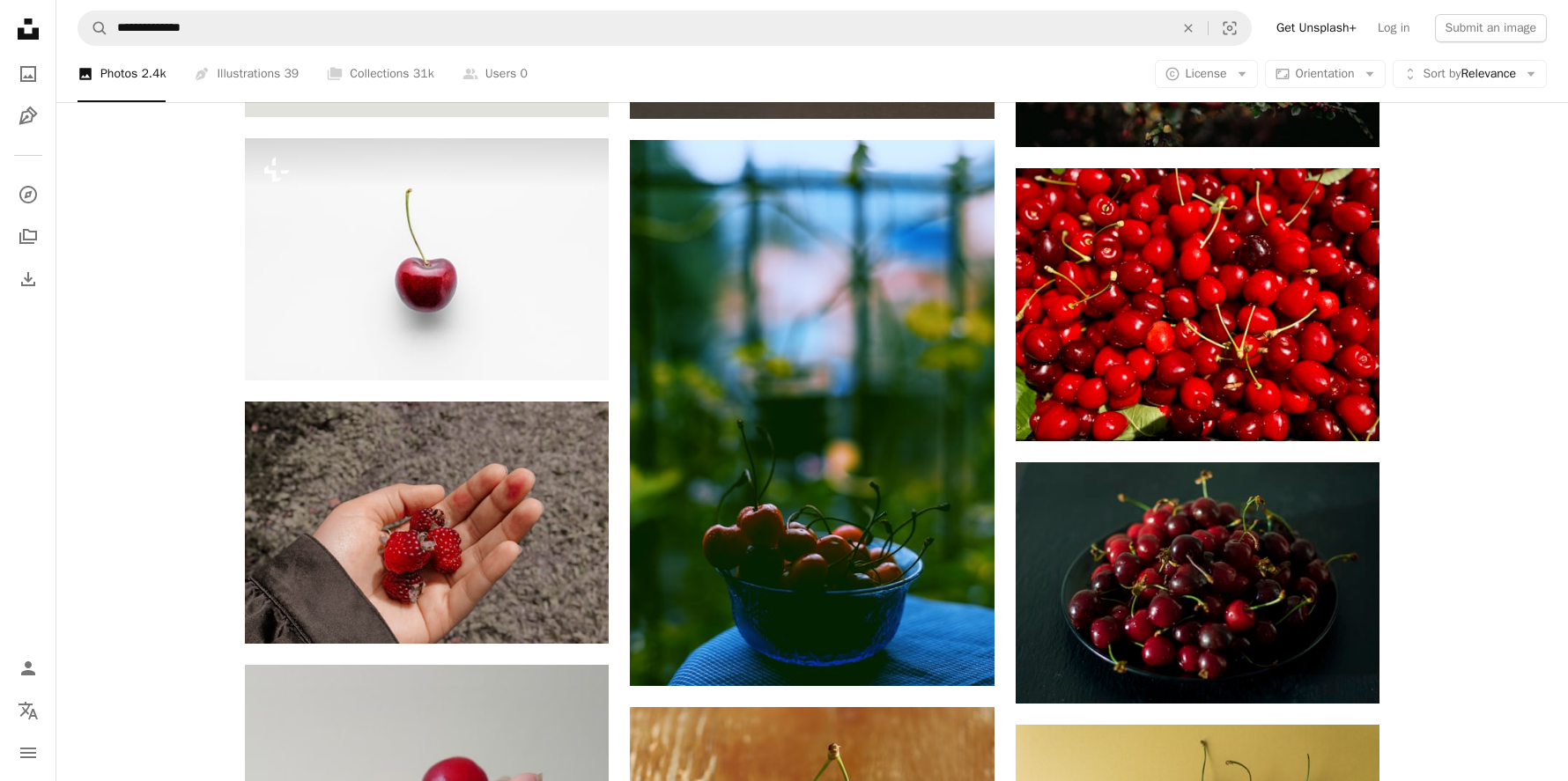 scroll, scrollTop: 22396, scrollLeft: 0, axis: vertical 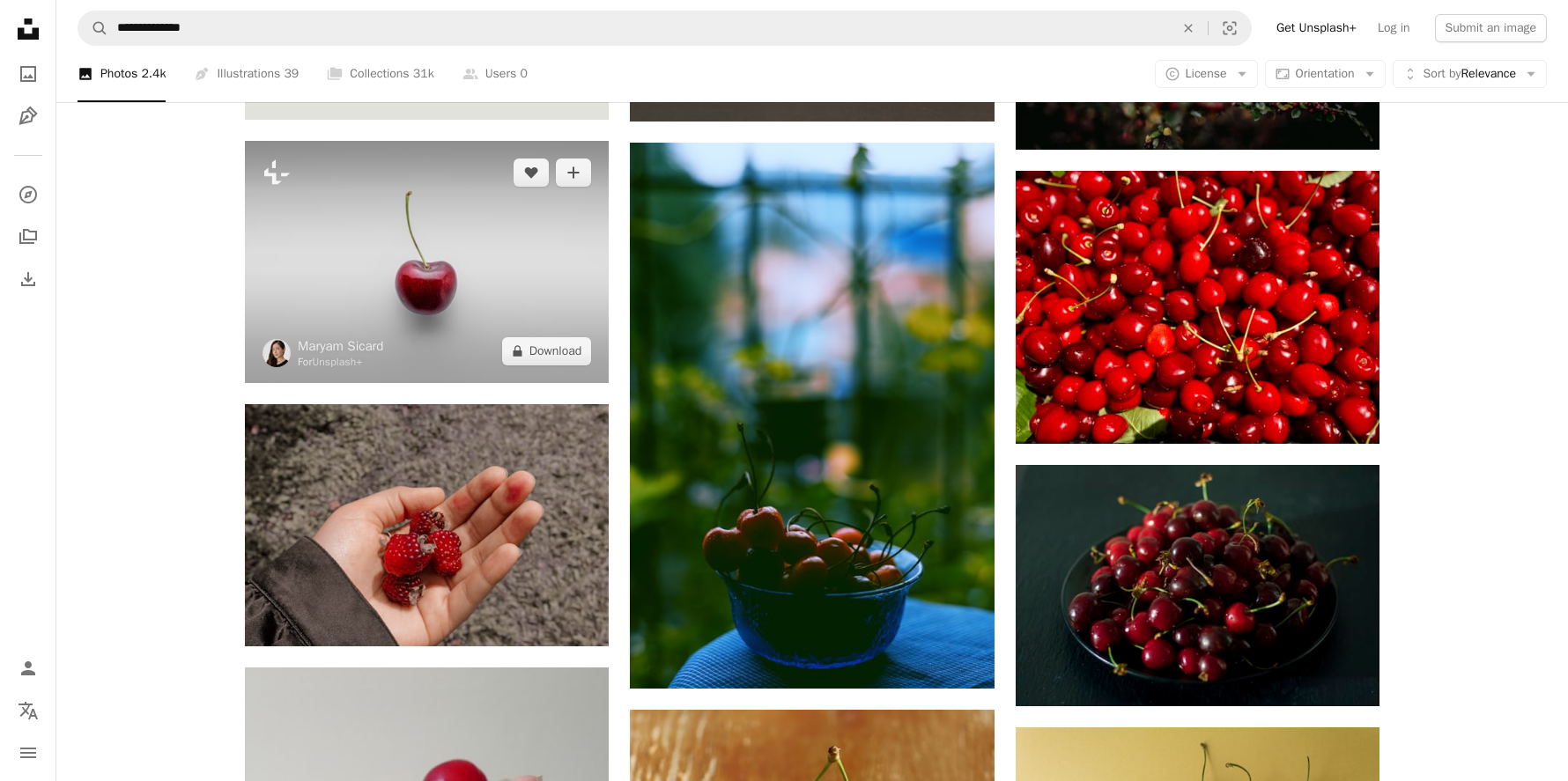 click at bounding box center (426, 262) 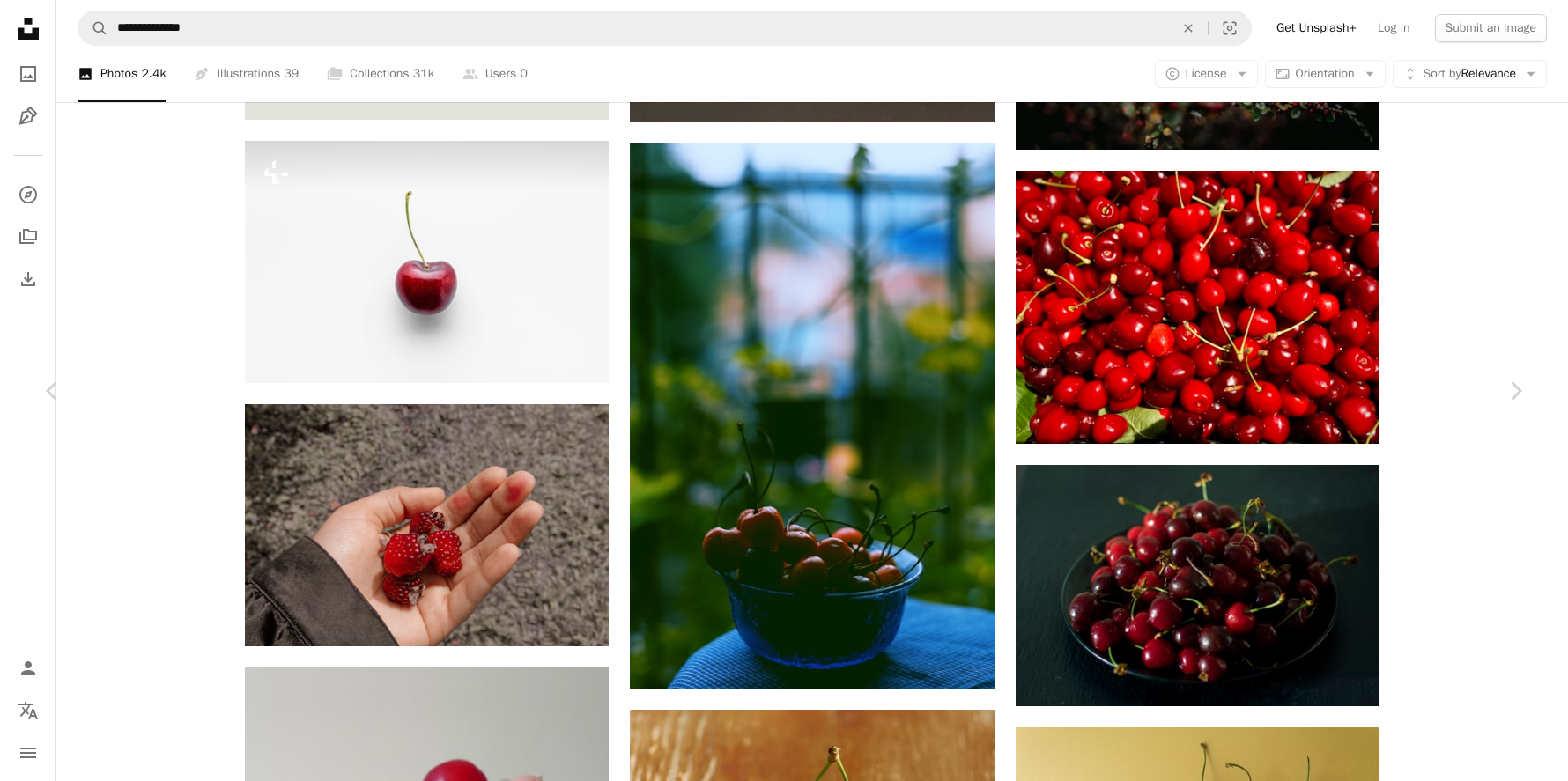 click on "An X shape" at bounding box center (18, 18) 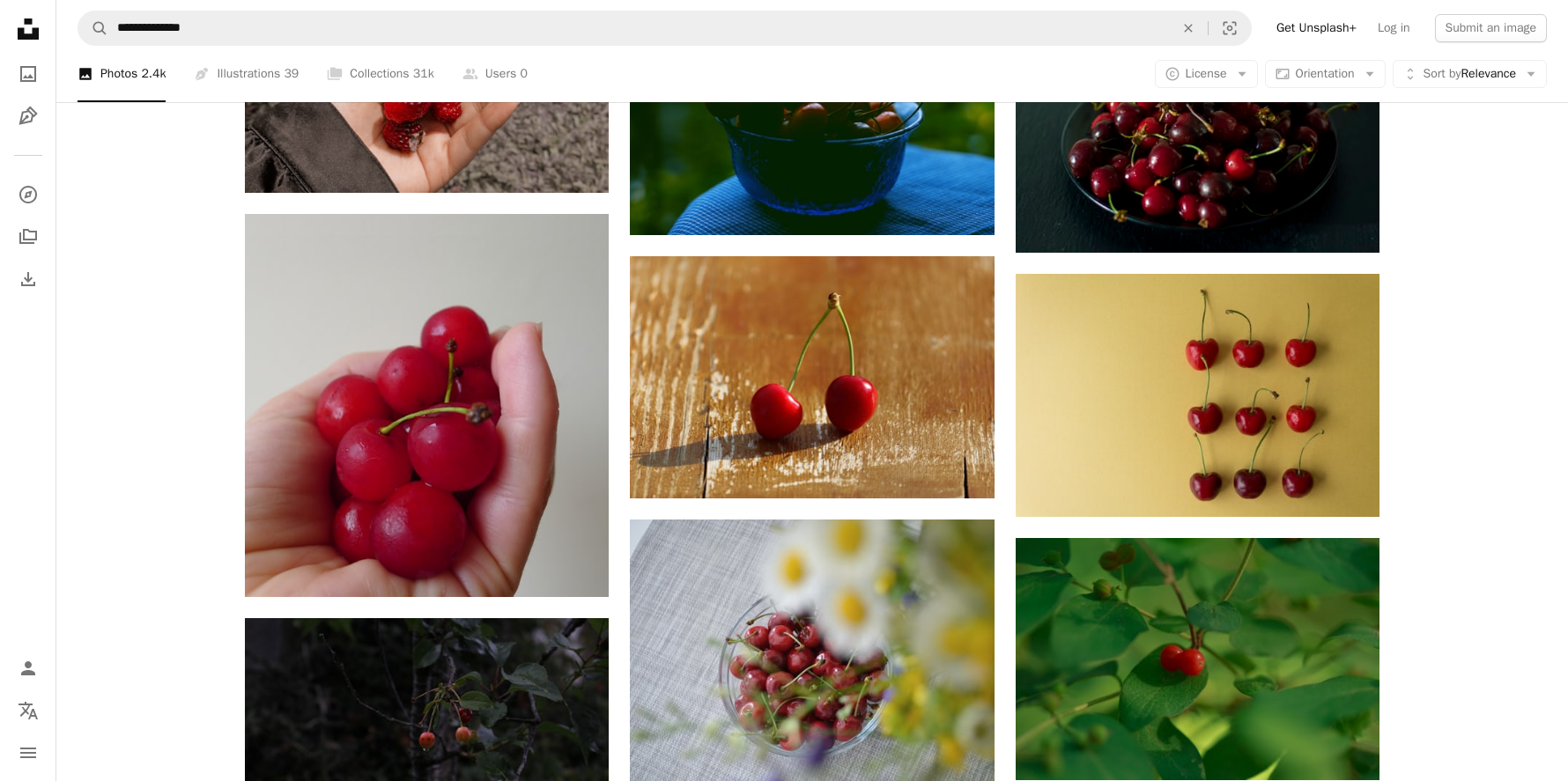 scroll, scrollTop: 22848, scrollLeft: 0, axis: vertical 